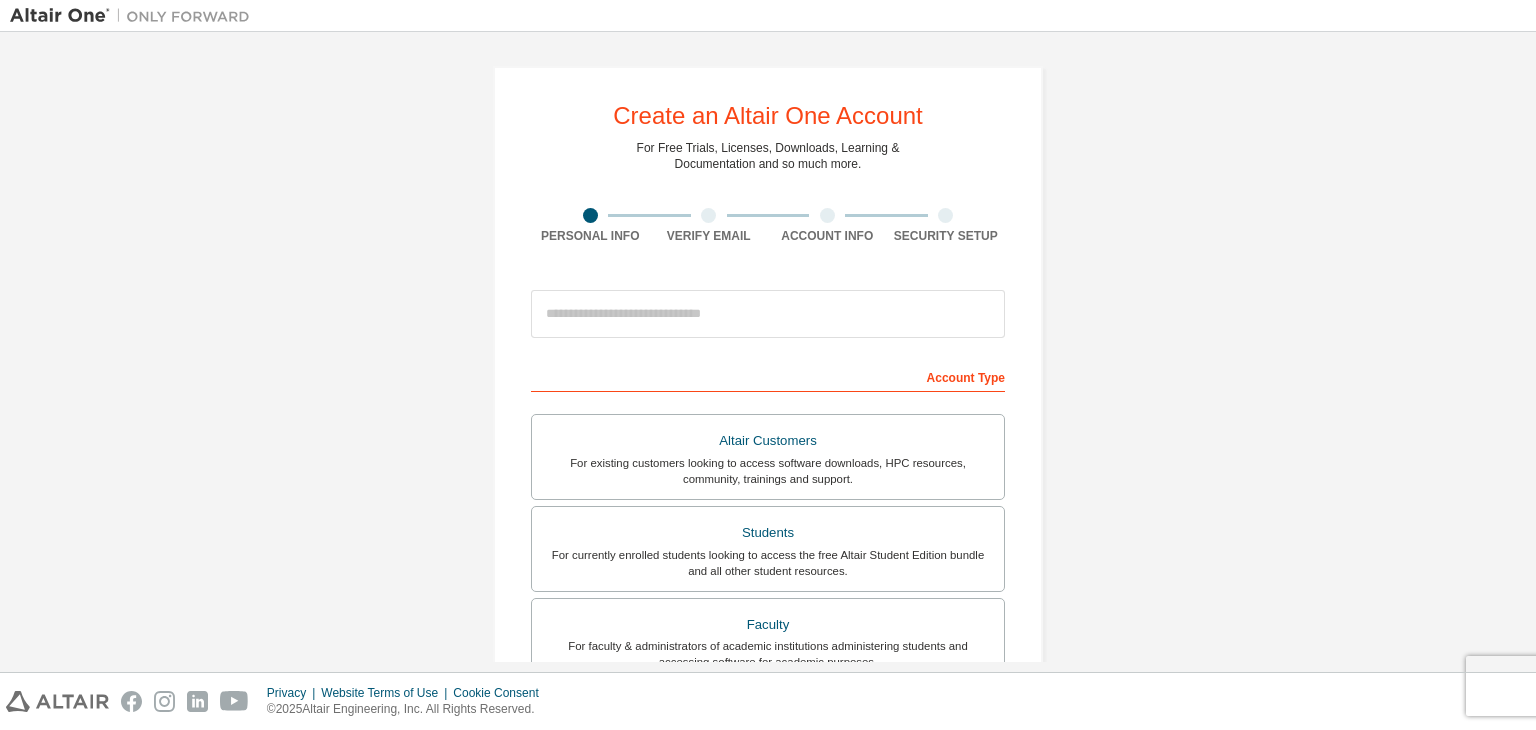 scroll, scrollTop: 0, scrollLeft: 0, axis: both 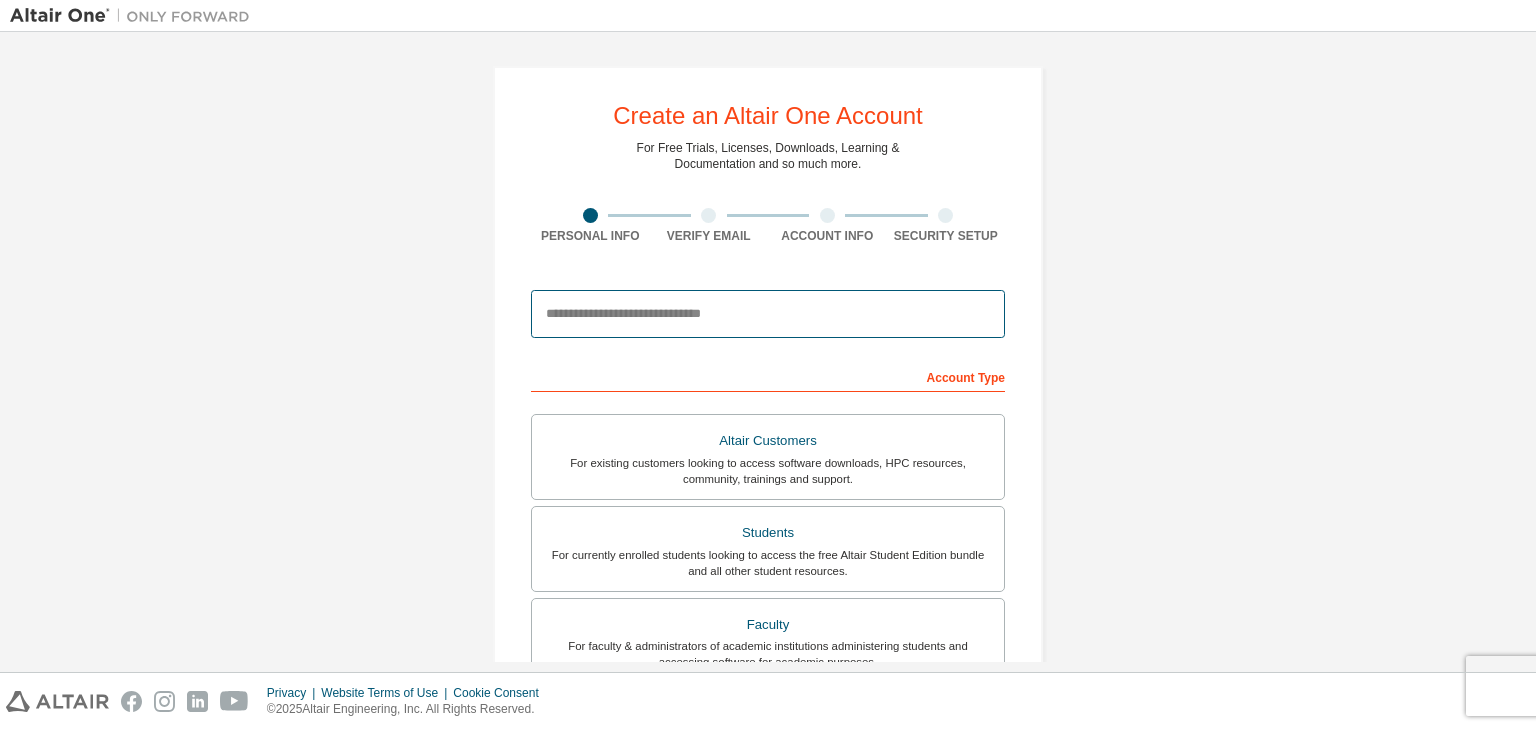 click at bounding box center [768, 314] 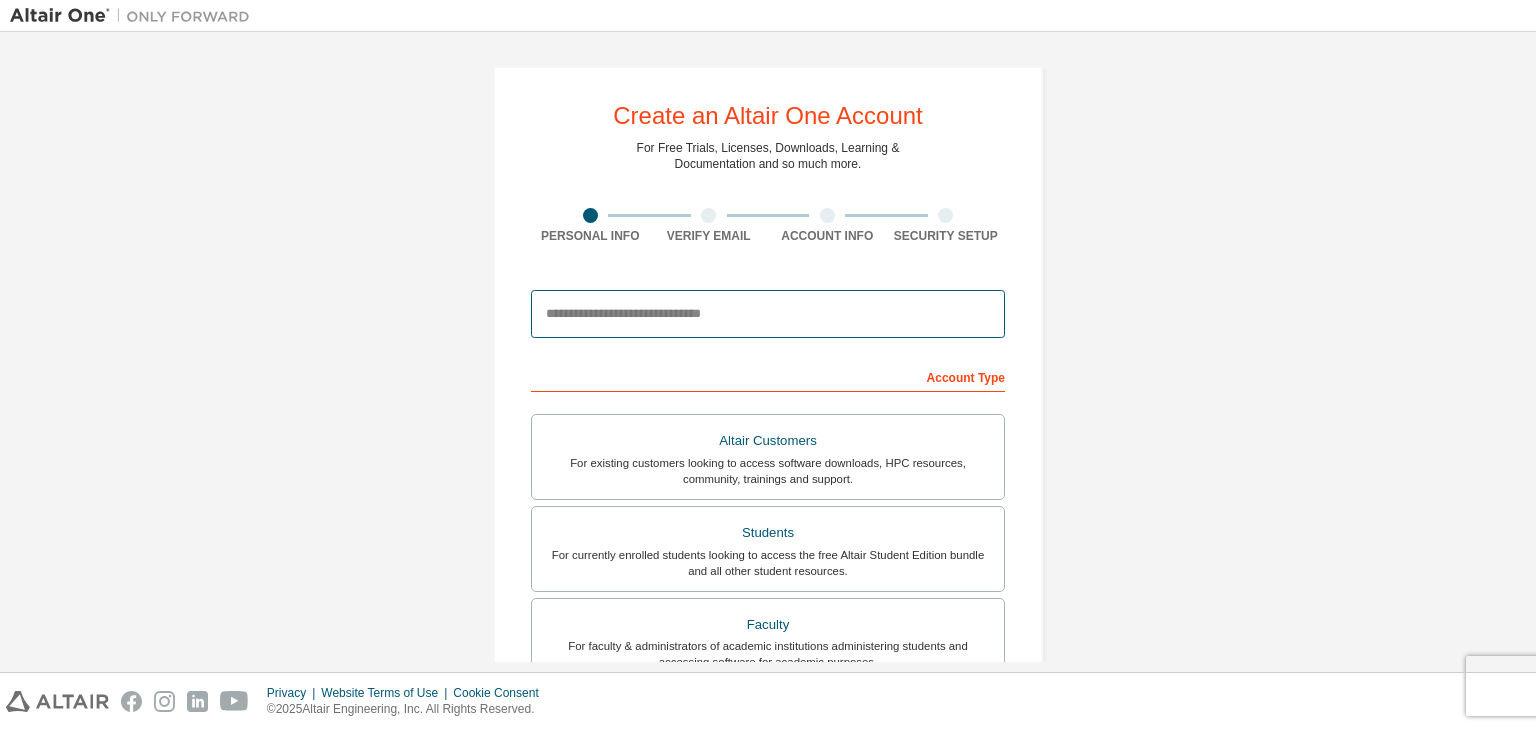 type on "**********" 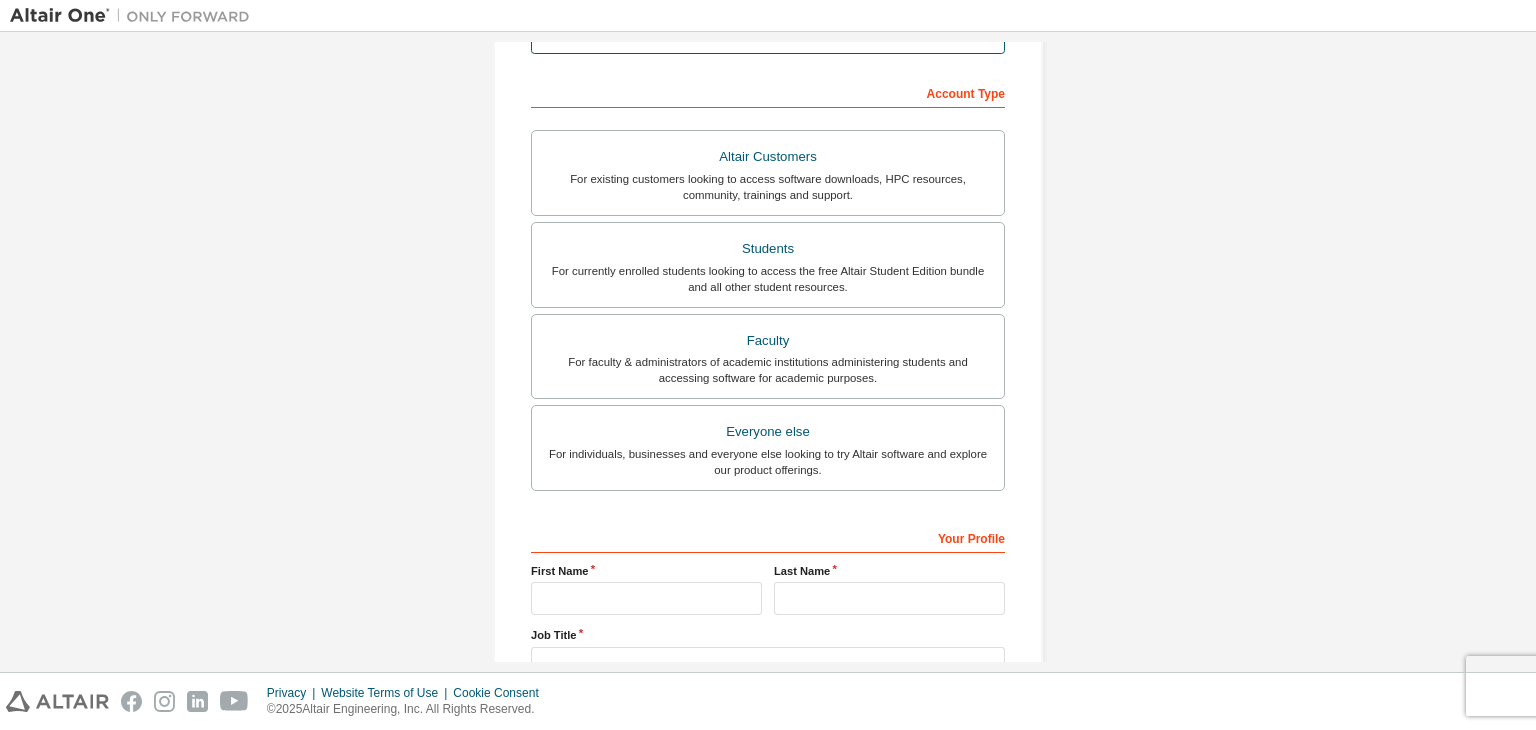 scroll, scrollTop: 286, scrollLeft: 0, axis: vertical 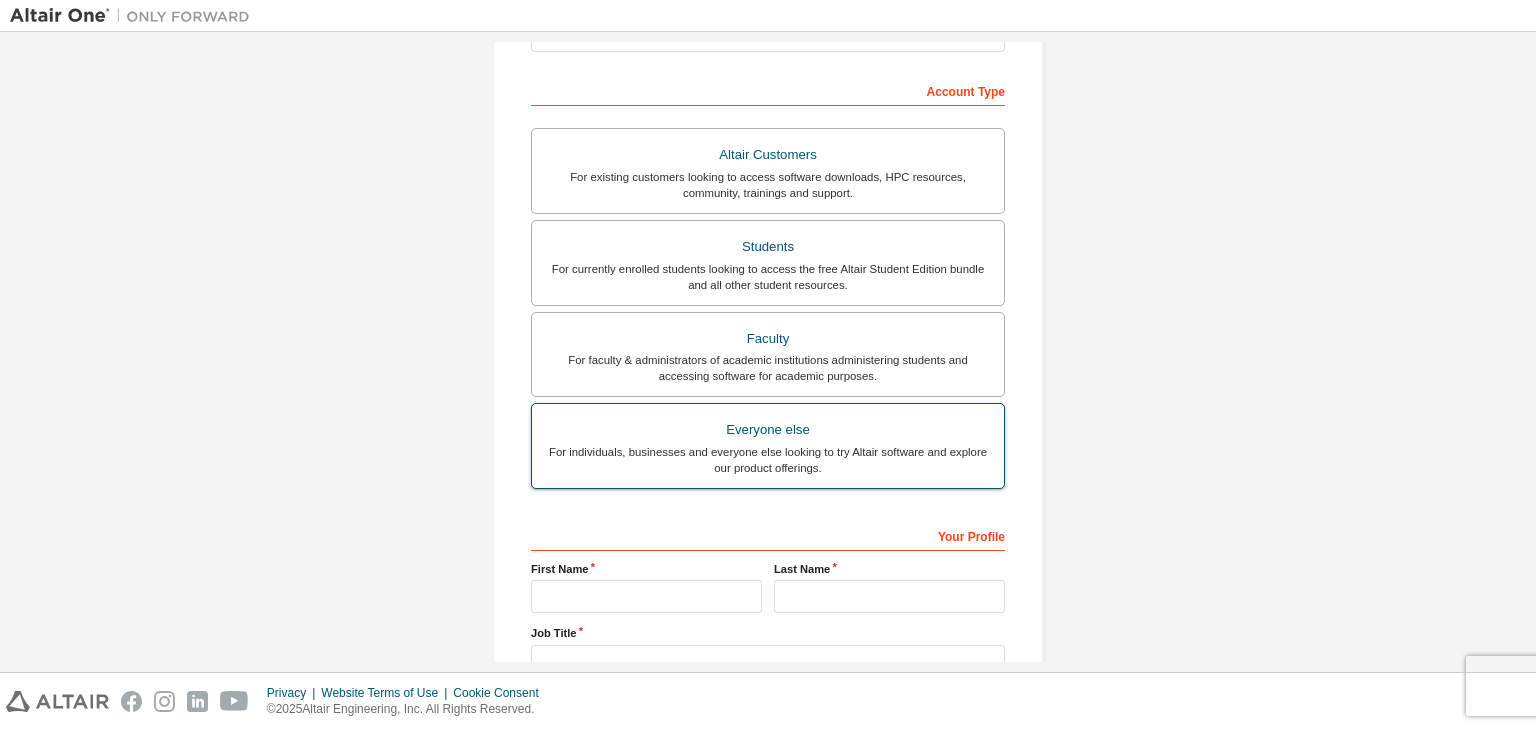 click on "For individuals, businesses and everyone else looking to try Altair software and explore our product offerings." at bounding box center [768, 460] 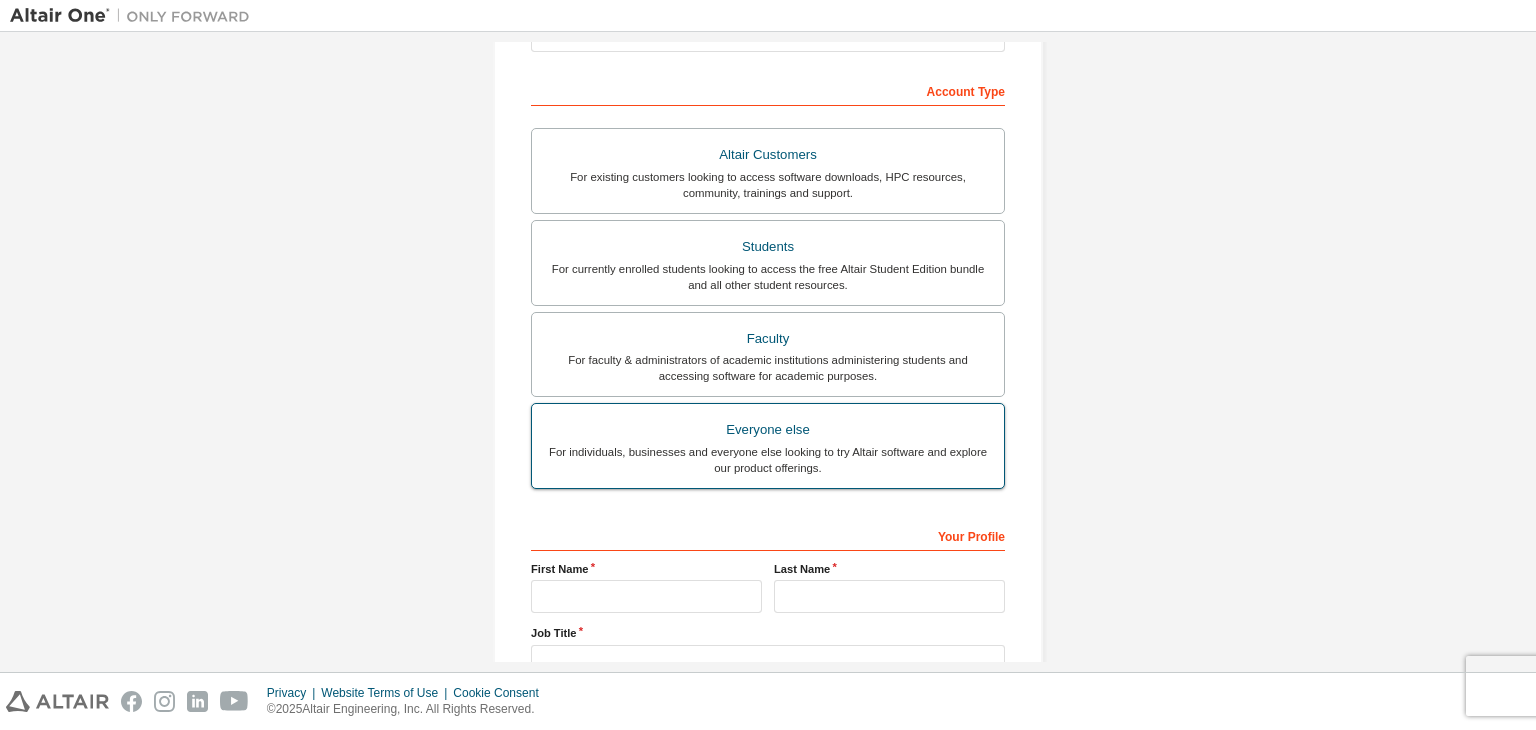 click on "For individuals, businesses and everyone else looking to try Altair software and explore our product offerings." at bounding box center [768, 460] 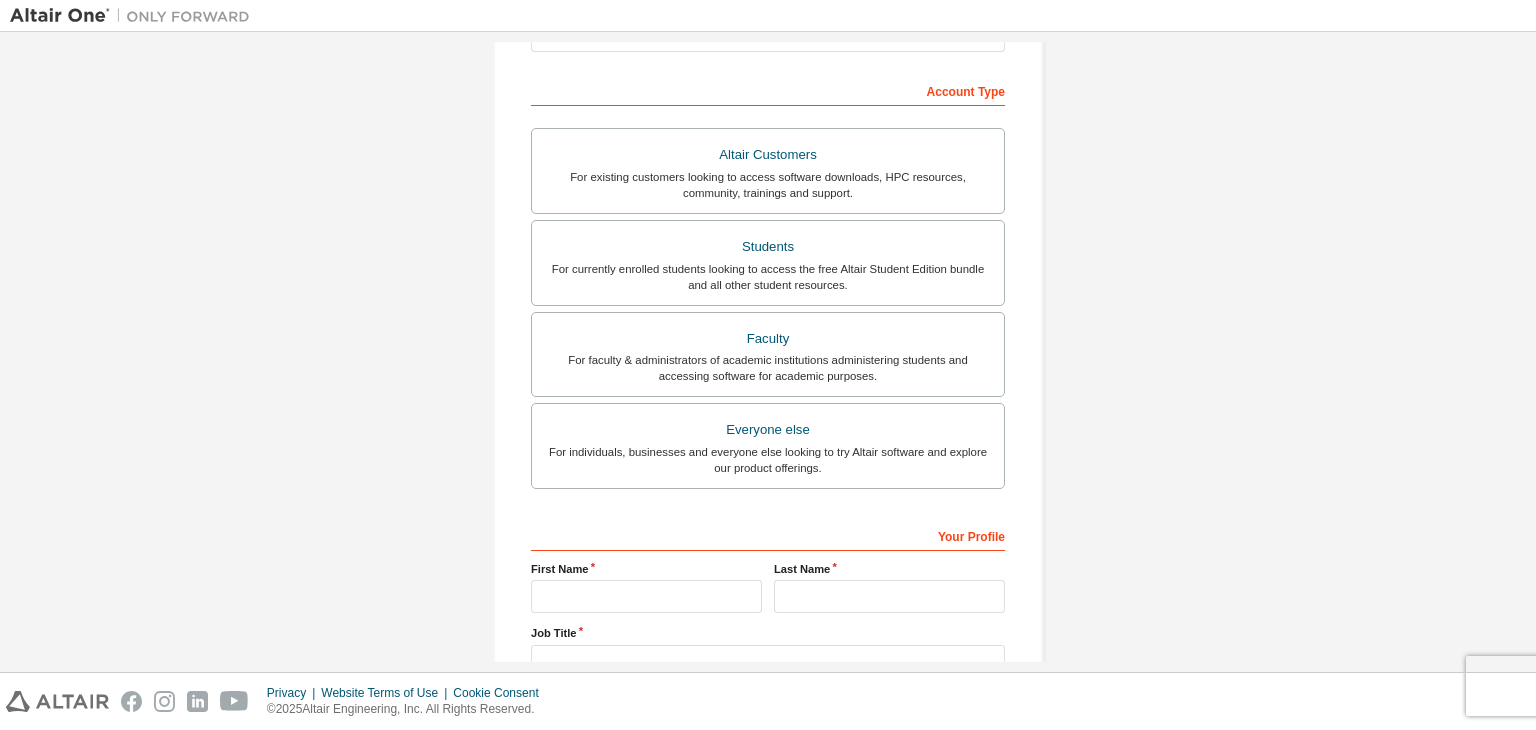 scroll, scrollTop: 435, scrollLeft: 0, axis: vertical 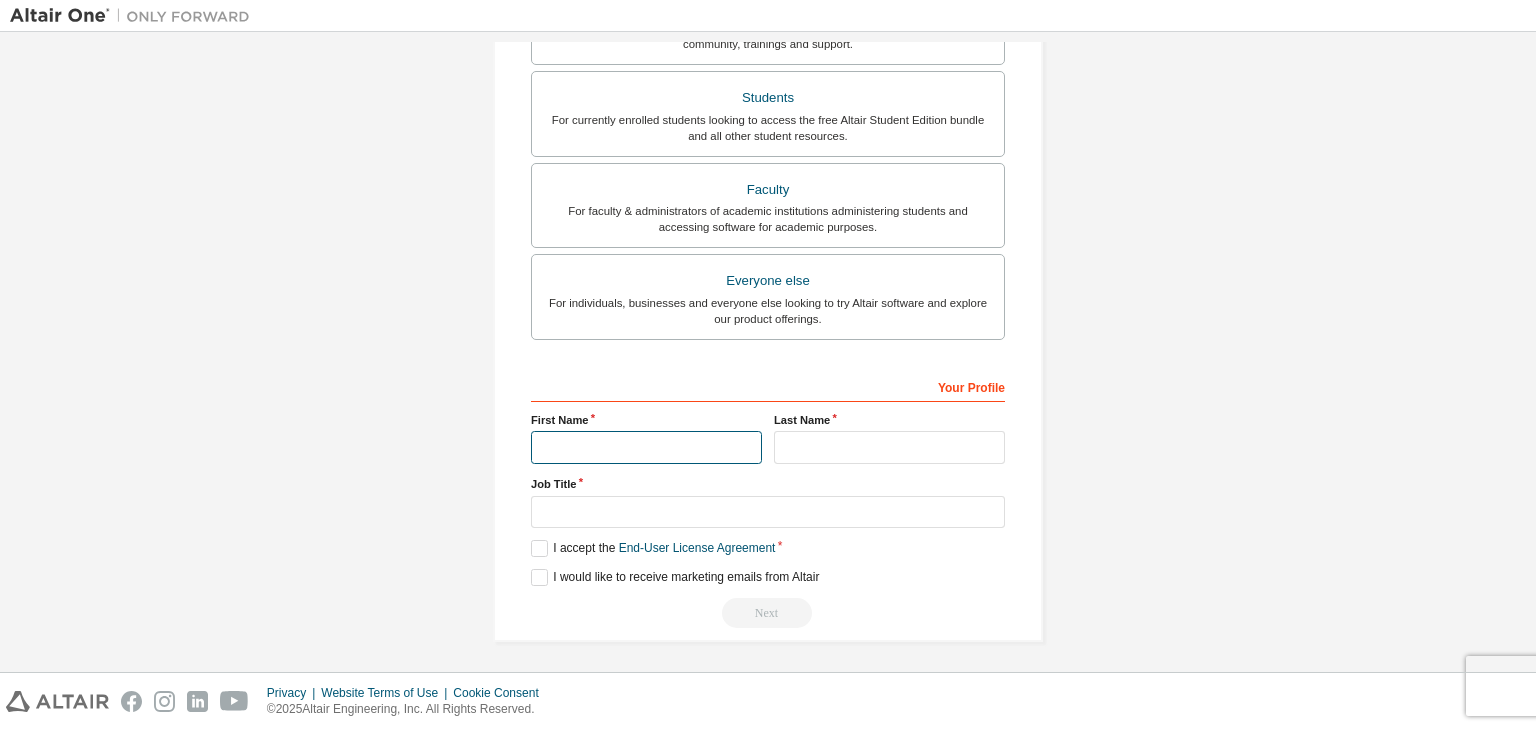 click at bounding box center (646, 447) 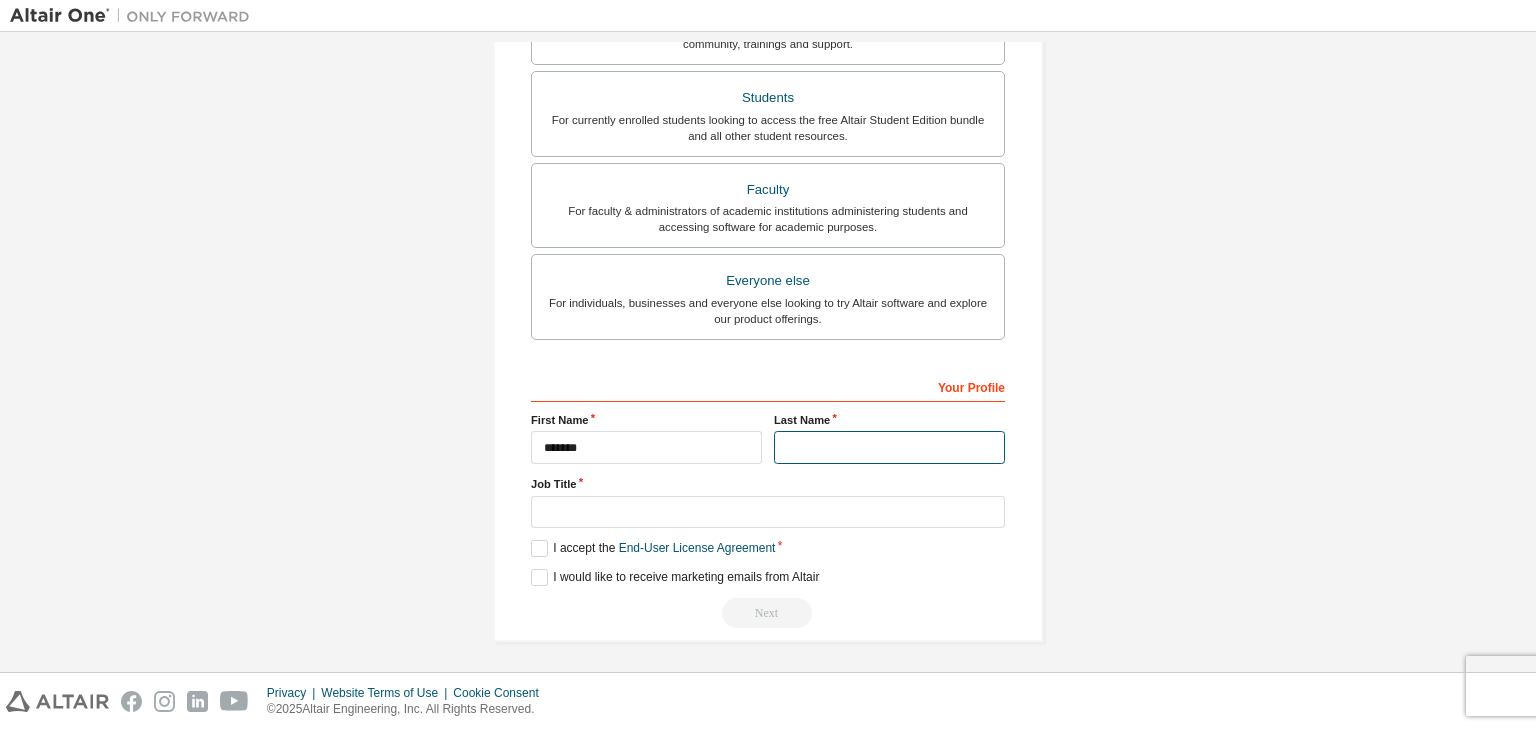 type on "*******" 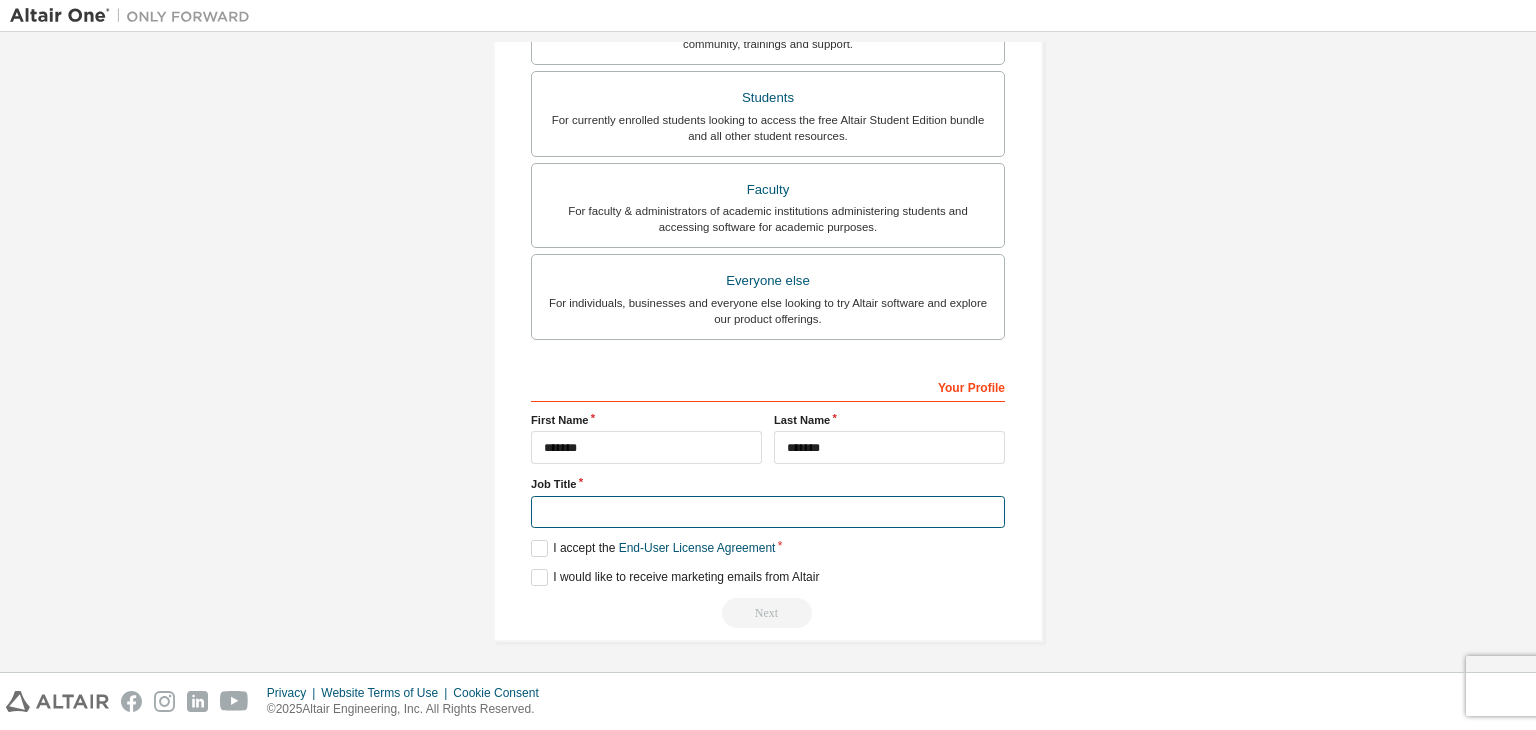 click at bounding box center [768, 512] 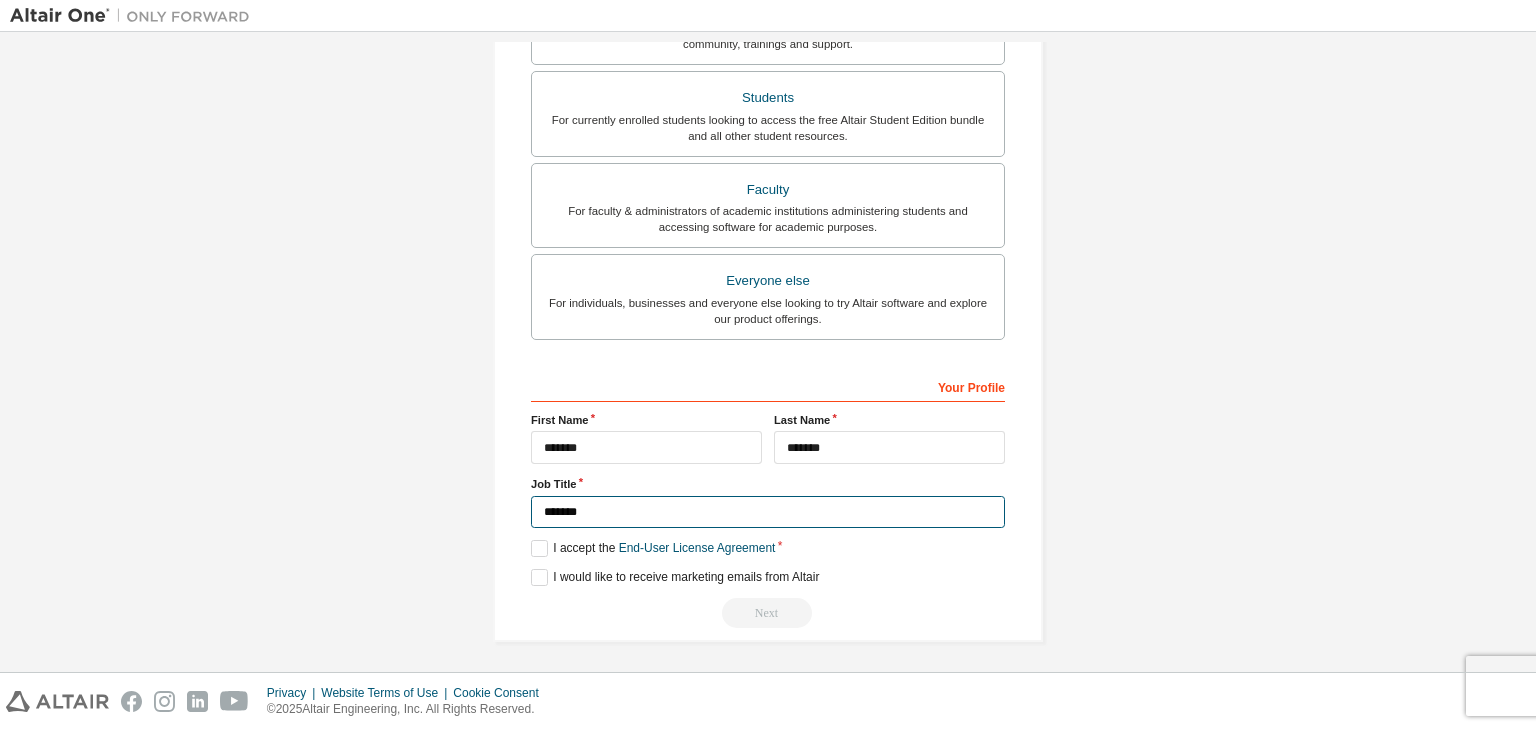 type on "*******" 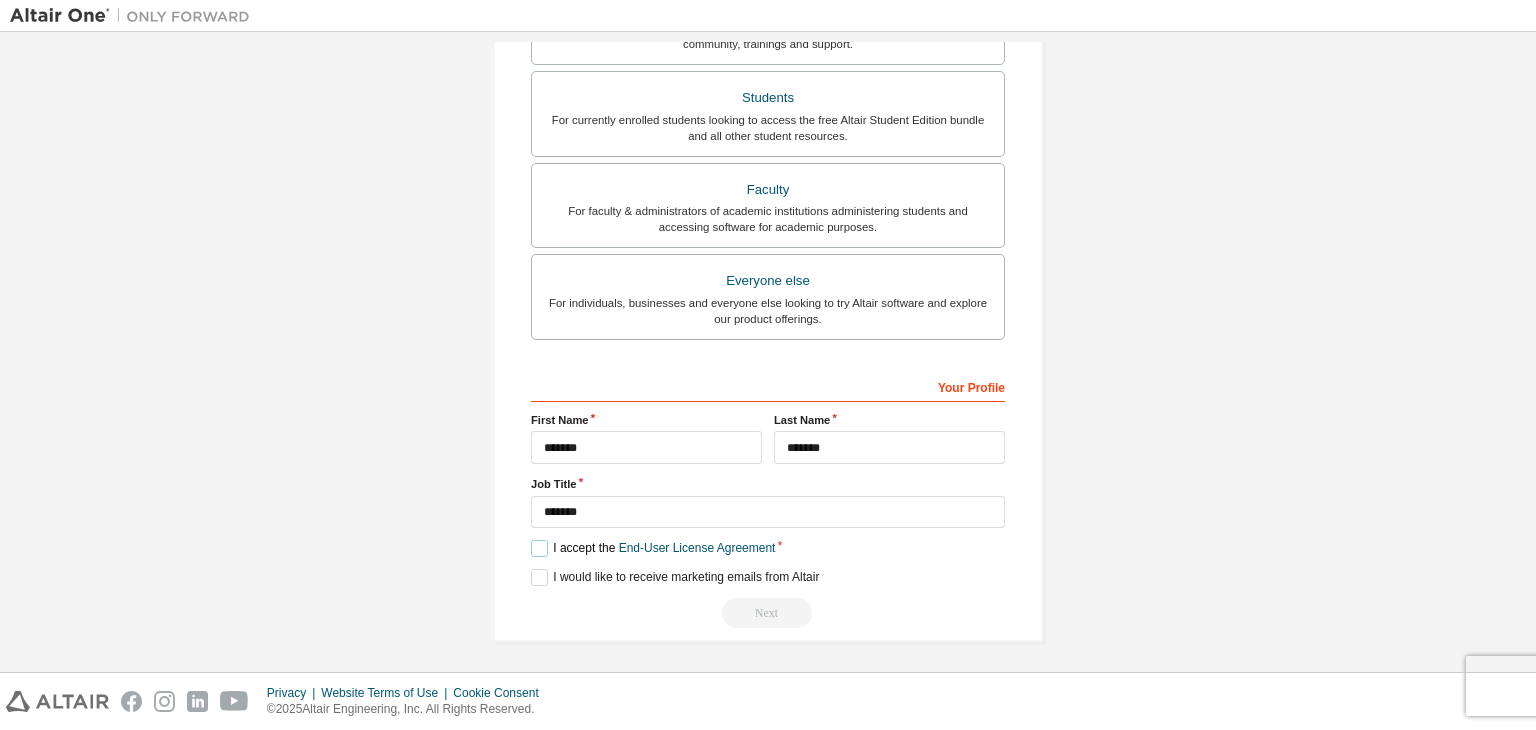click on "I accept the    End-User License Agreement" at bounding box center [653, 548] 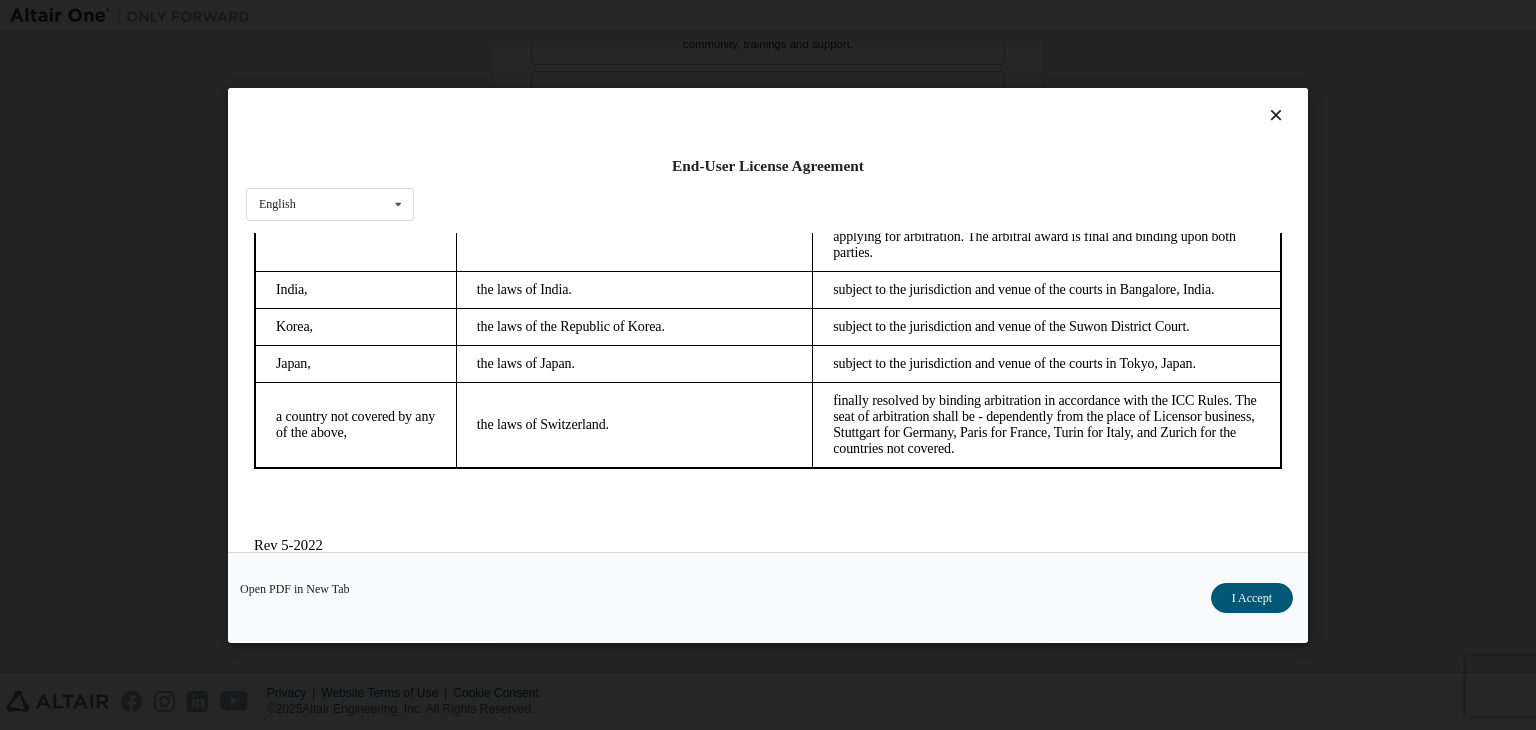 scroll, scrollTop: 5615, scrollLeft: 0, axis: vertical 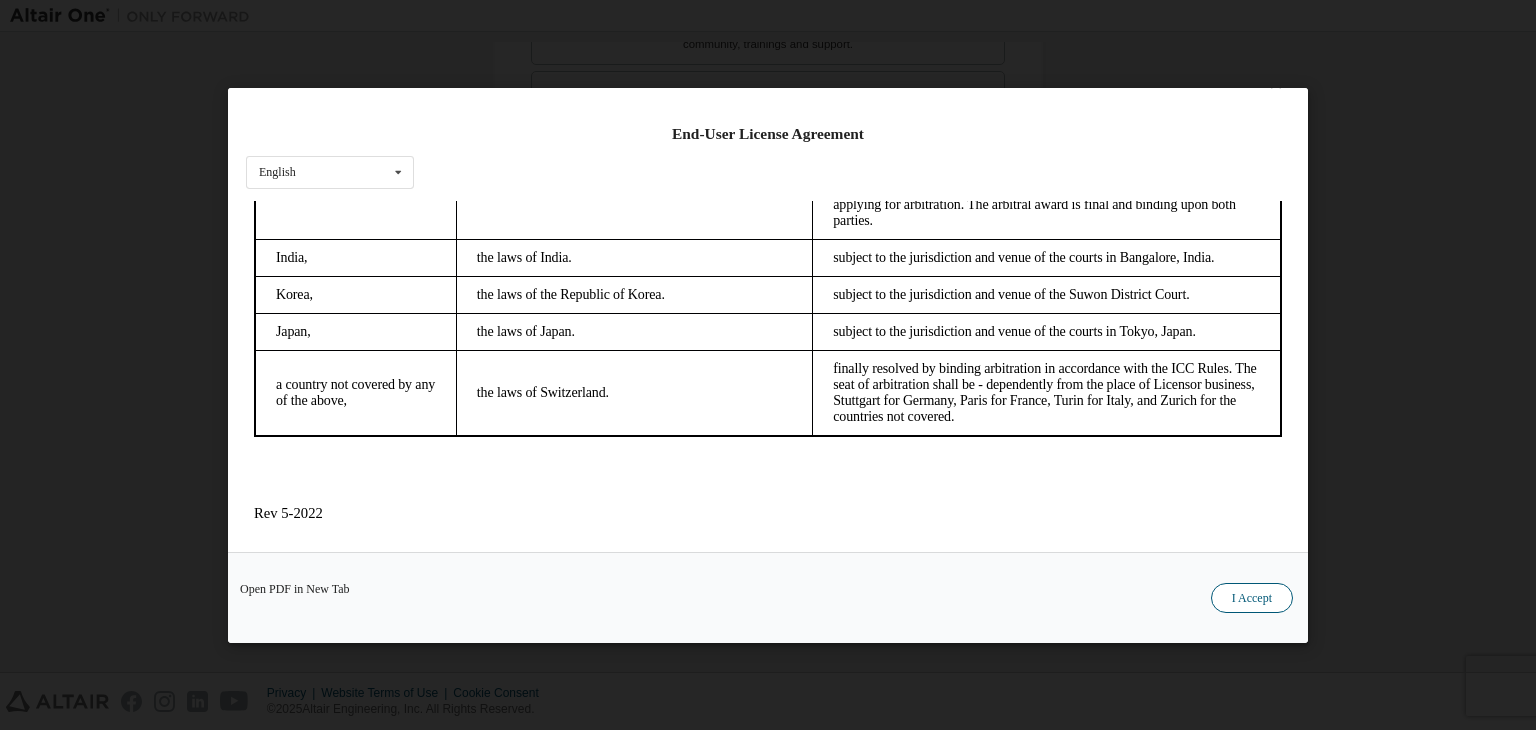 click on "I Accept" at bounding box center [1252, 598] 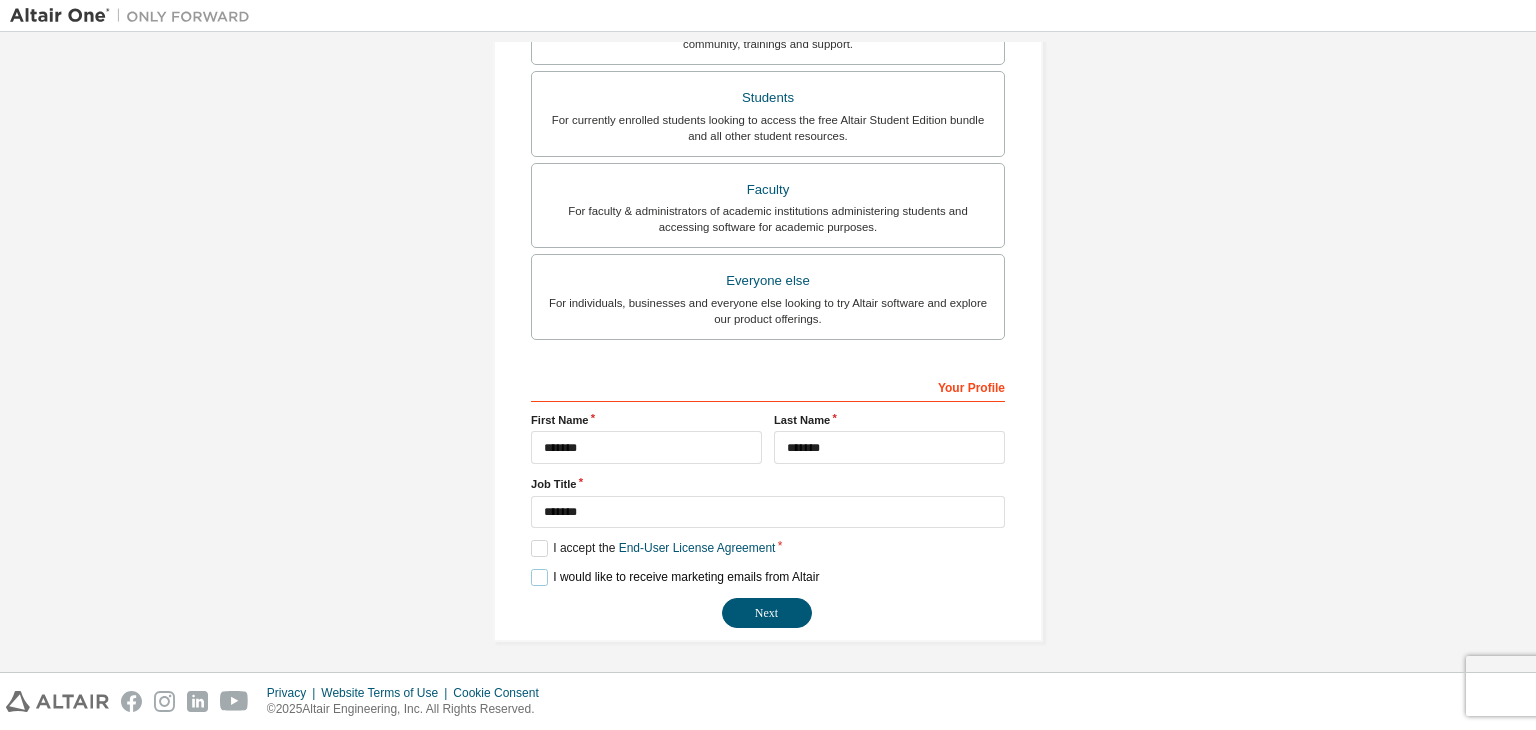 click on "I would like to receive marketing emails from Altair" at bounding box center [675, 577] 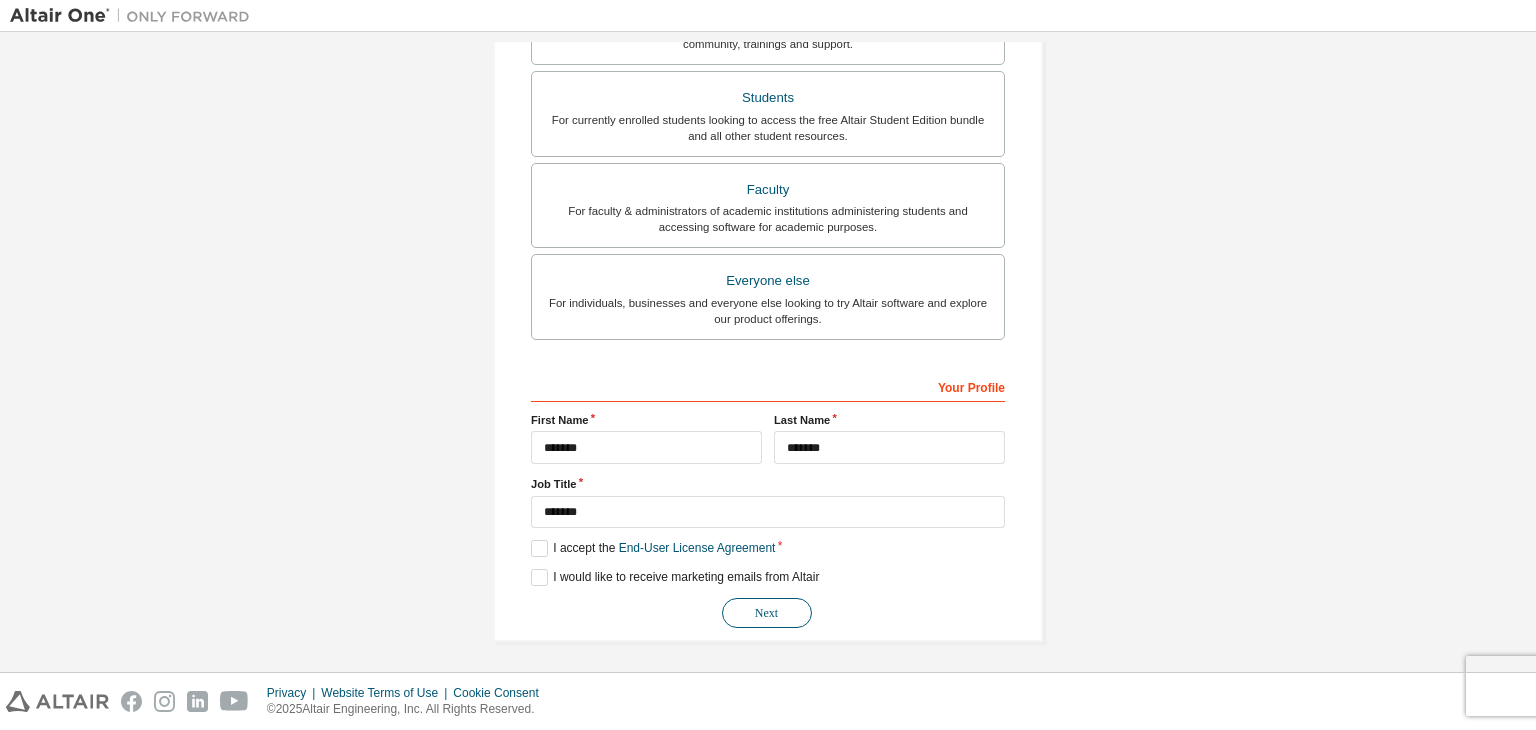 click on "Next" at bounding box center (767, 613) 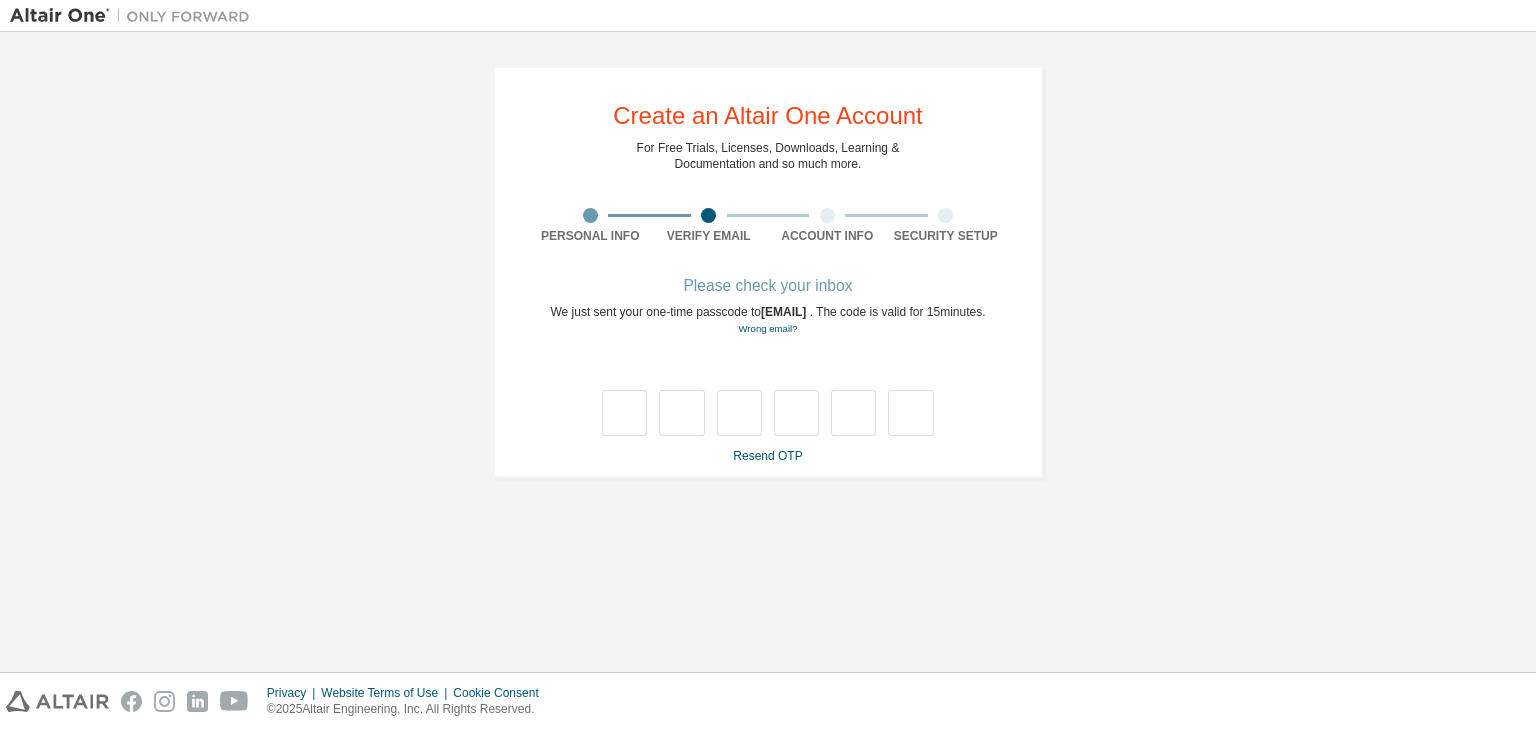 scroll, scrollTop: 0, scrollLeft: 0, axis: both 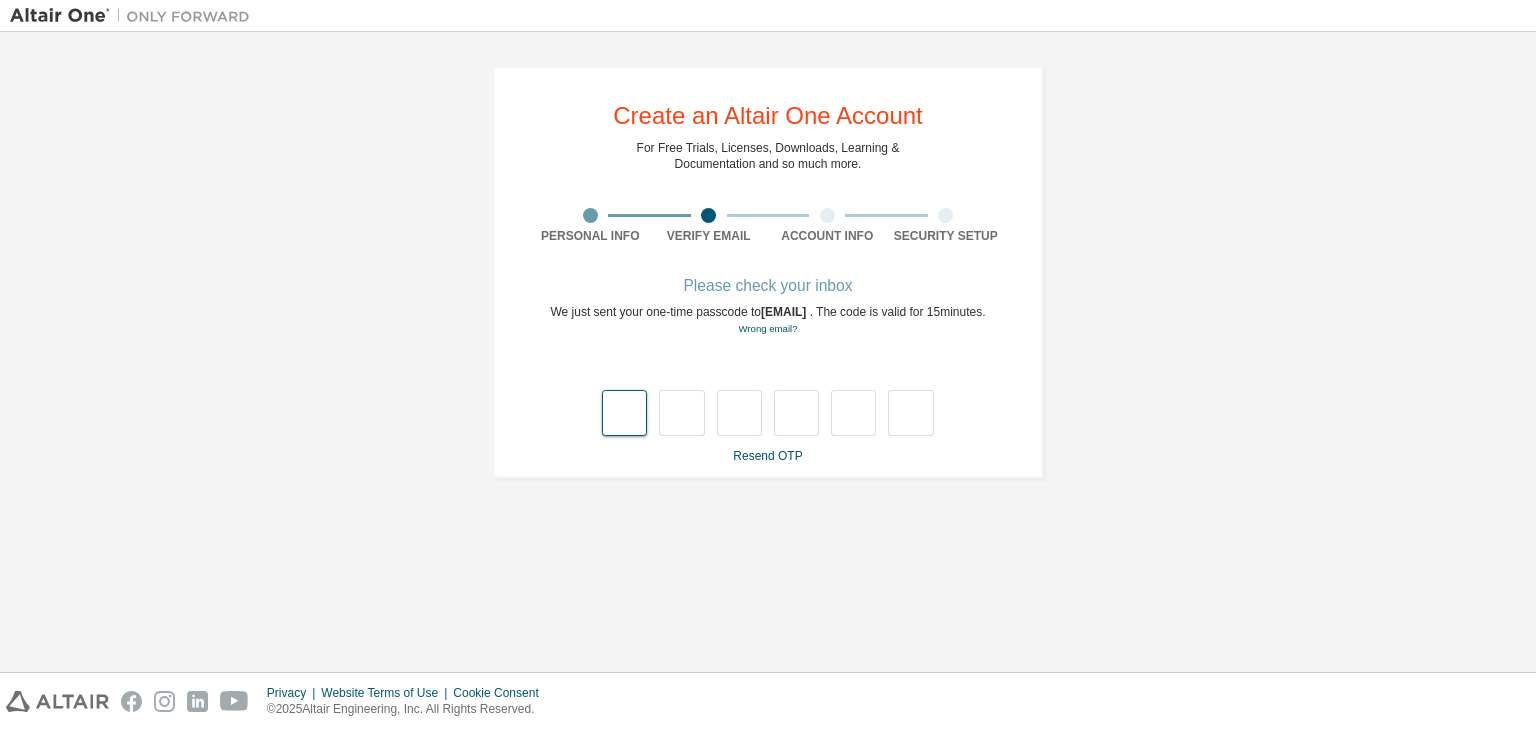 type on "*" 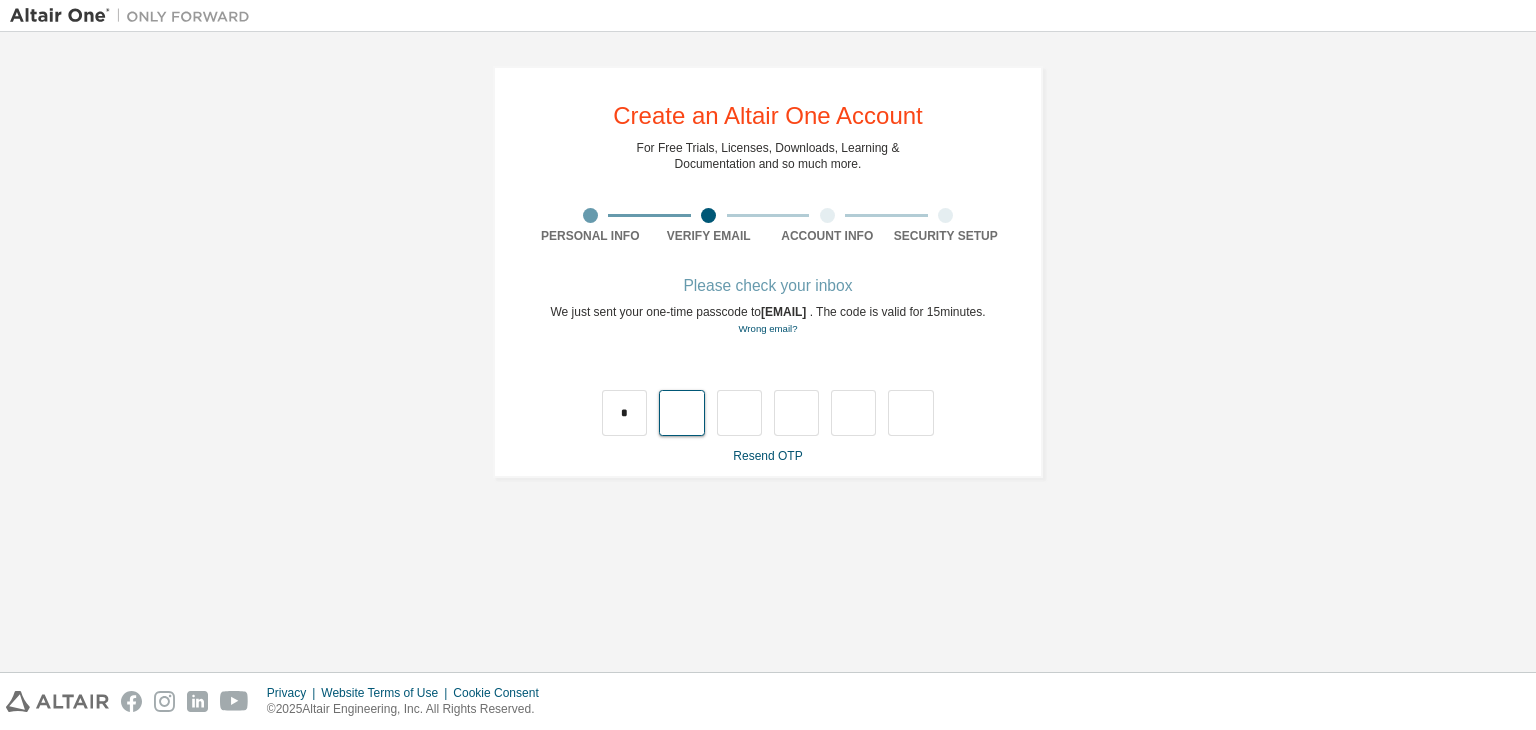 type on "*" 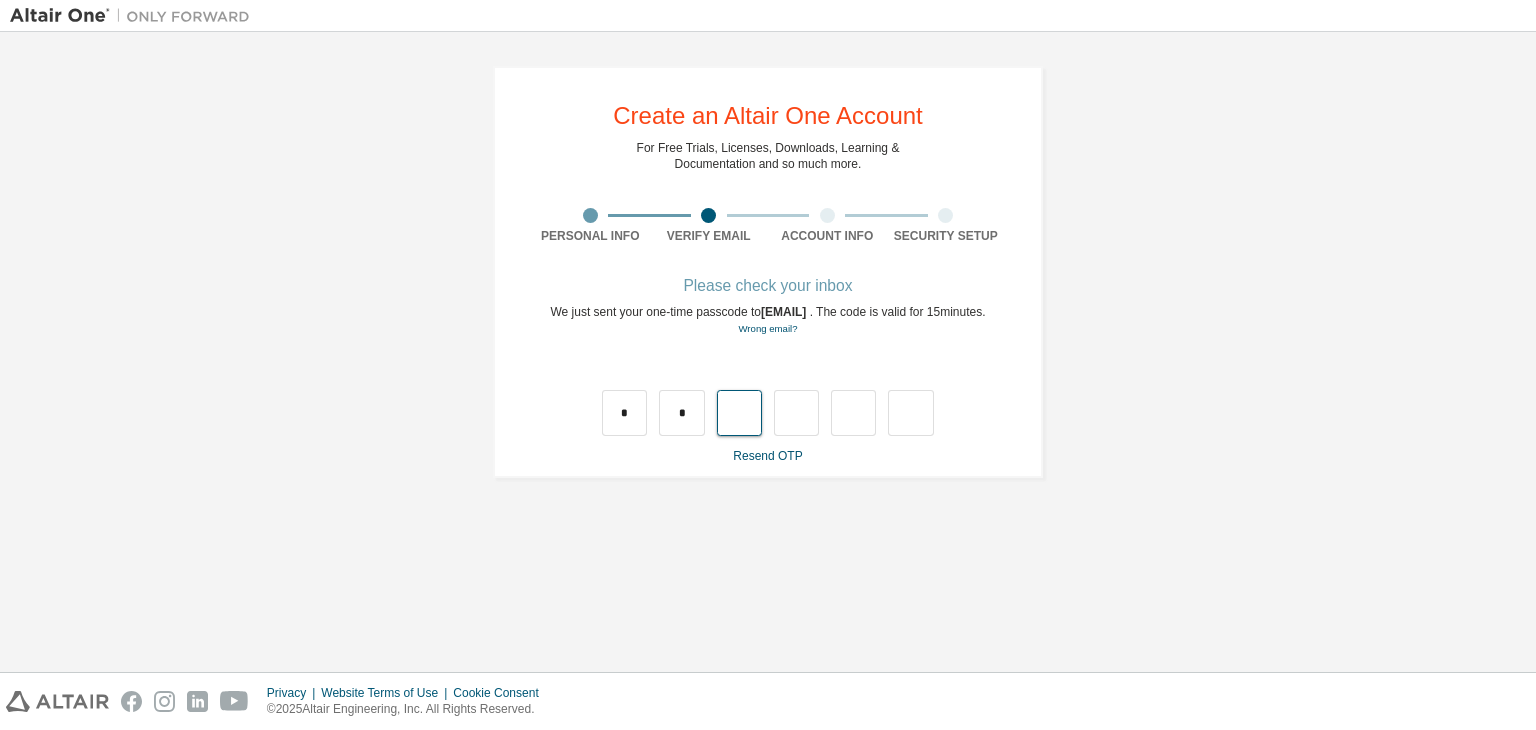 type on "*" 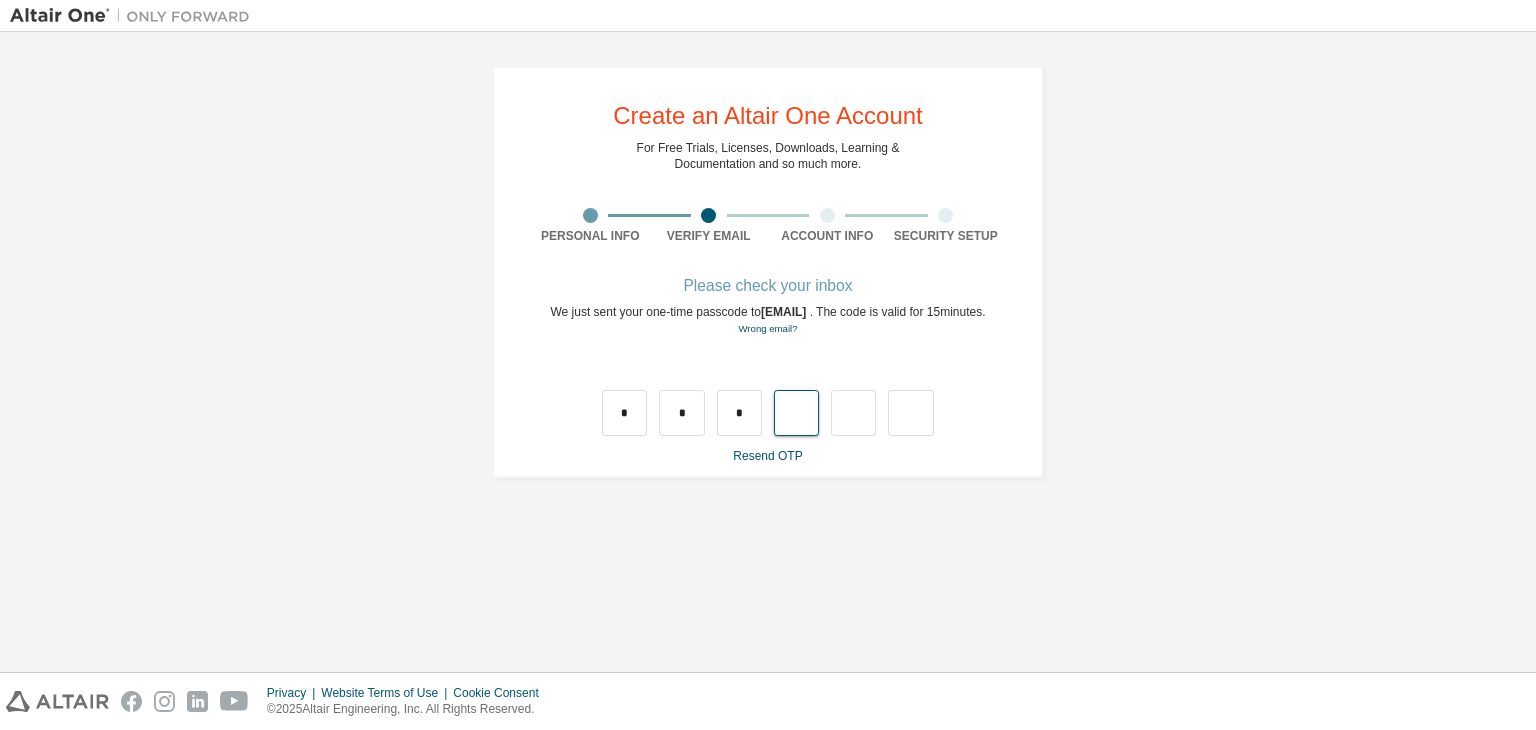 type on "*" 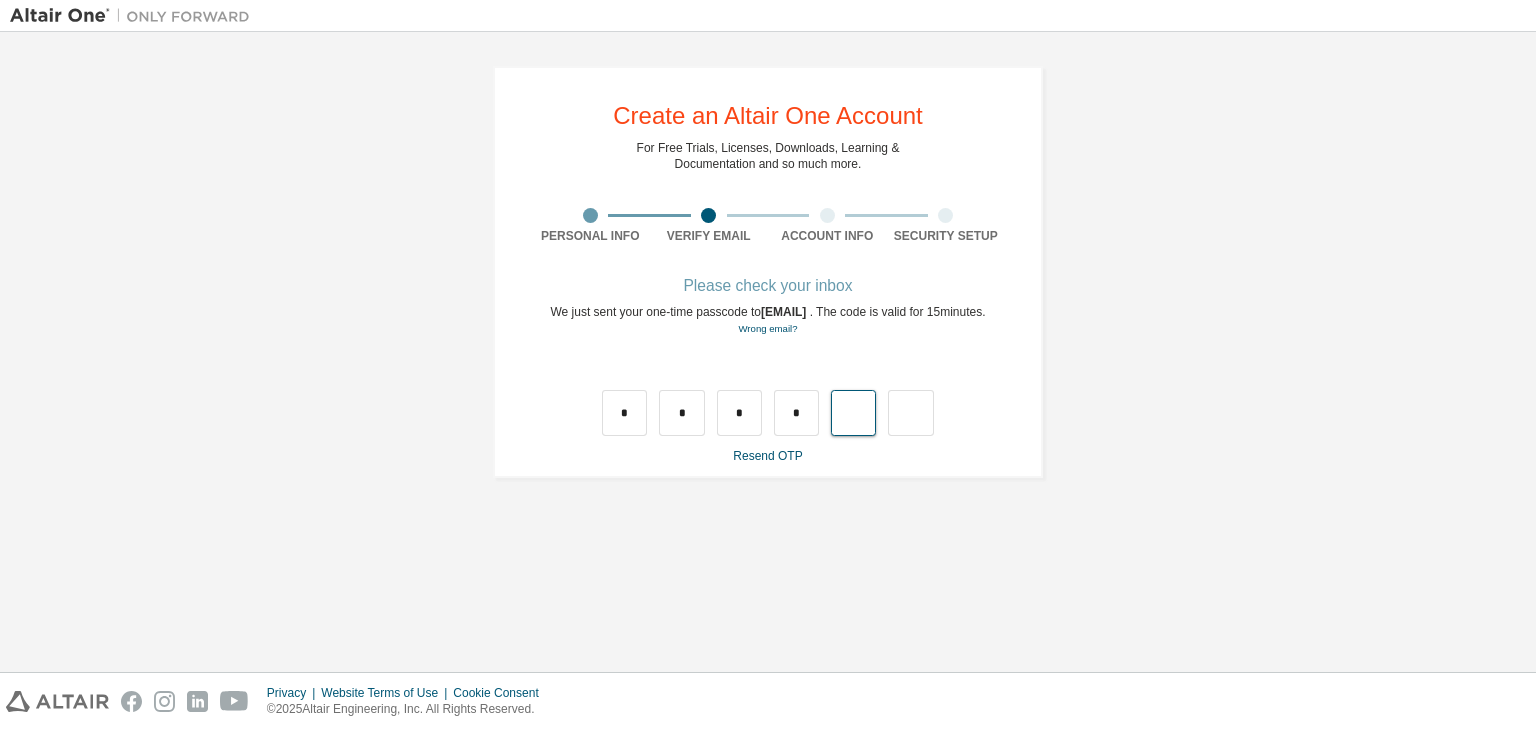 type on "*" 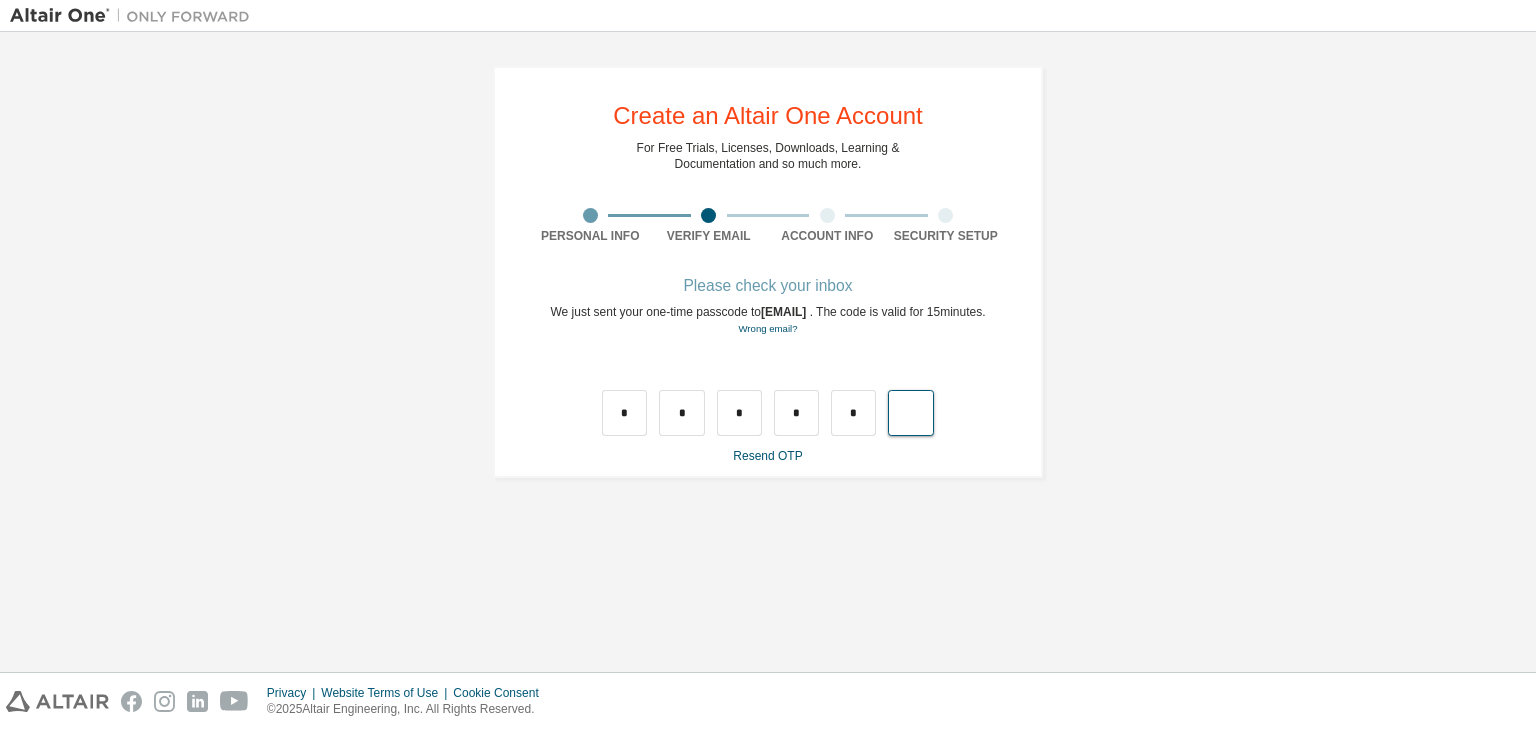 type on "*" 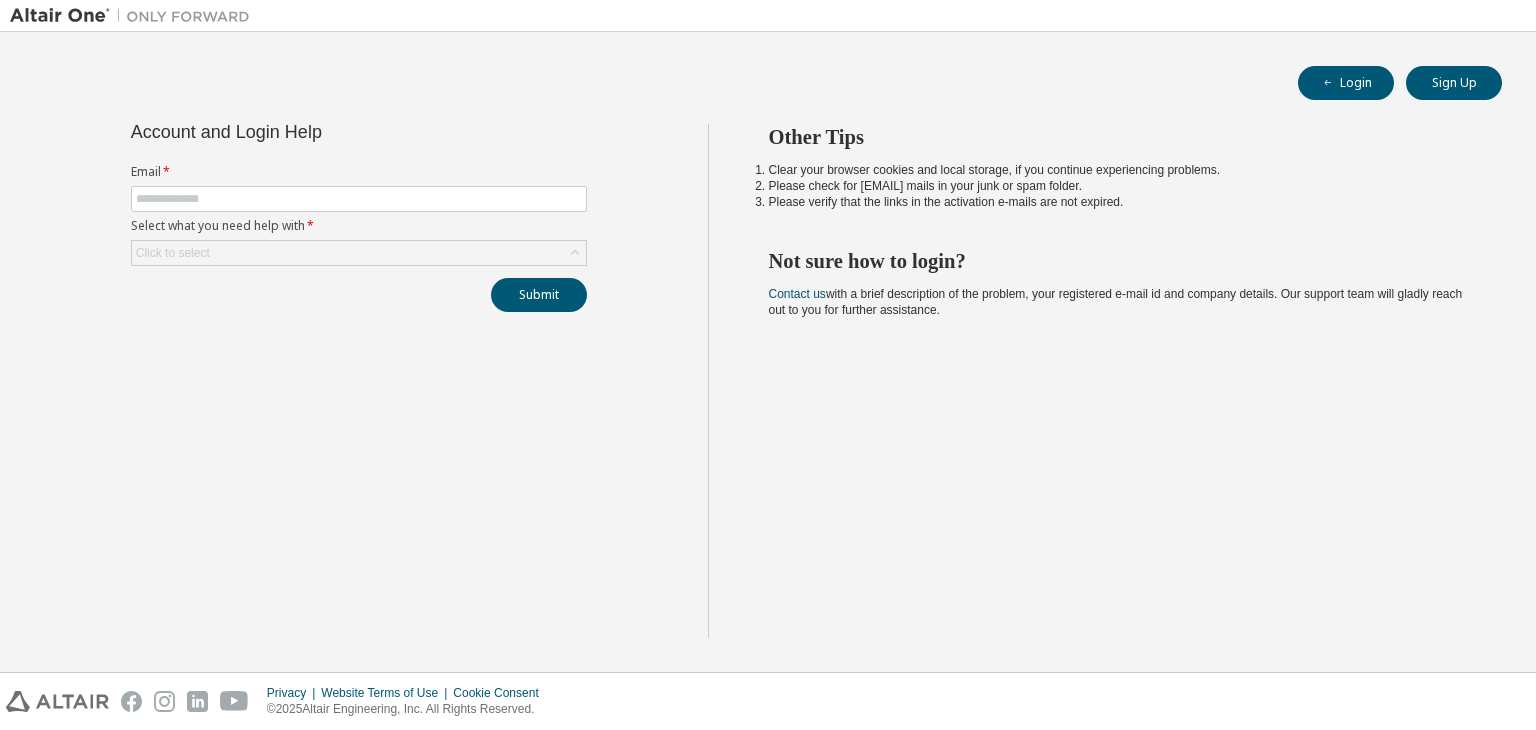 scroll, scrollTop: 0, scrollLeft: 0, axis: both 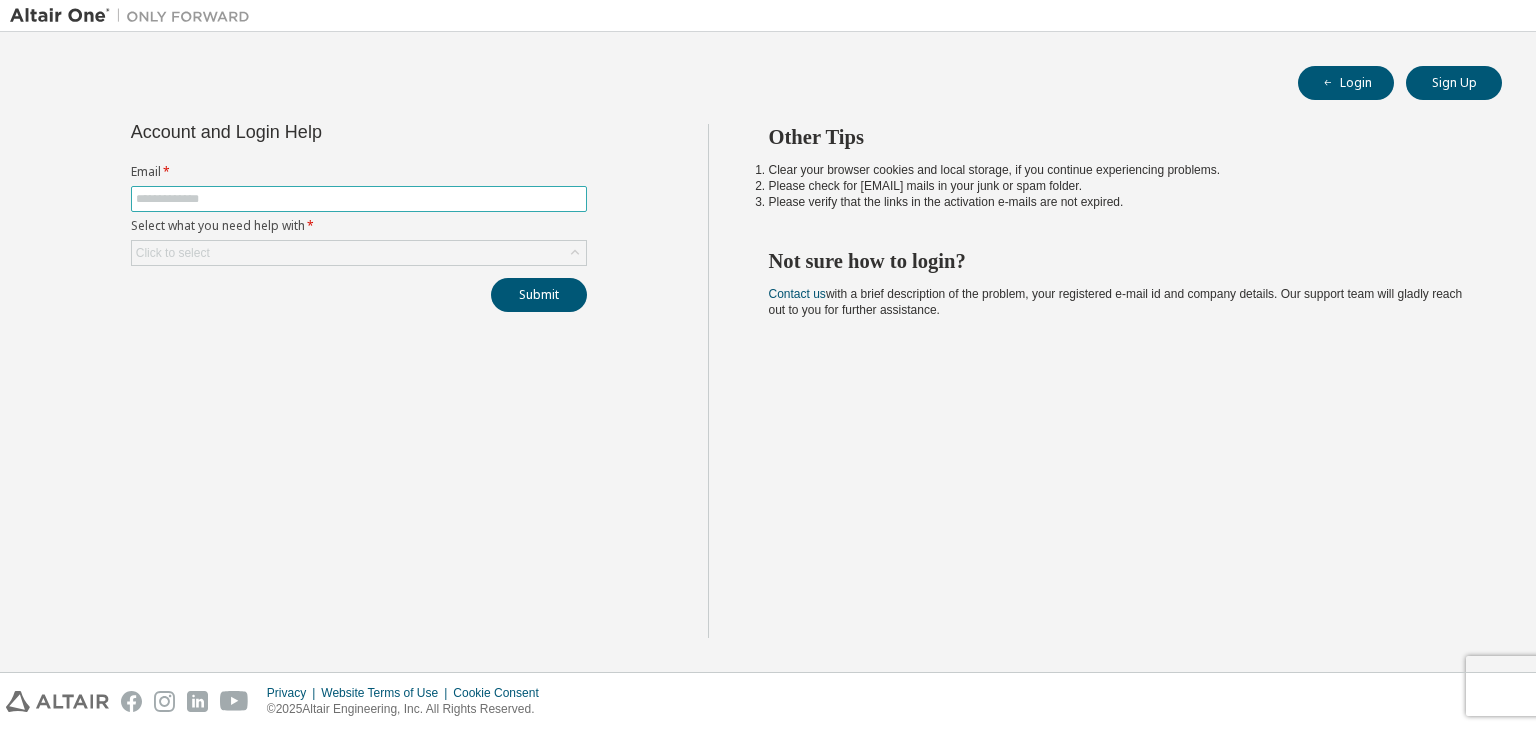 click at bounding box center [359, 199] 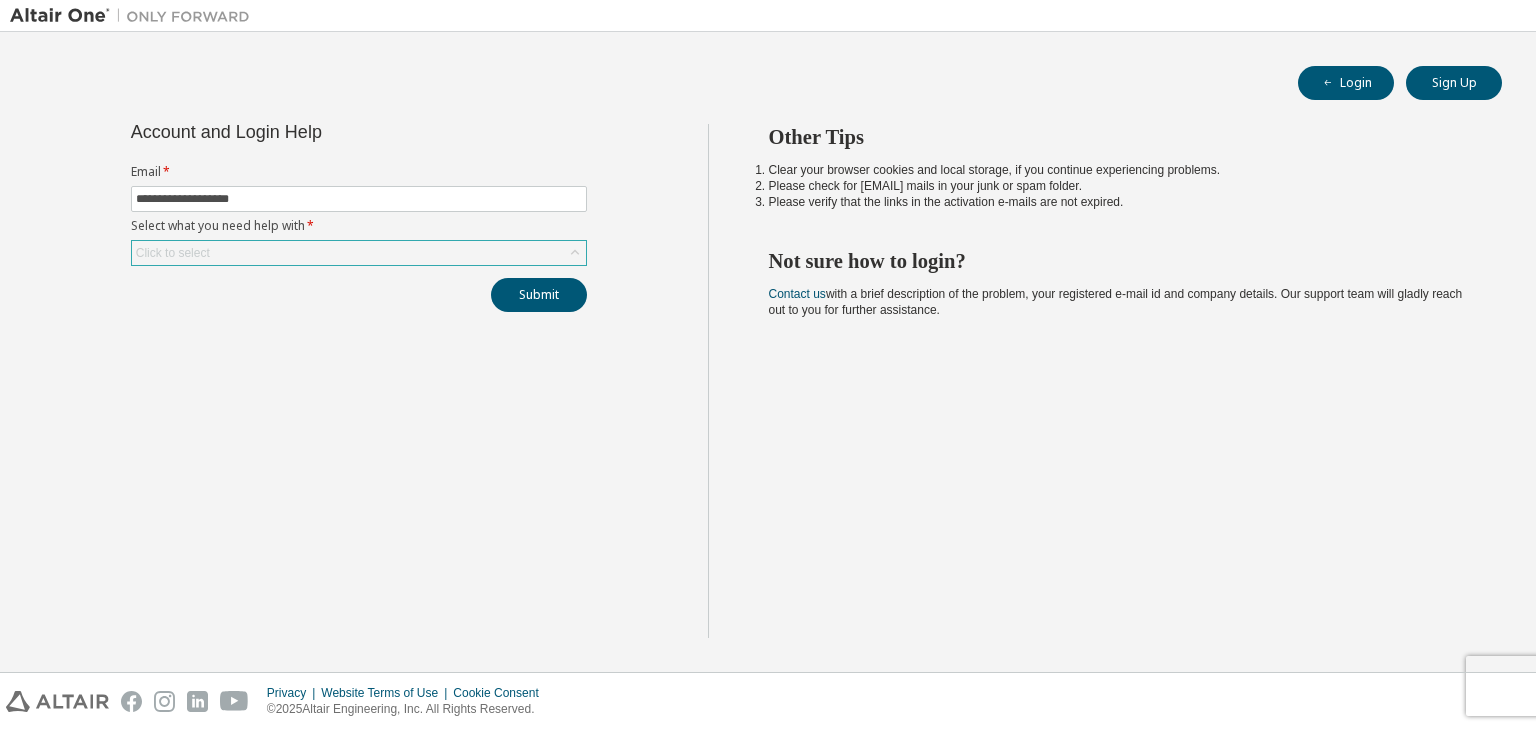 click on "Click to select" at bounding box center (359, 253) 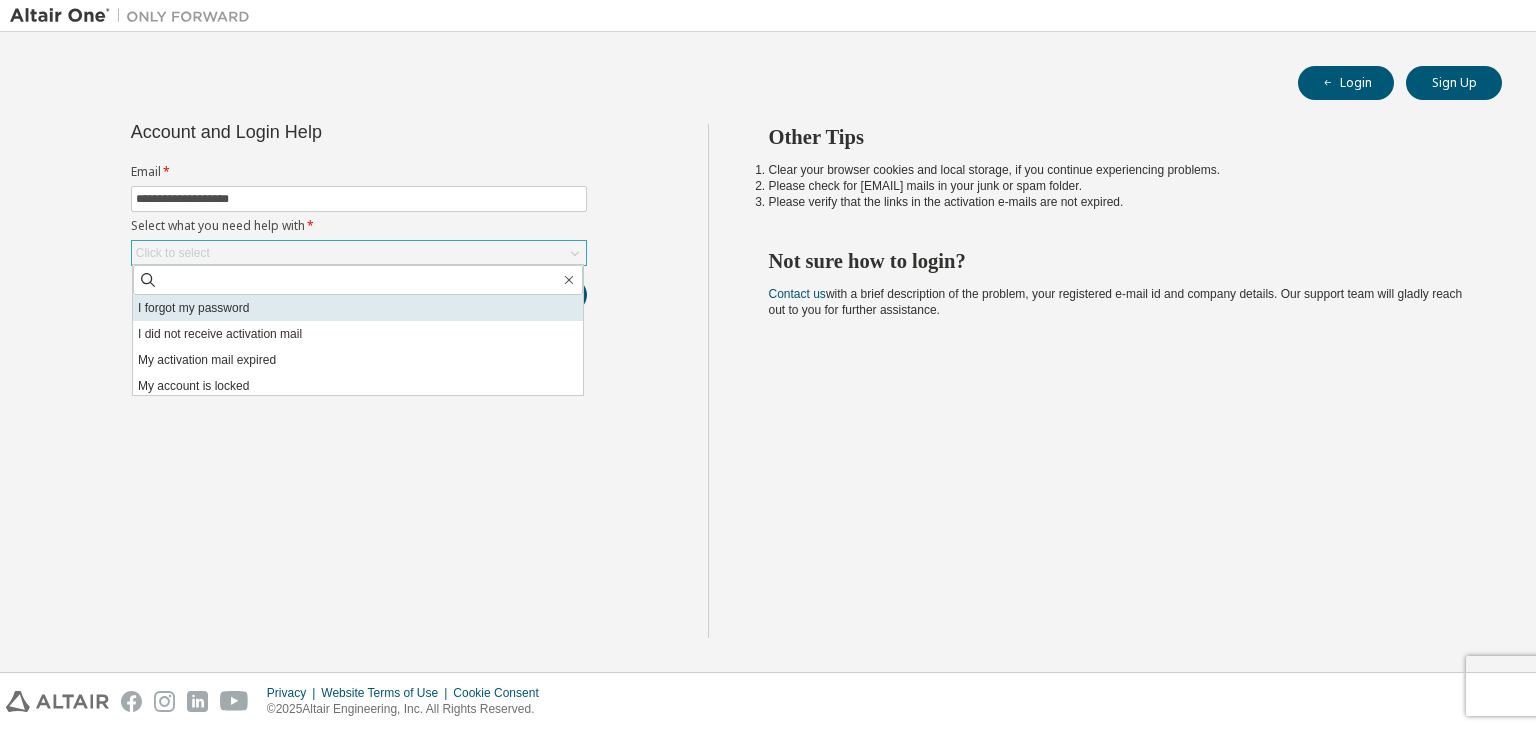 click on "I forgot my password" at bounding box center [358, 308] 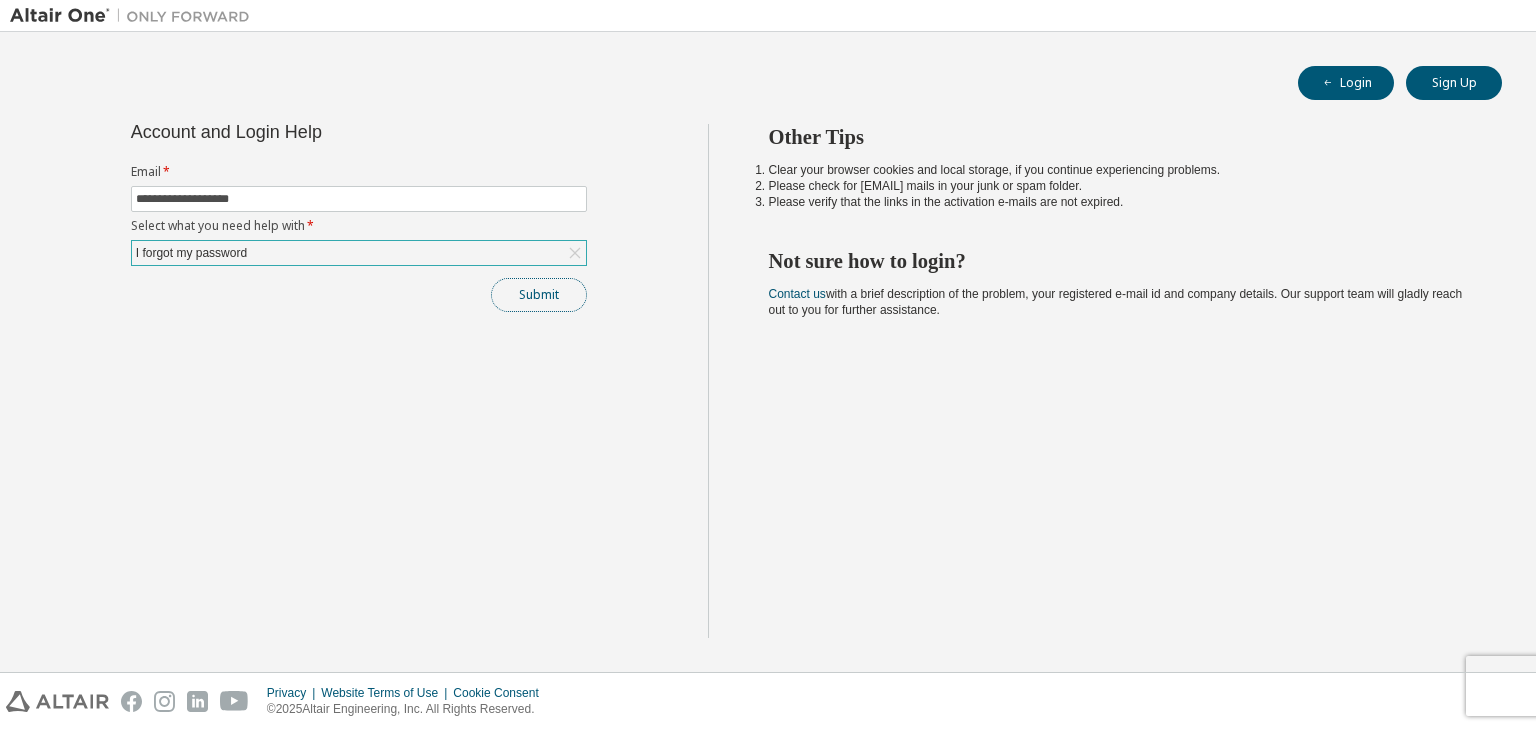 click on "Submit" at bounding box center (539, 295) 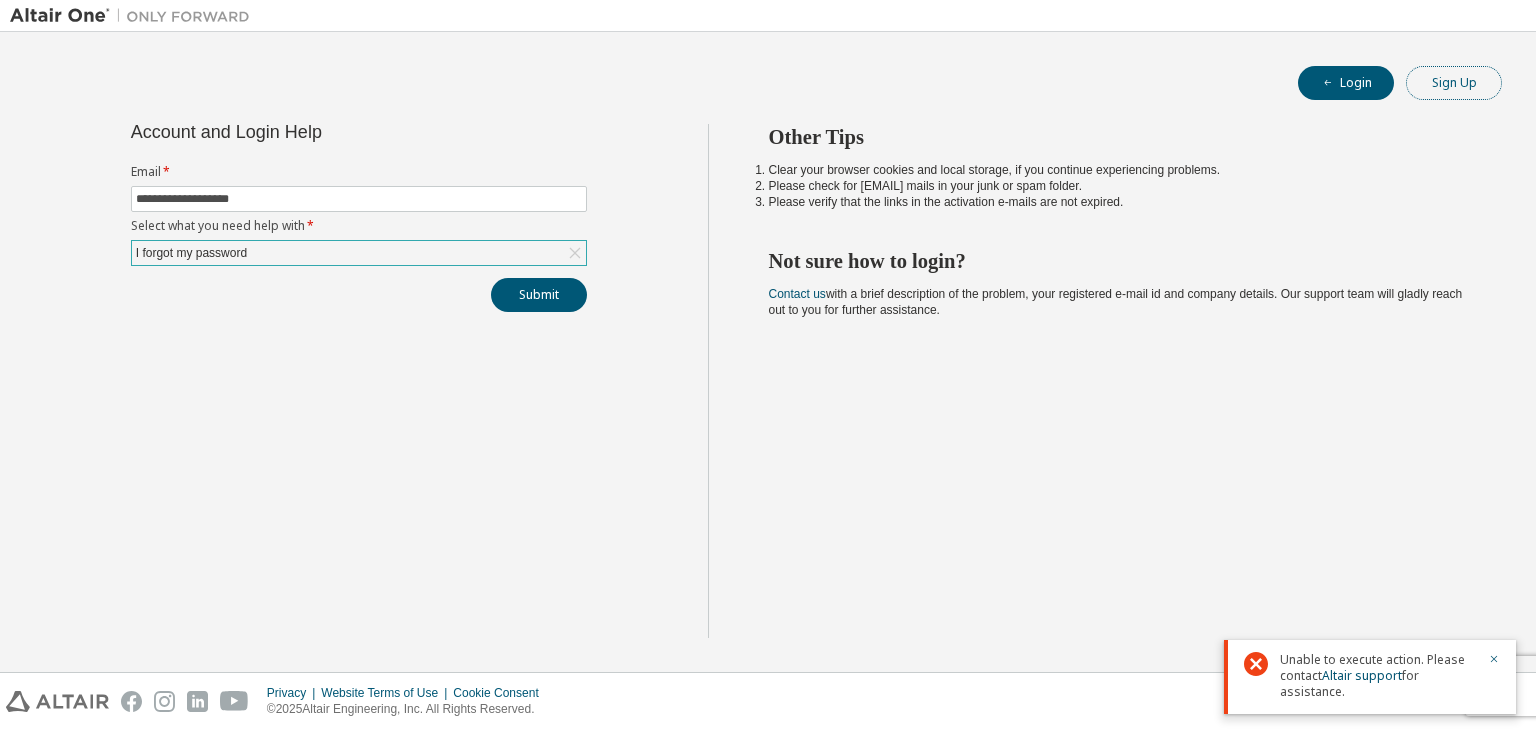 click on "Sign Up" at bounding box center (1454, 83) 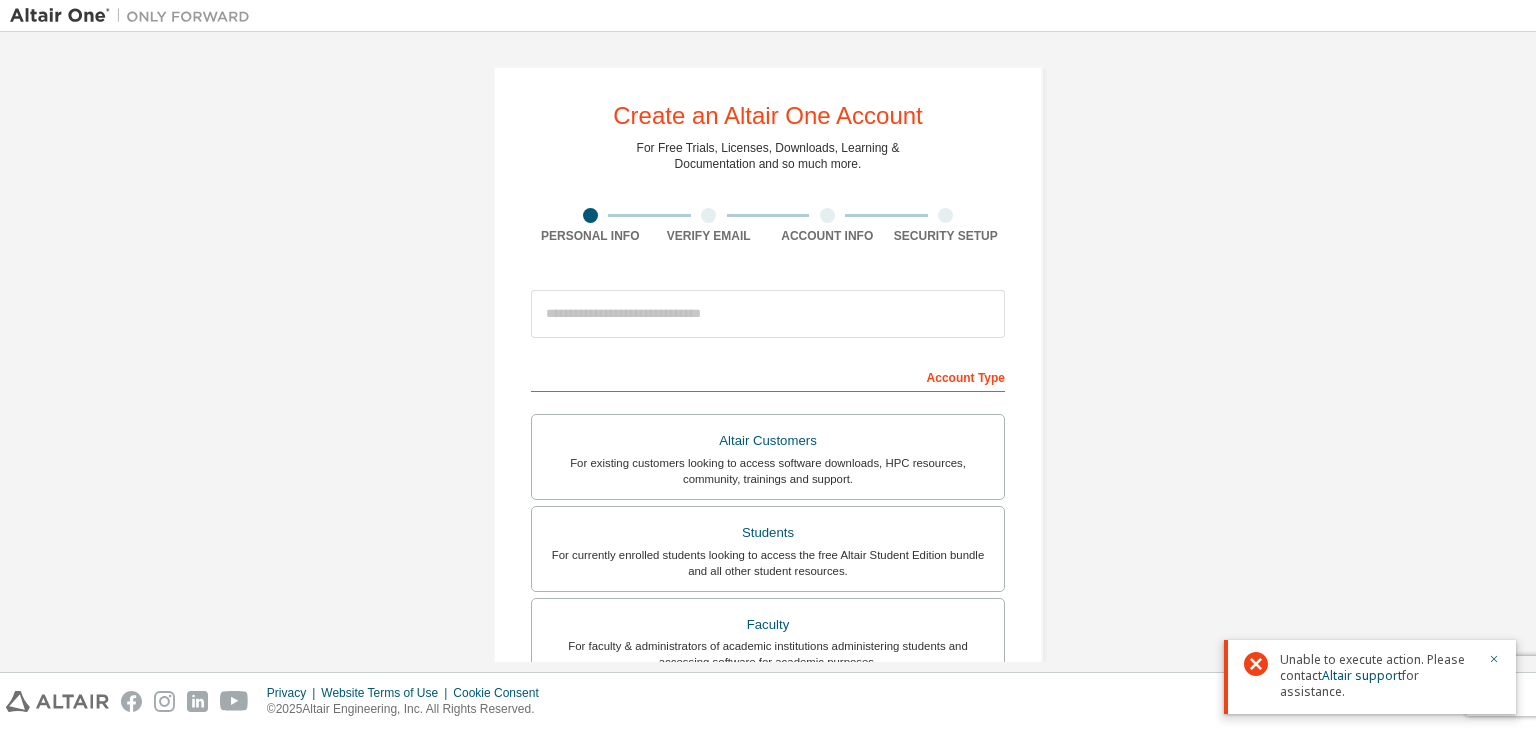 scroll, scrollTop: 39, scrollLeft: 0, axis: vertical 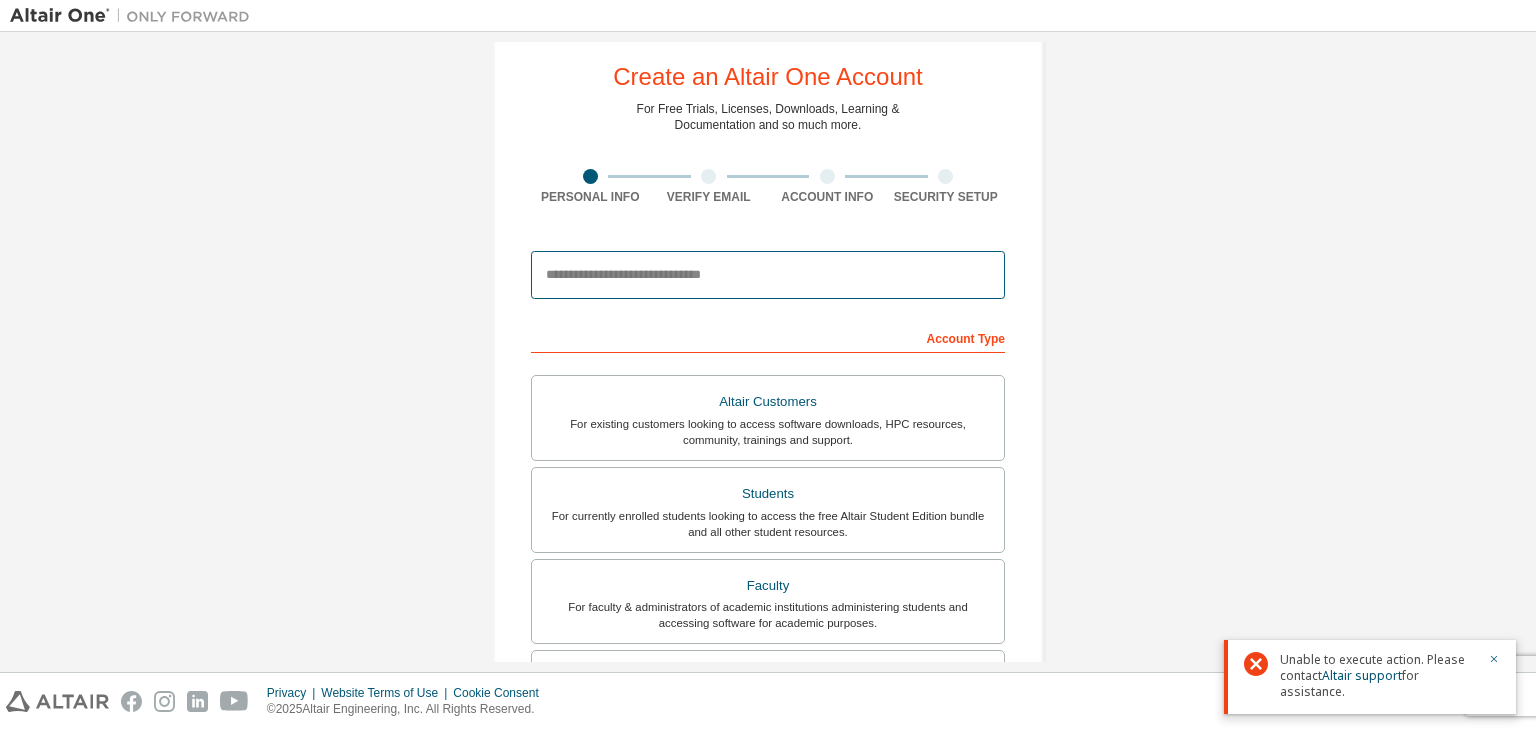 click at bounding box center [768, 275] 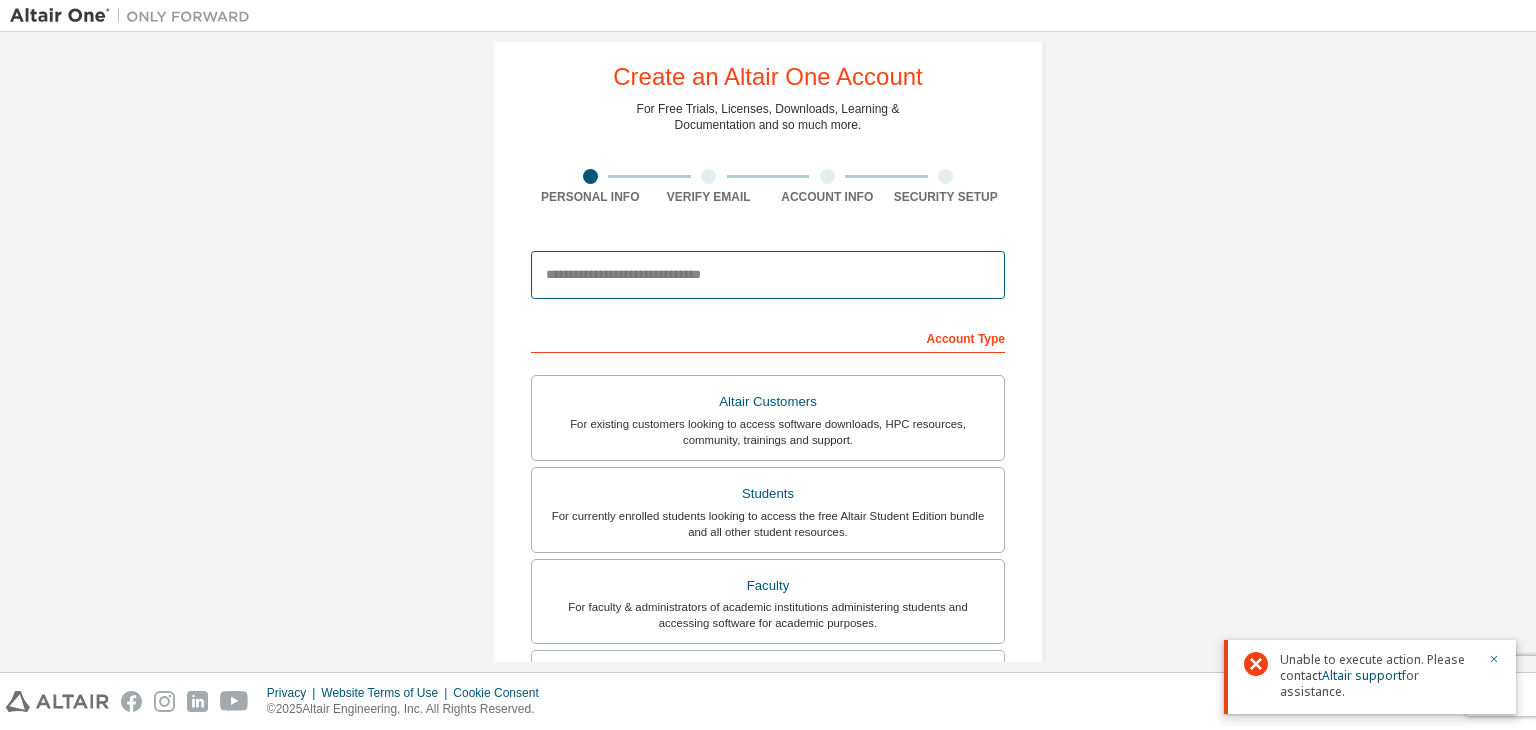 type on "**********" 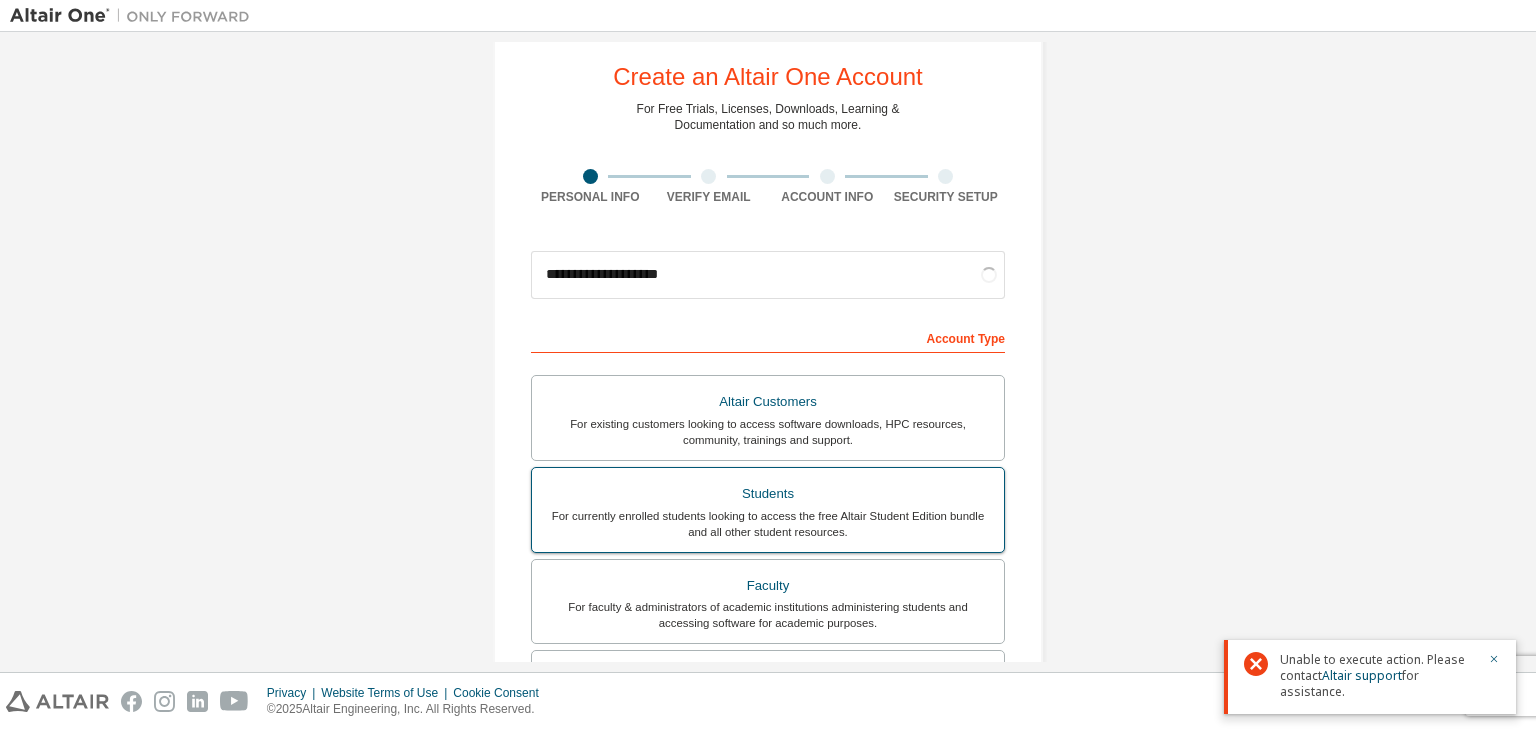 click on "Students For currently enrolled students looking to access the free Altair Student Edition bundle and all other student resources." at bounding box center [768, 510] 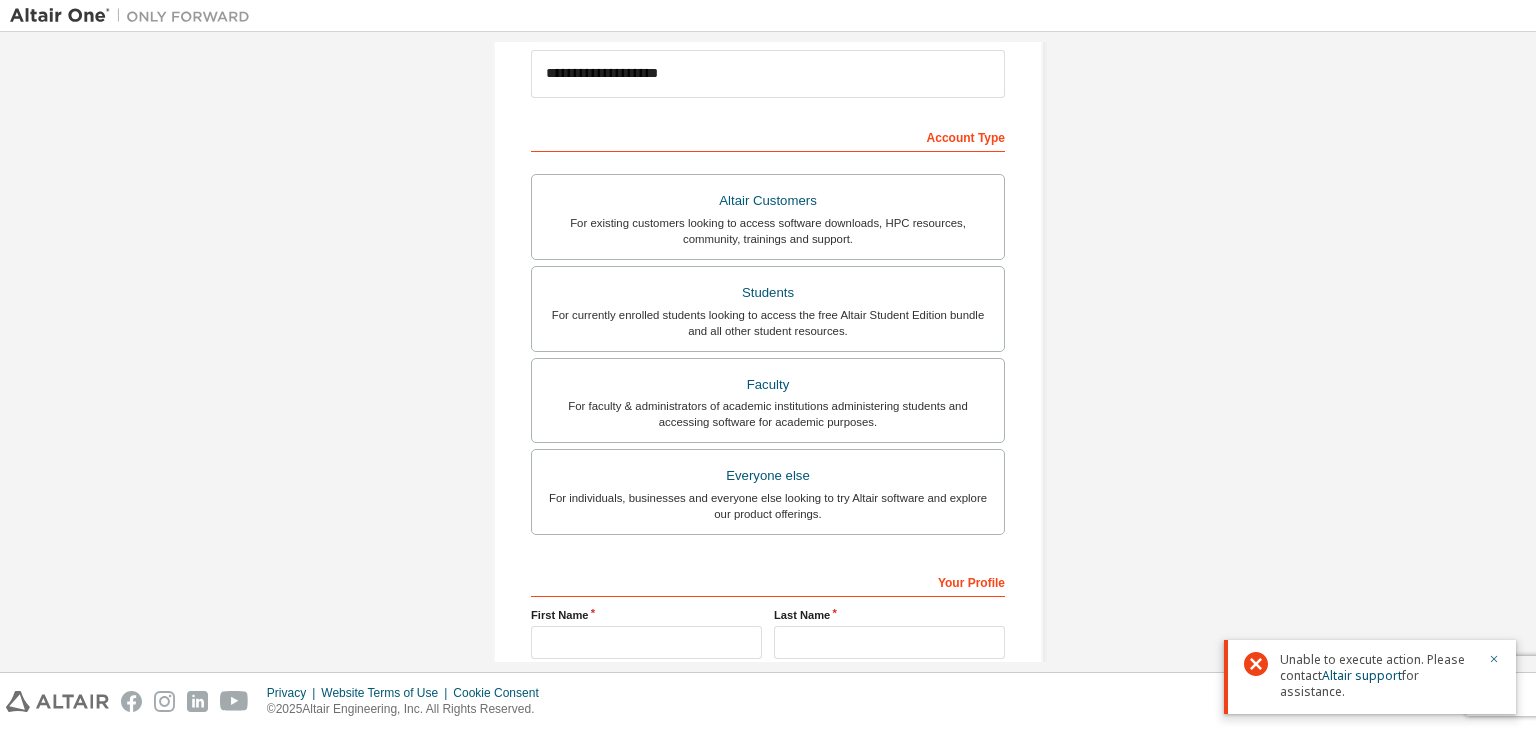 scroll, scrollTop: 298, scrollLeft: 0, axis: vertical 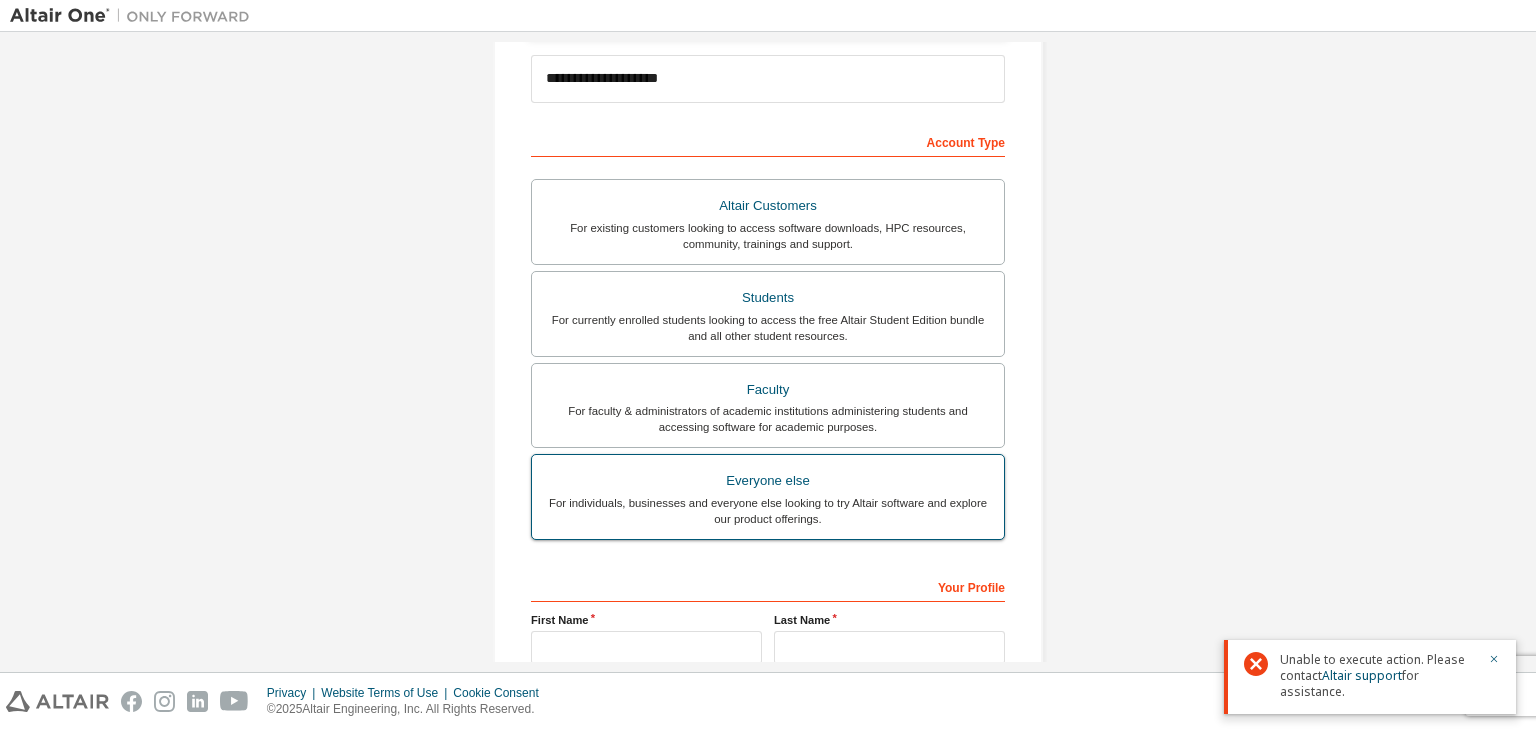 click on "Everyone else" at bounding box center [768, 481] 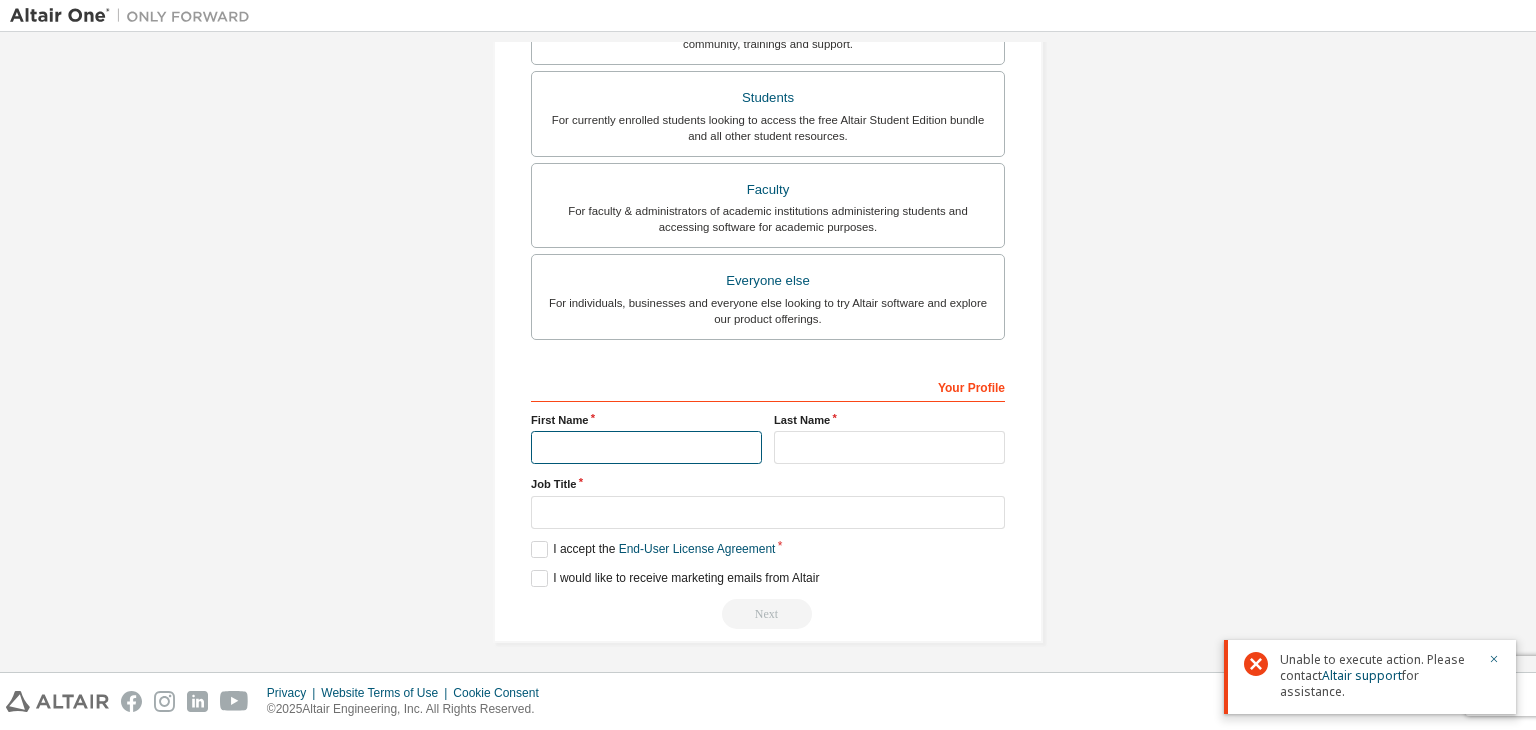 click at bounding box center [646, 447] 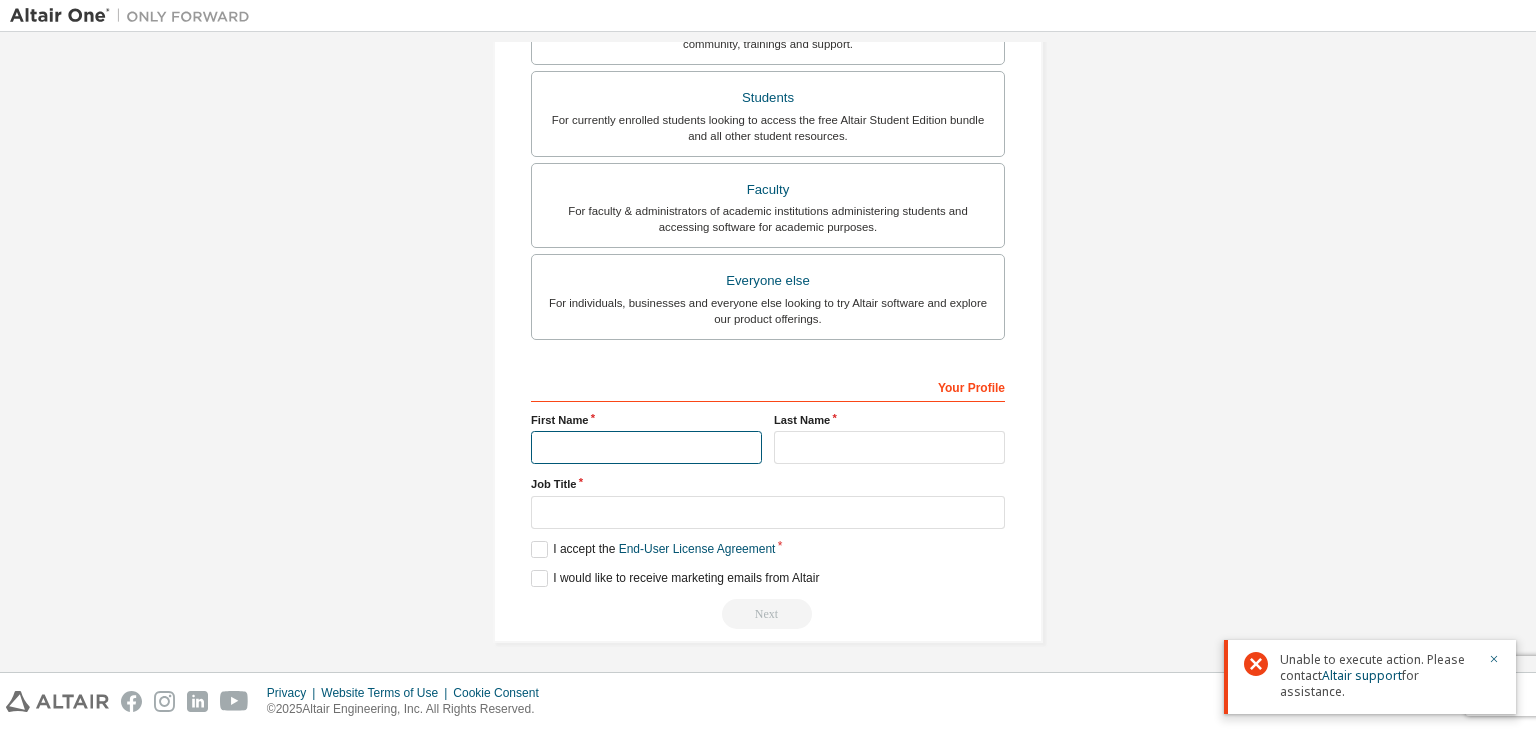 type on "*******" 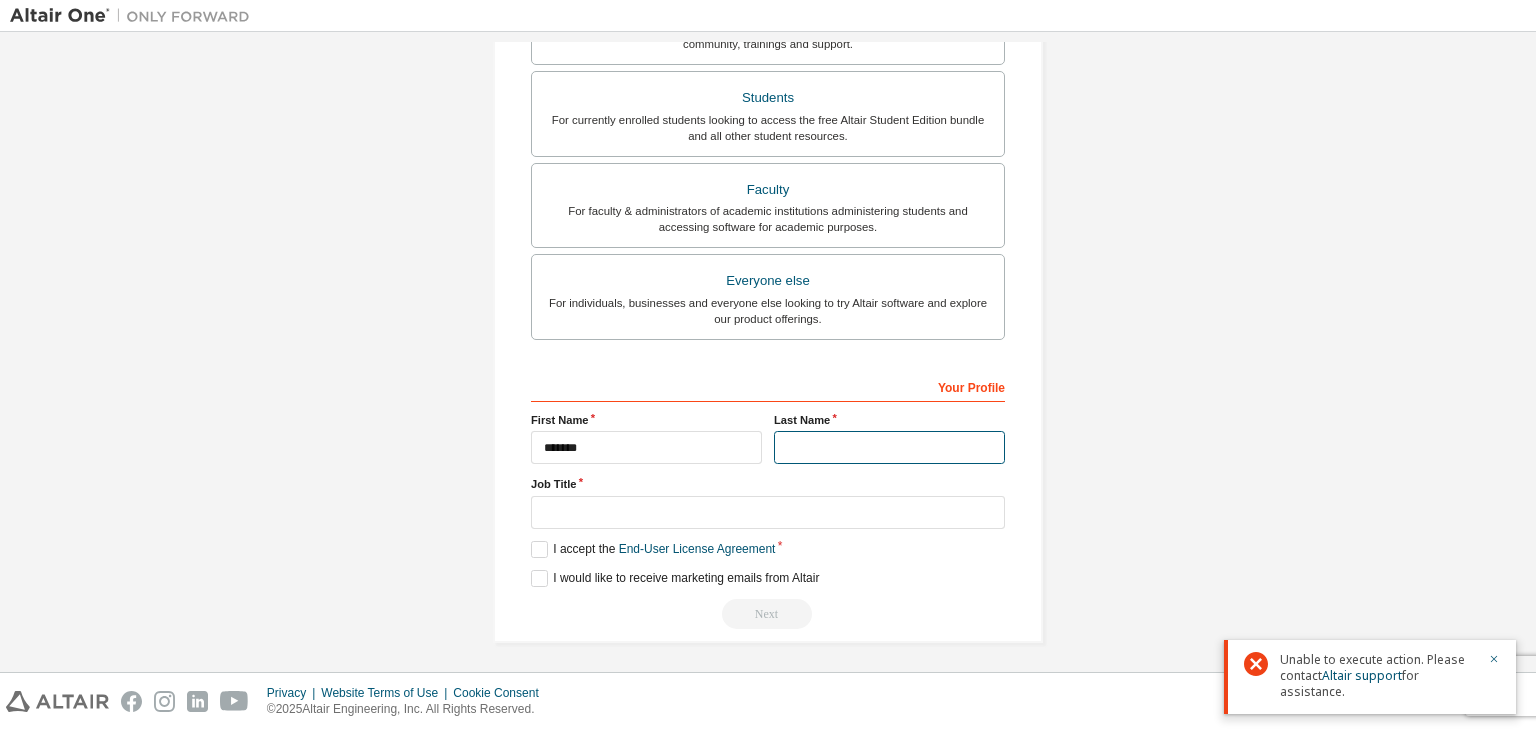type on "*******" 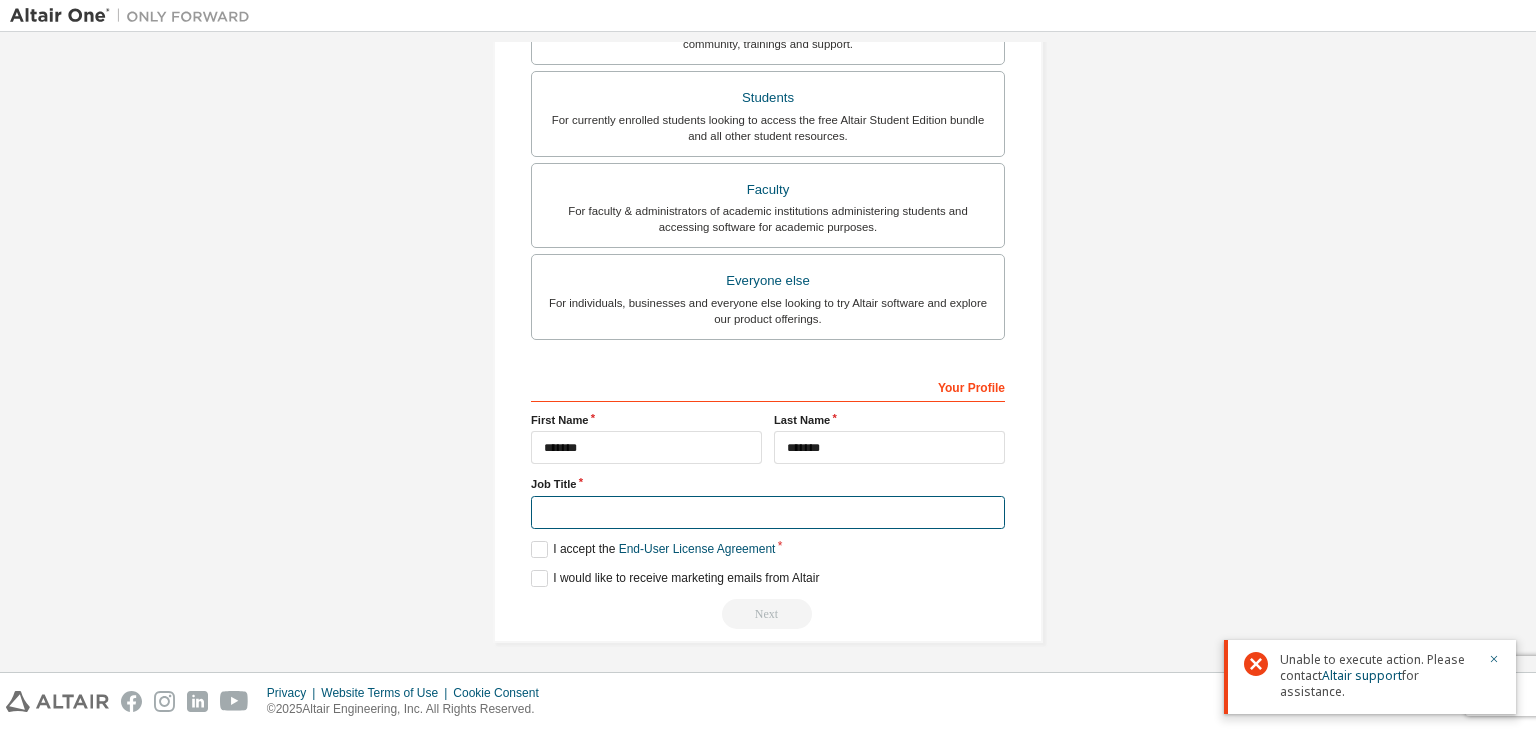 click at bounding box center [768, 512] 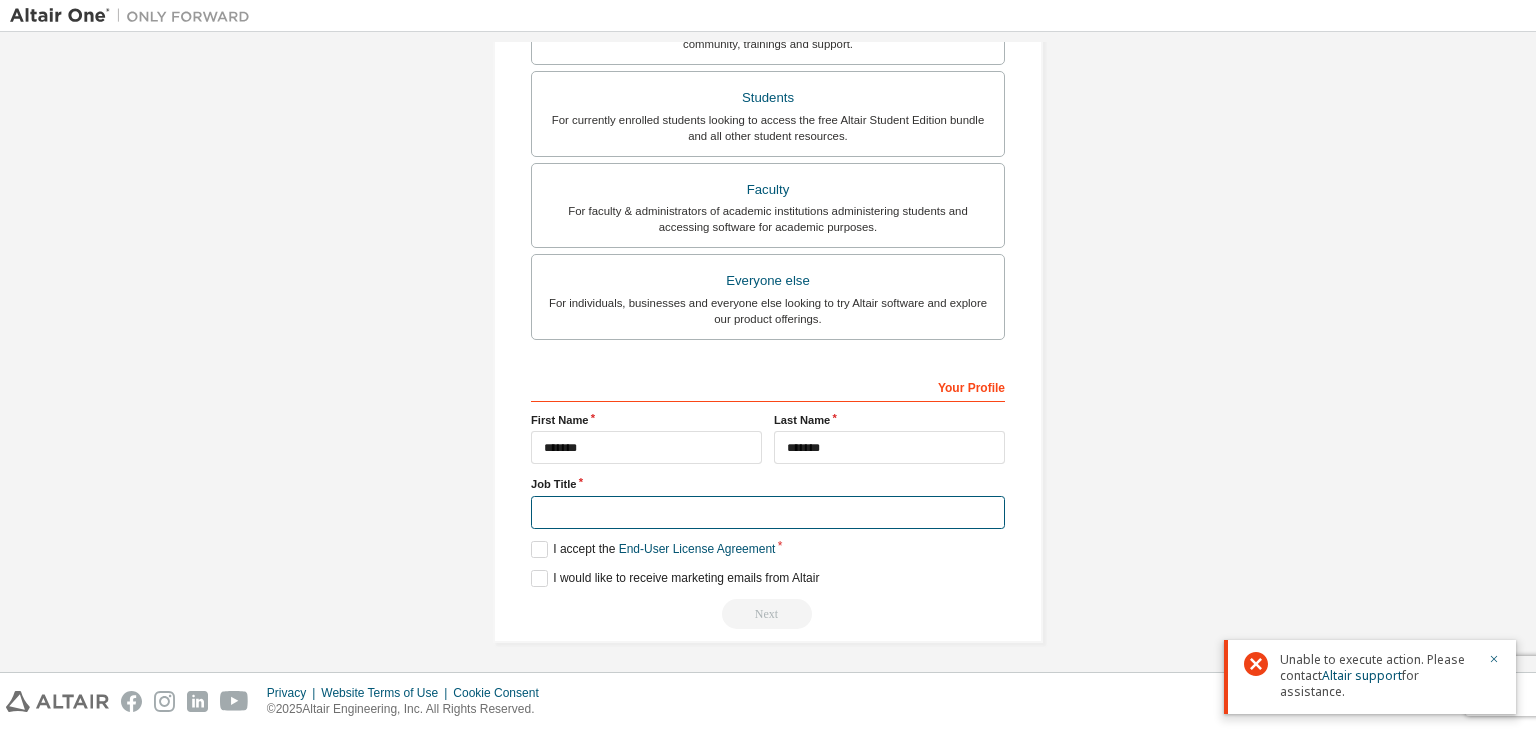 type on "*******" 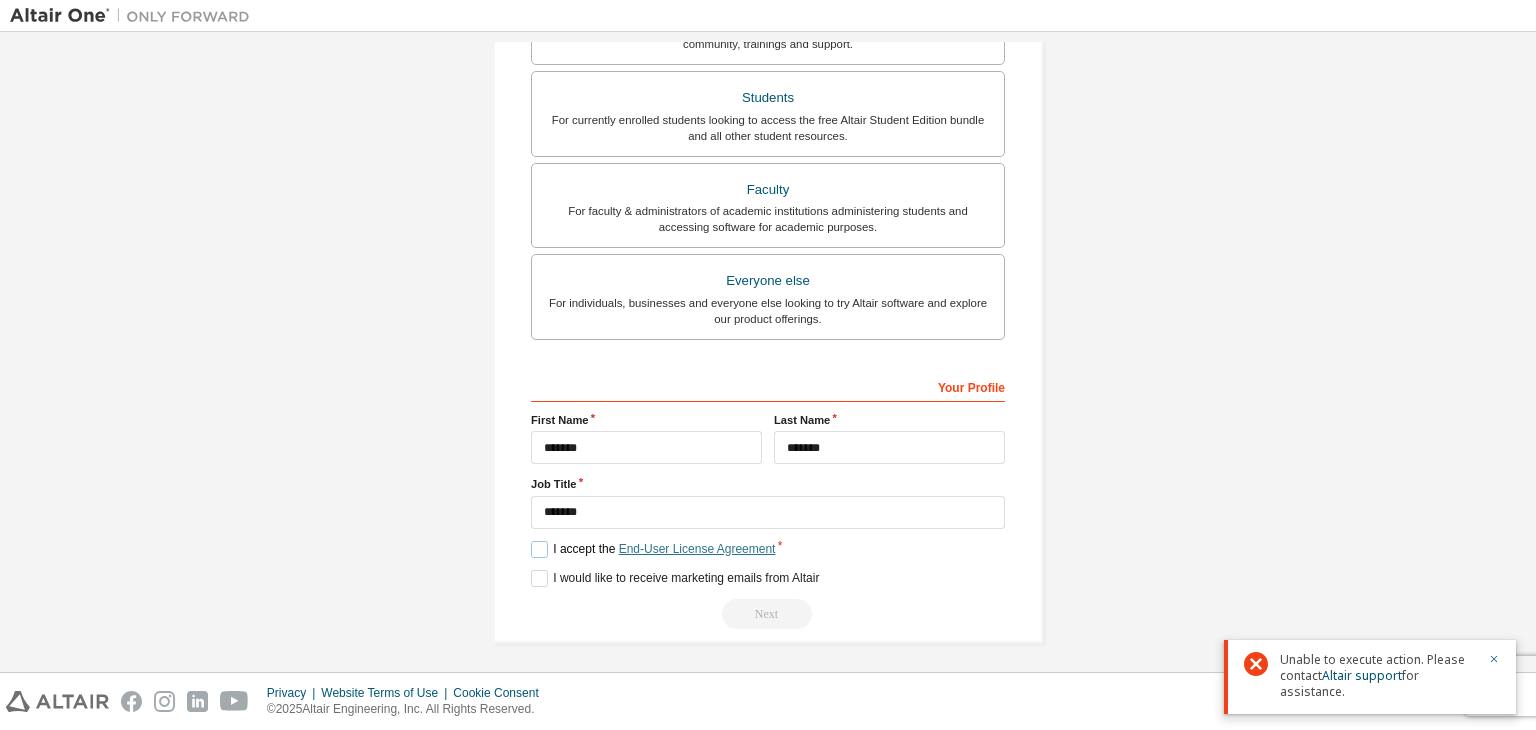 click on "End-User License Agreement" at bounding box center [697, 549] 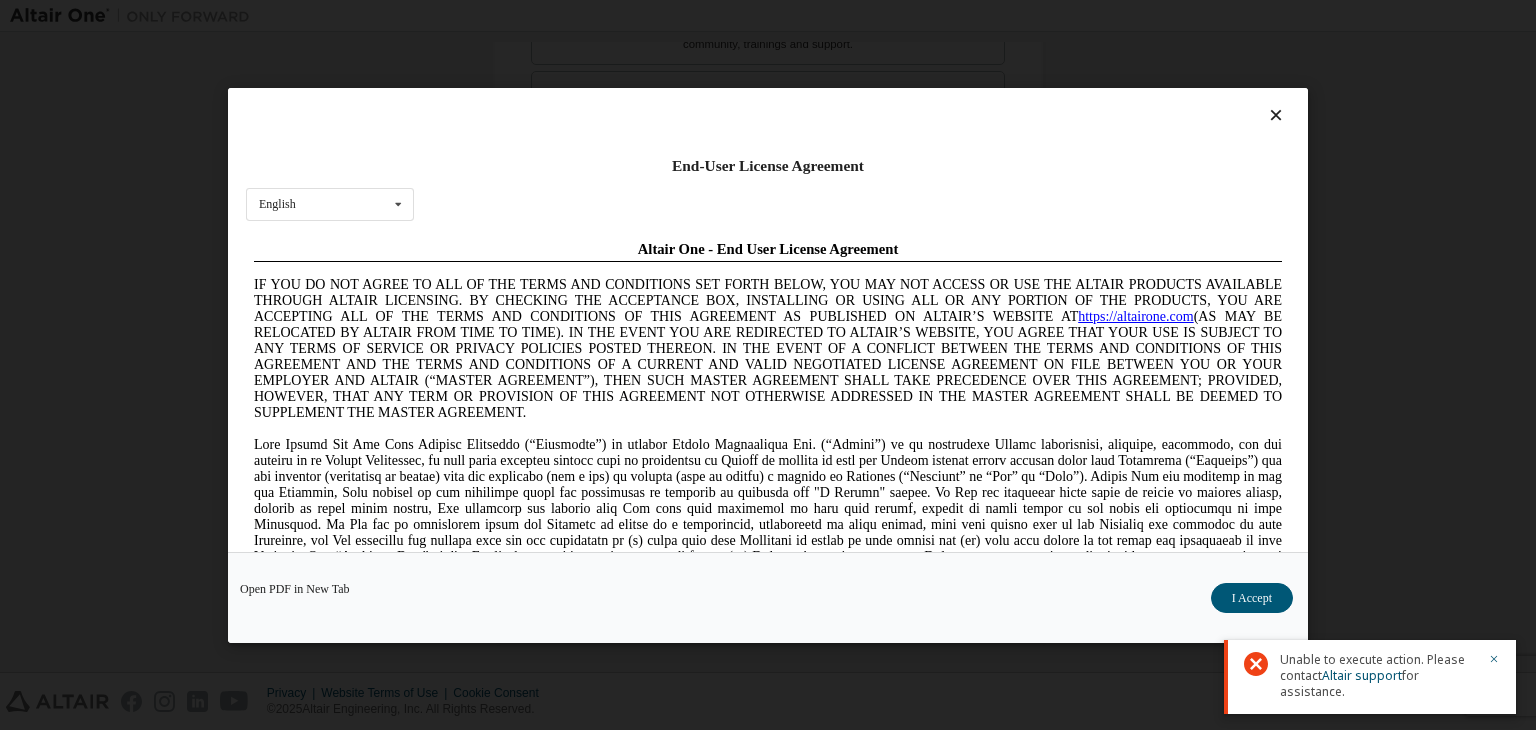 scroll, scrollTop: 0, scrollLeft: 0, axis: both 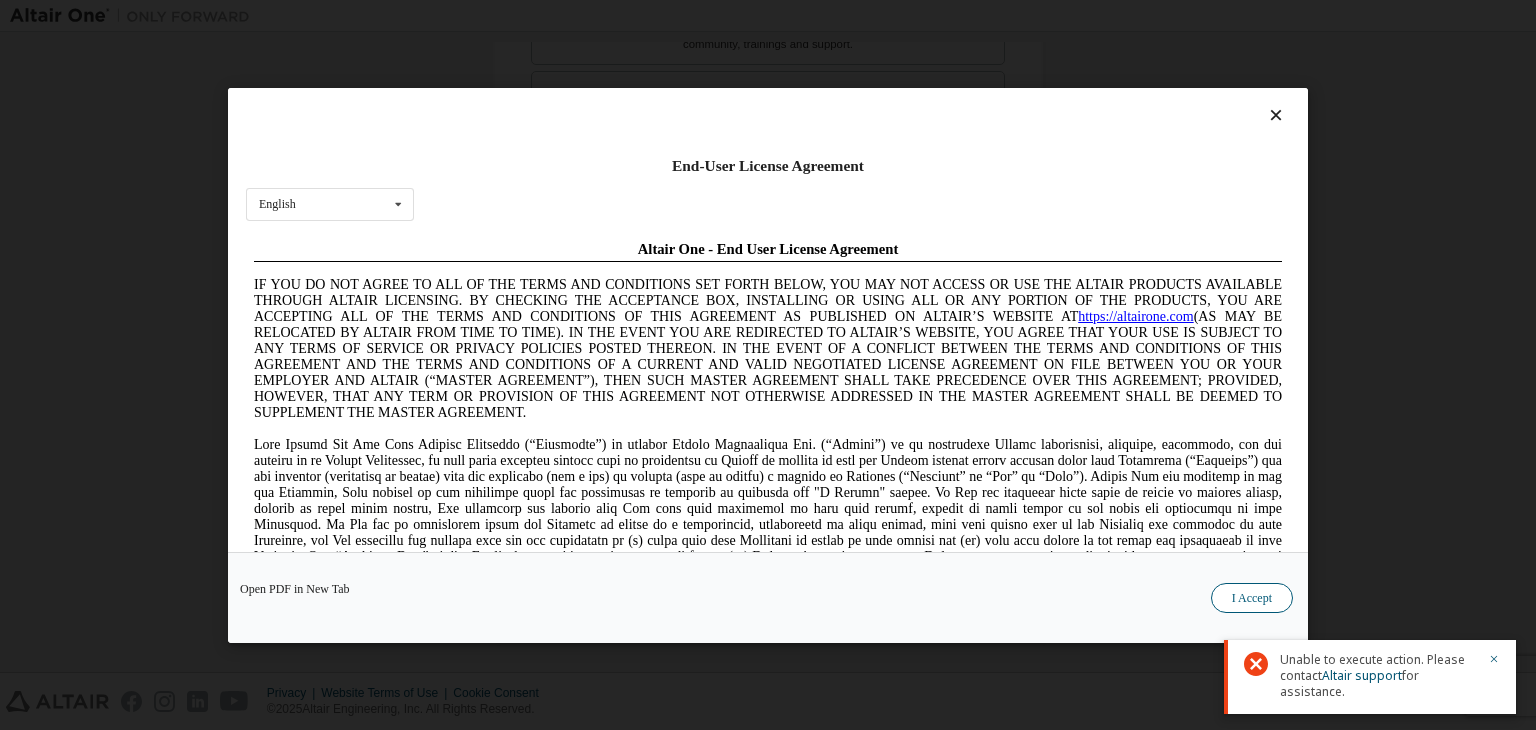 click on "I Accept" at bounding box center (1252, 598) 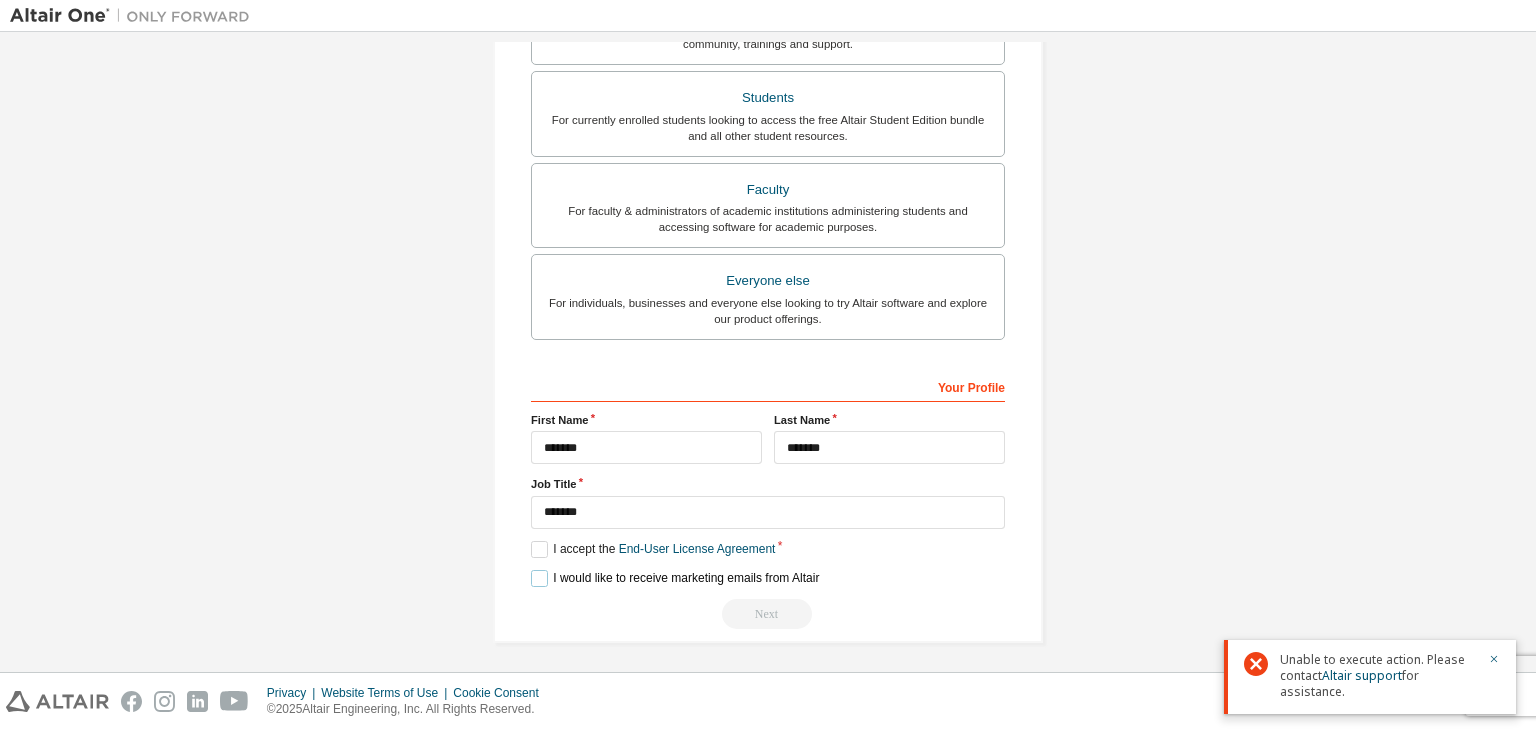 click on "I would like to receive marketing emails from Altair" at bounding box center [675, 578] 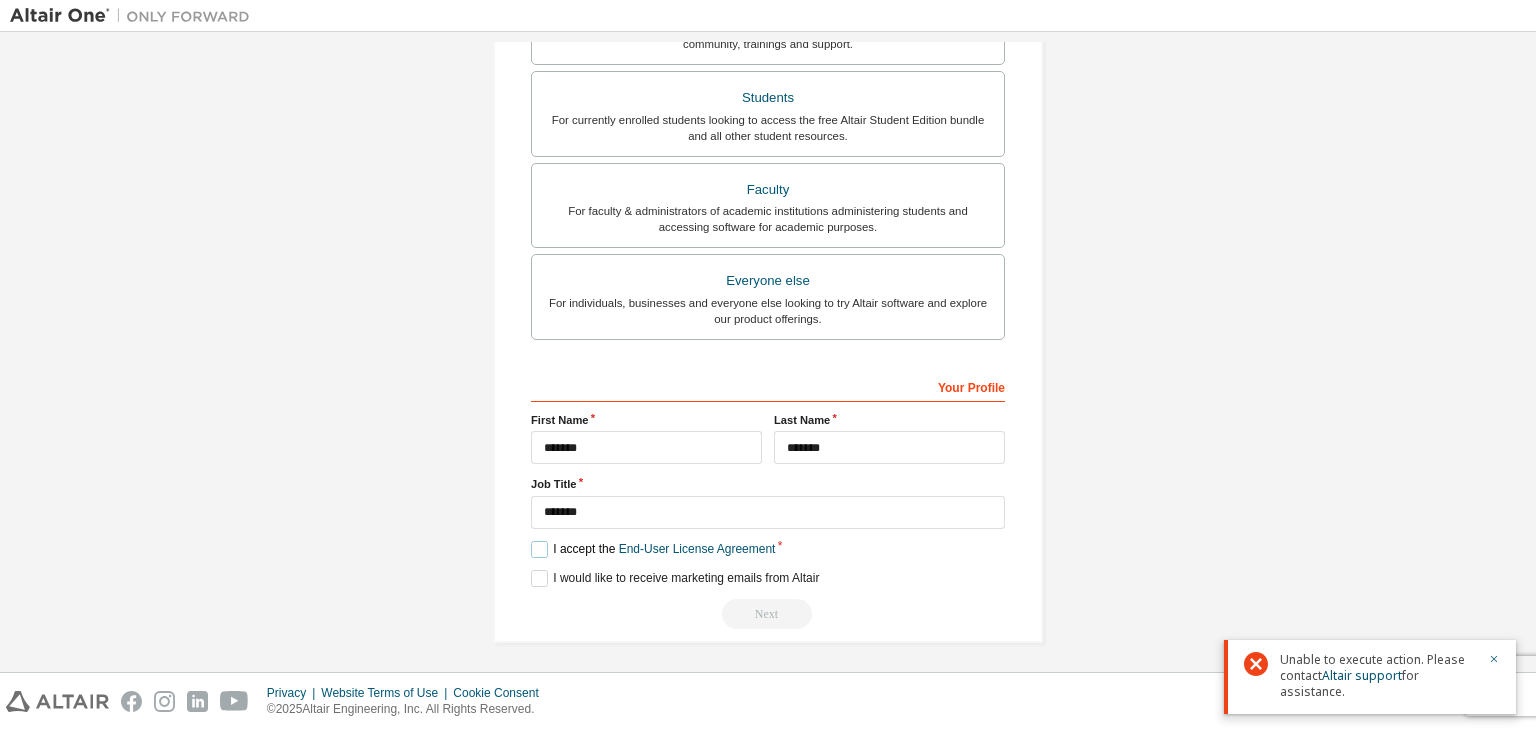click on "I accept the    End-User License Agreement" at bounding box center (653, 549) 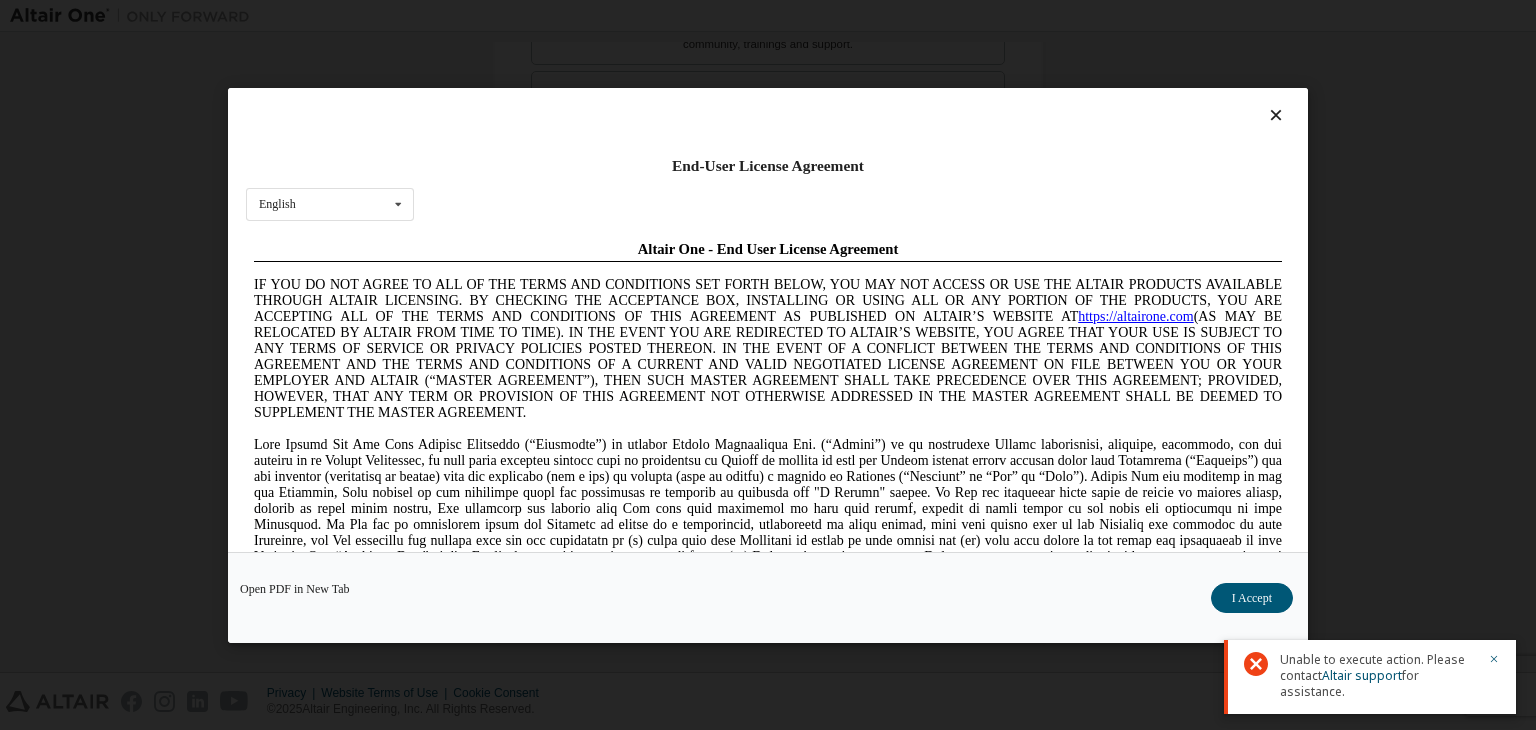 scroll, scrollTop: 0, scrollLeft: 0, axis: both 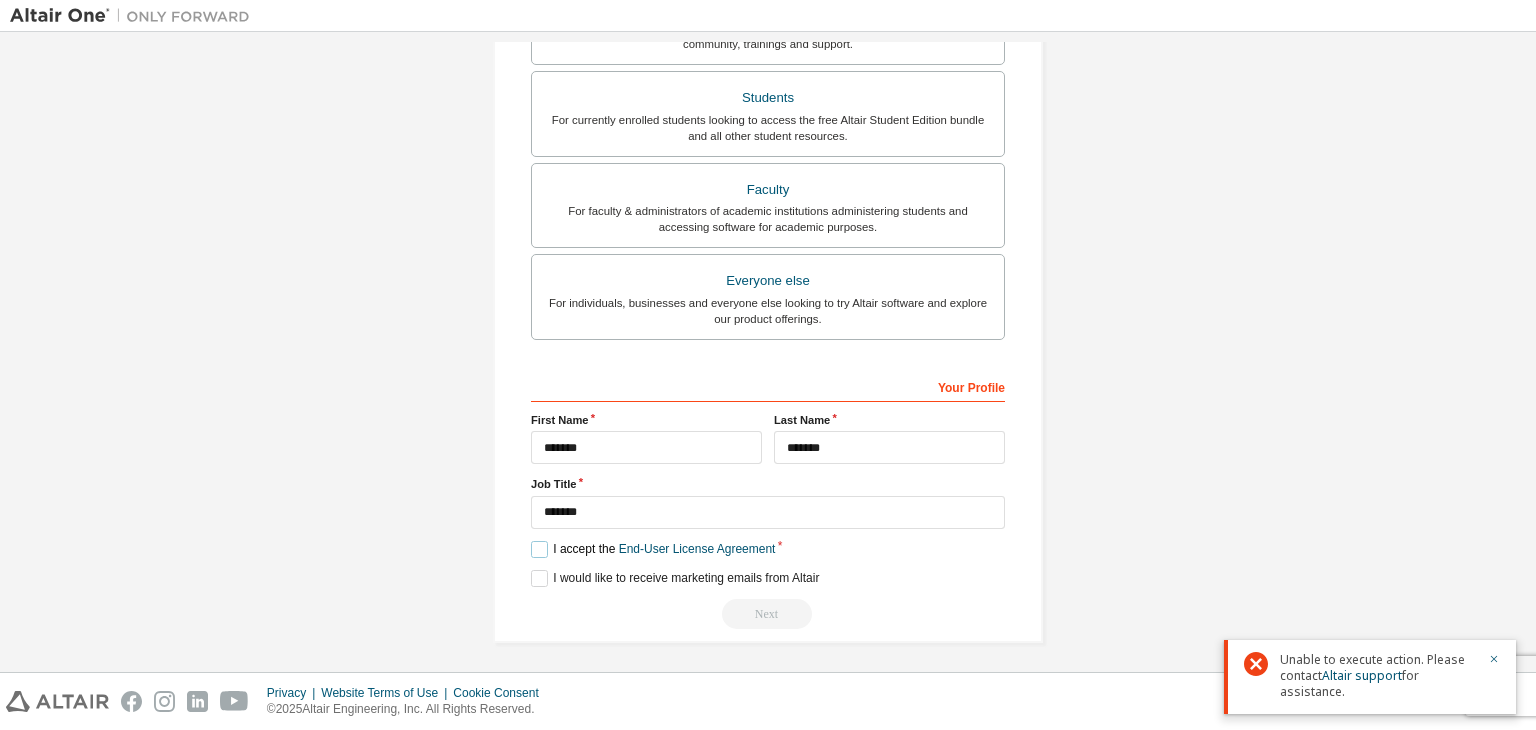 click on "I accept the    End-User License Agreement" at bounding box center [653, 549] 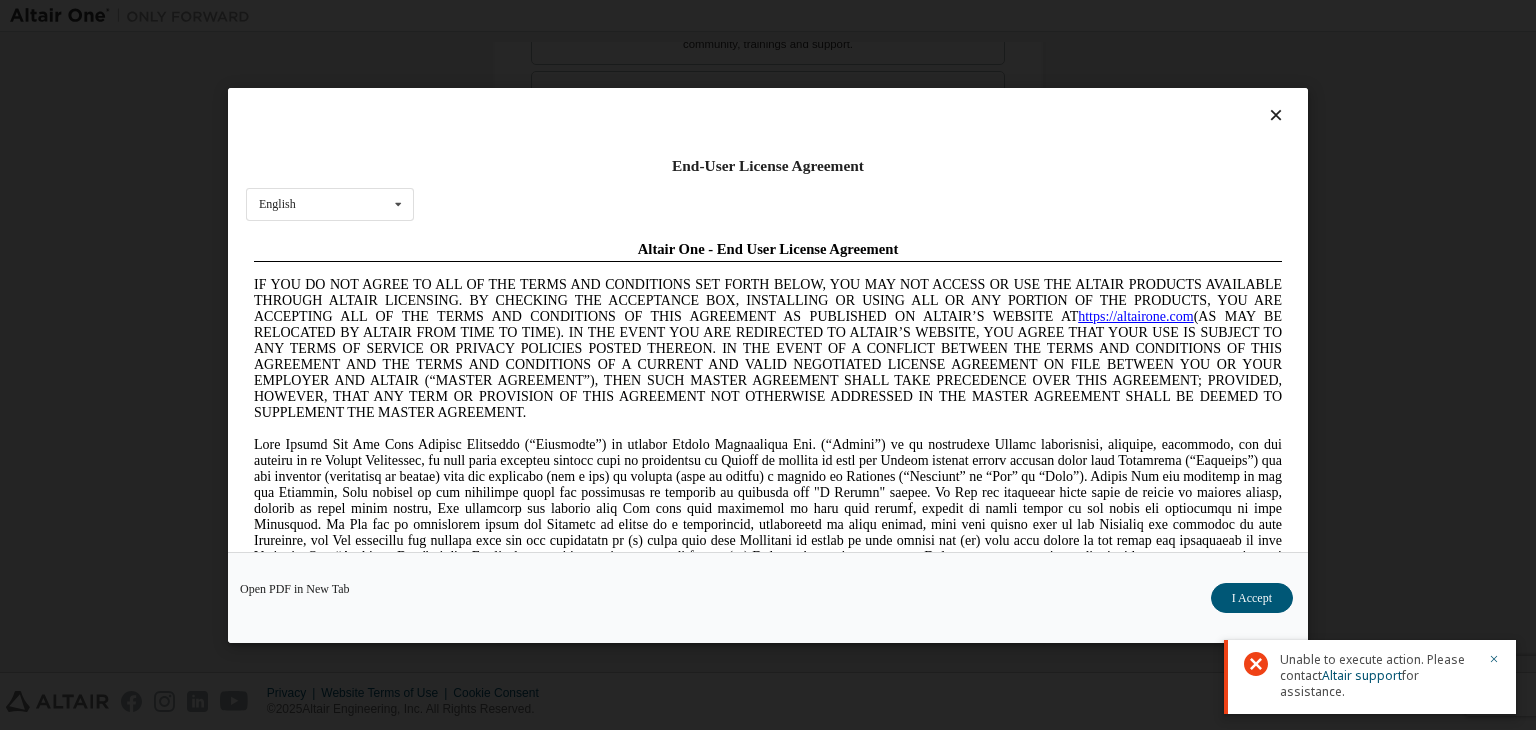 scroll, scrollTop: 0, scrollLeft: 0, axis: both 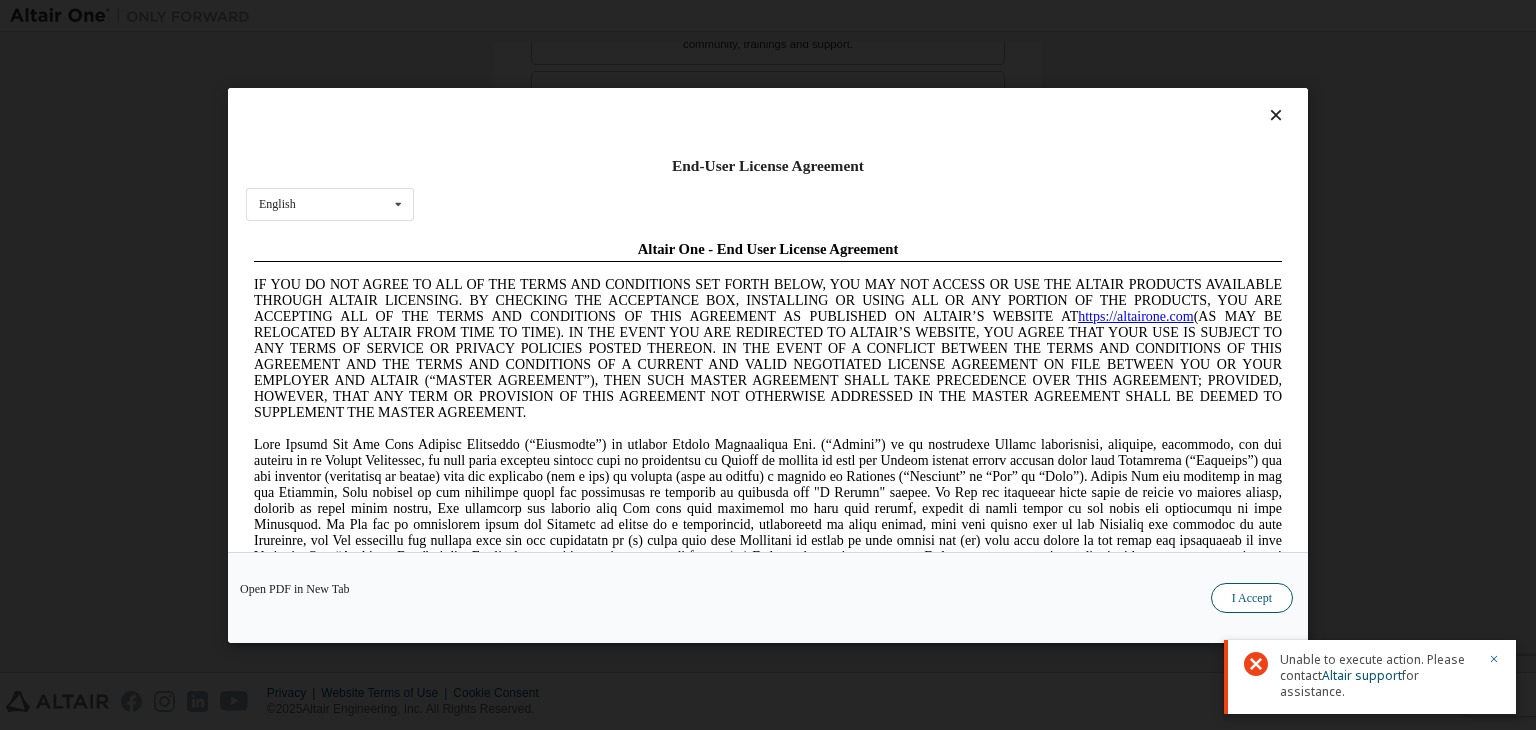 click on "I Accept" at bounding box center (1252, 598) 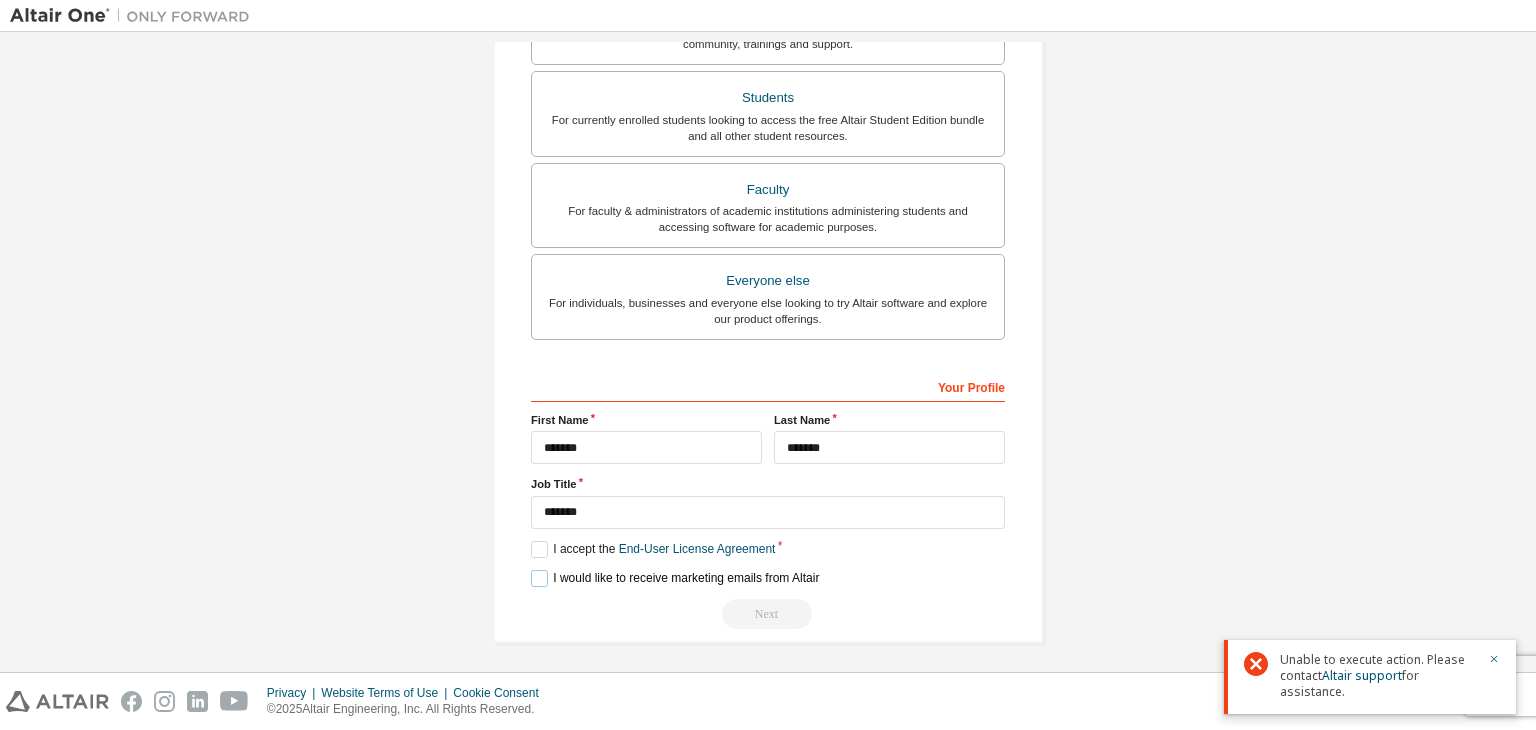 click on "I would like to receive marketing emails from Altair" at bounding box center [675, 578] 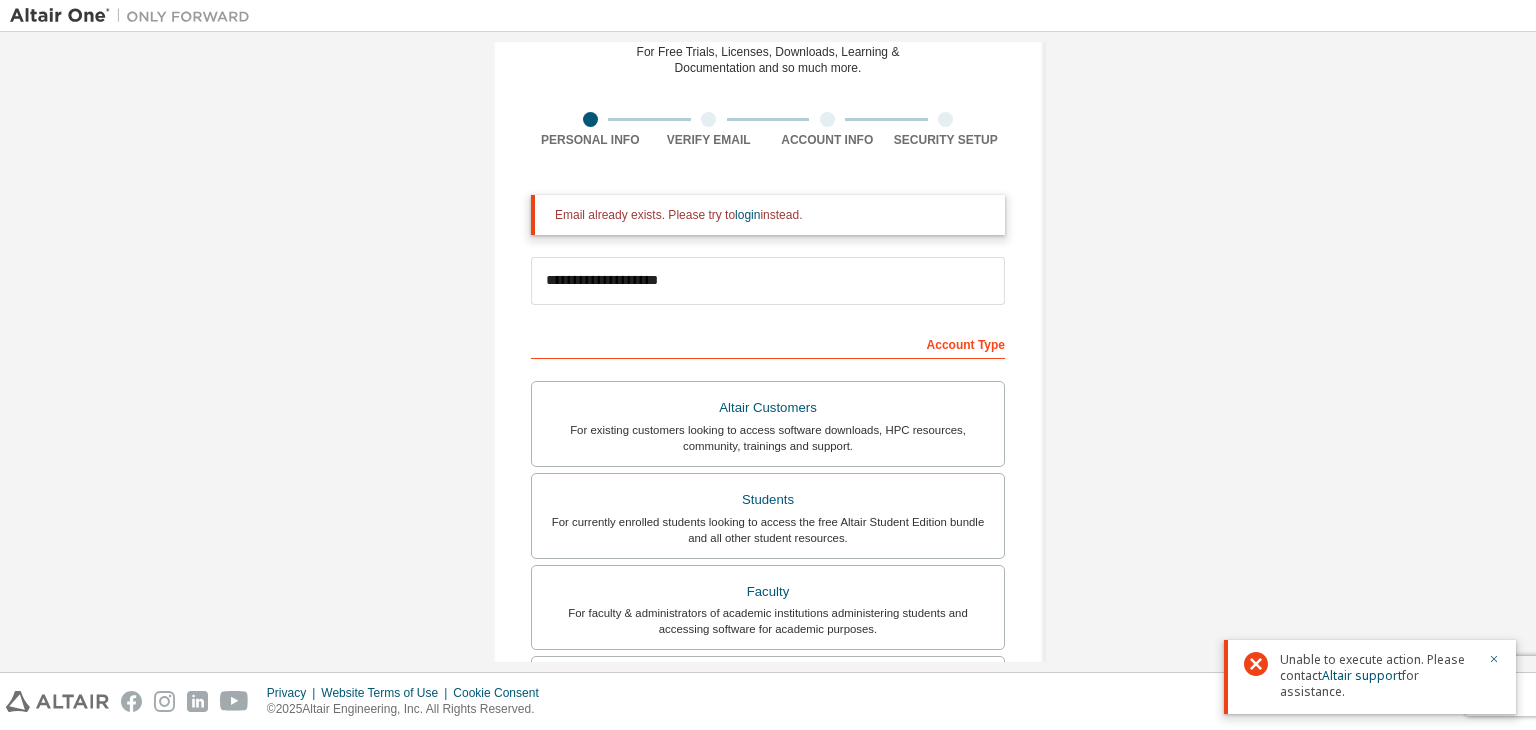 scroll, scrollTop: 0, scrollLeft: 0, axis: both 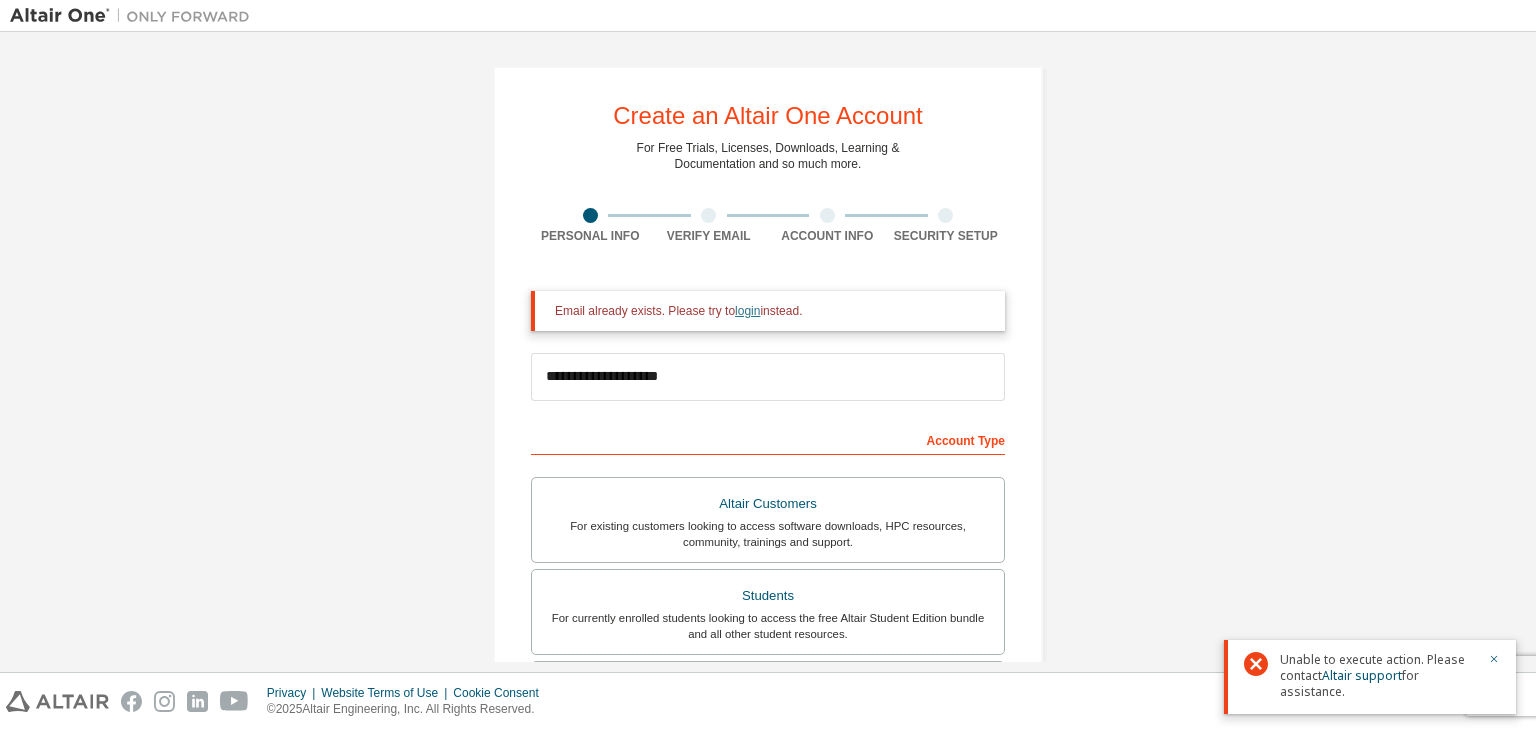click on "login" at bounding box center (747, 311) 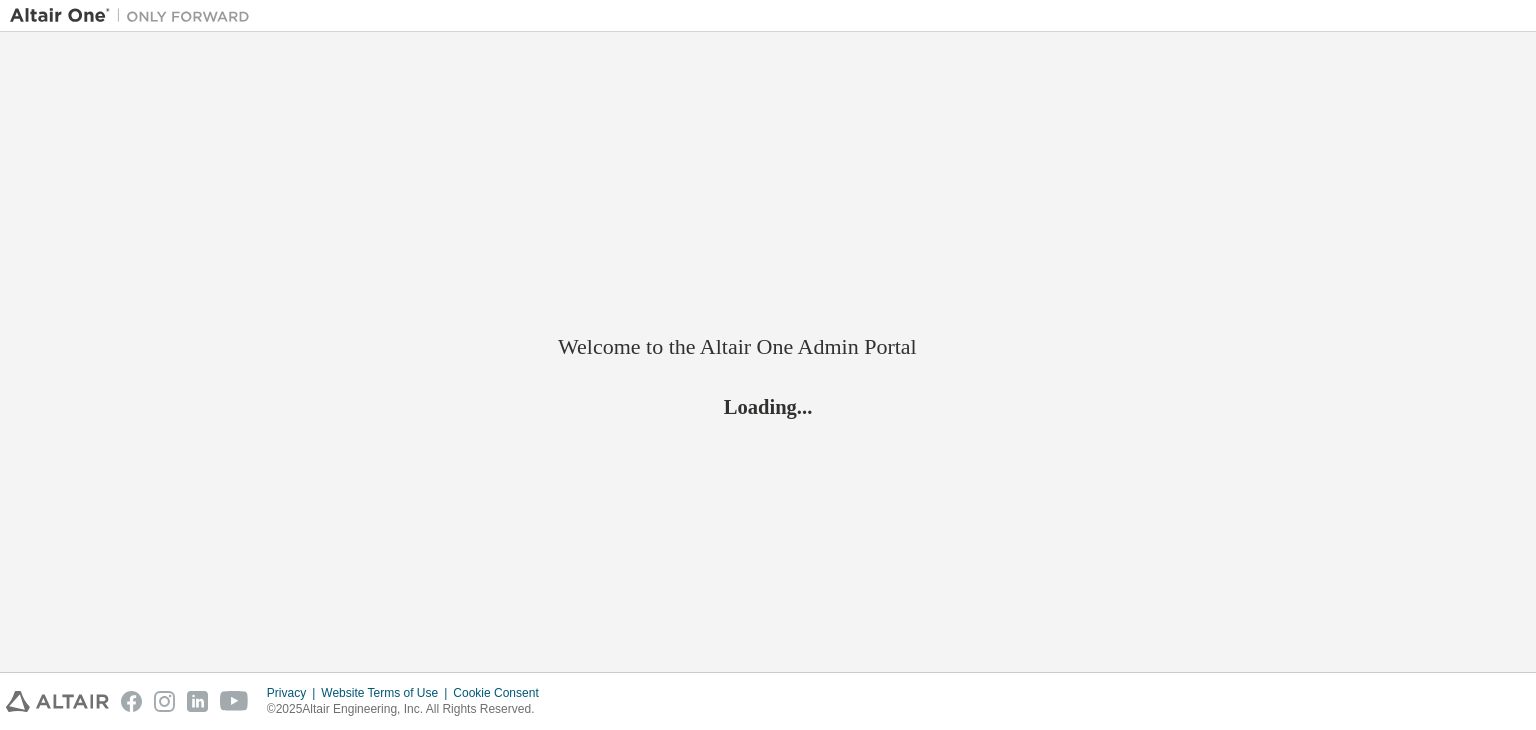 scroll, scrollTop: 0, scrollLeft: 0, axis: both 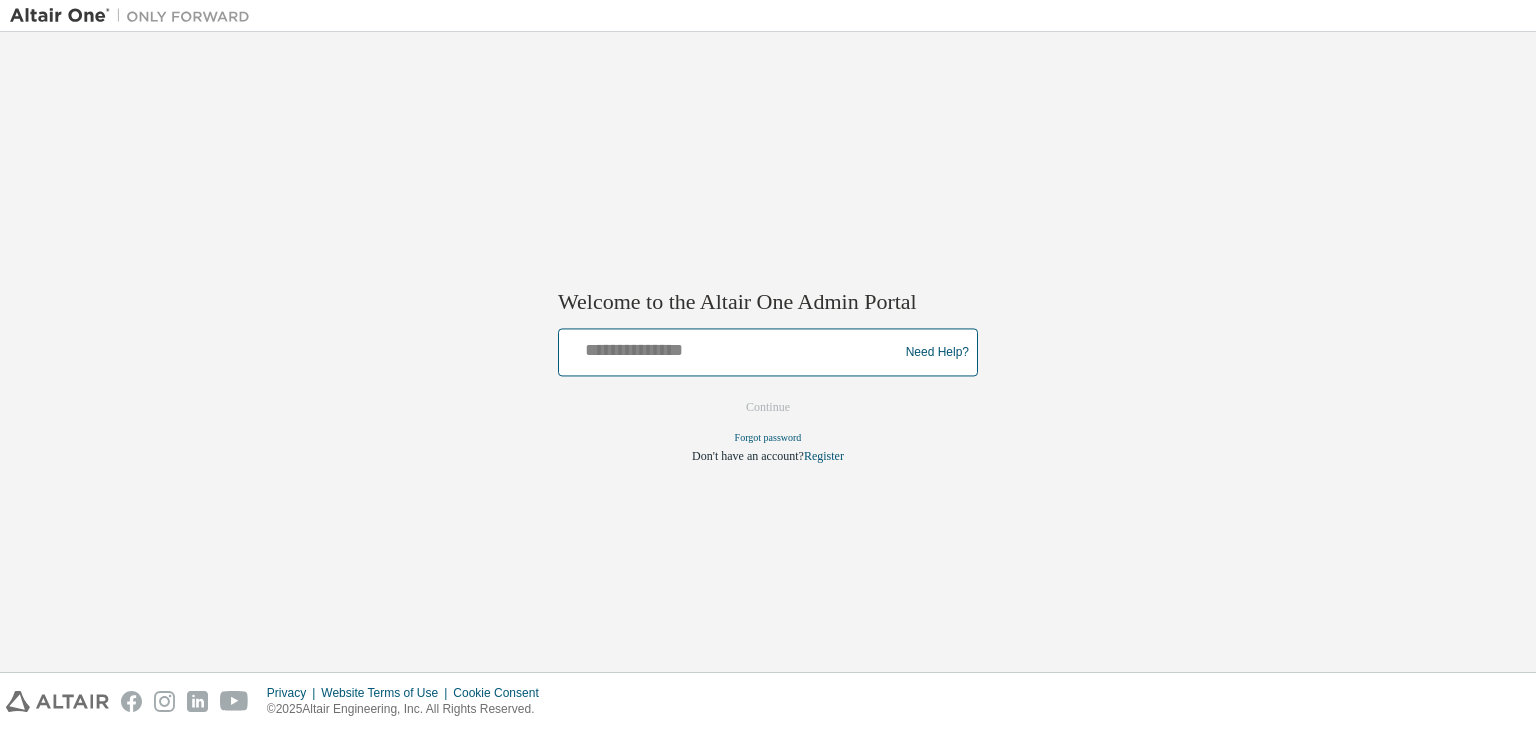 click at bounding box center [731, 348] 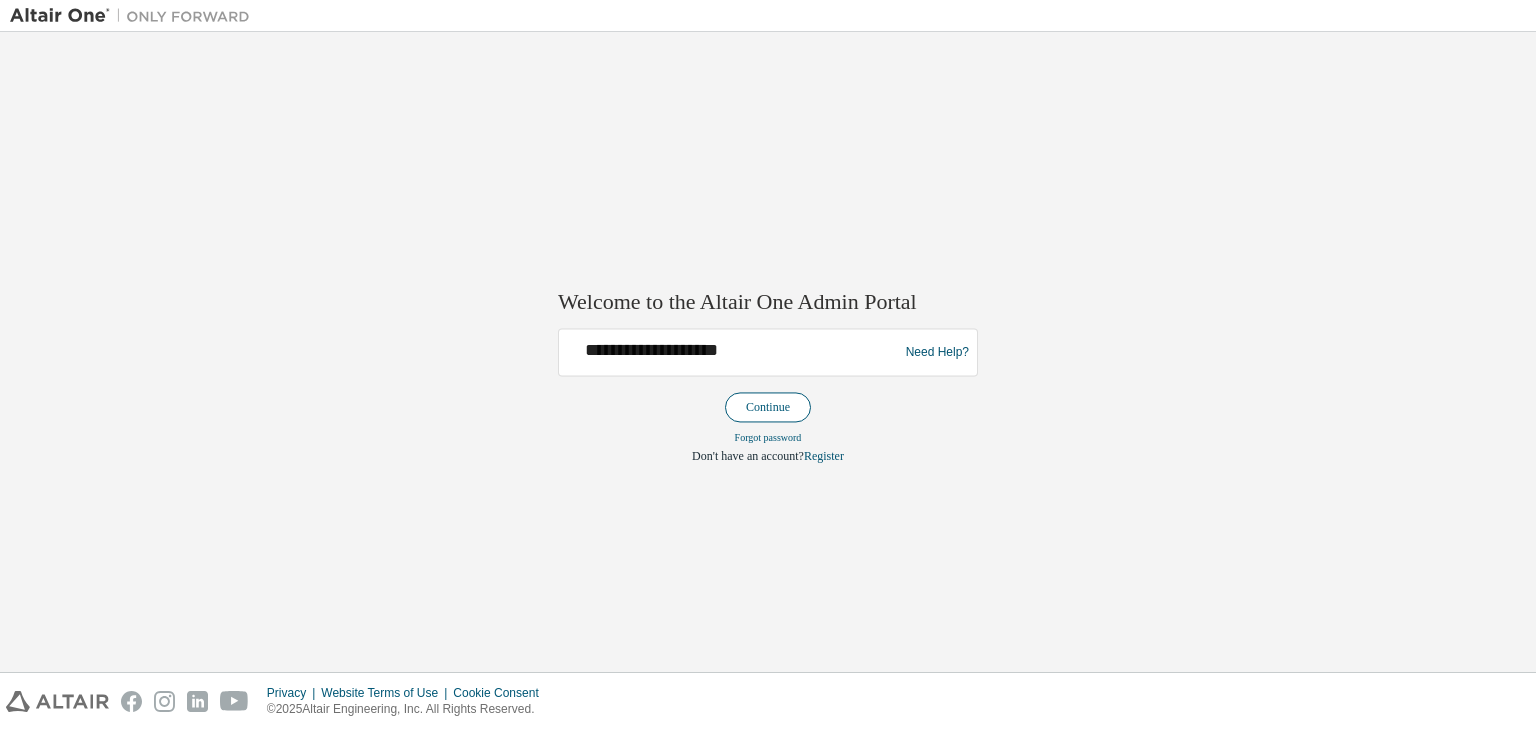 click on "Continue" at bounding box center [768, 408] 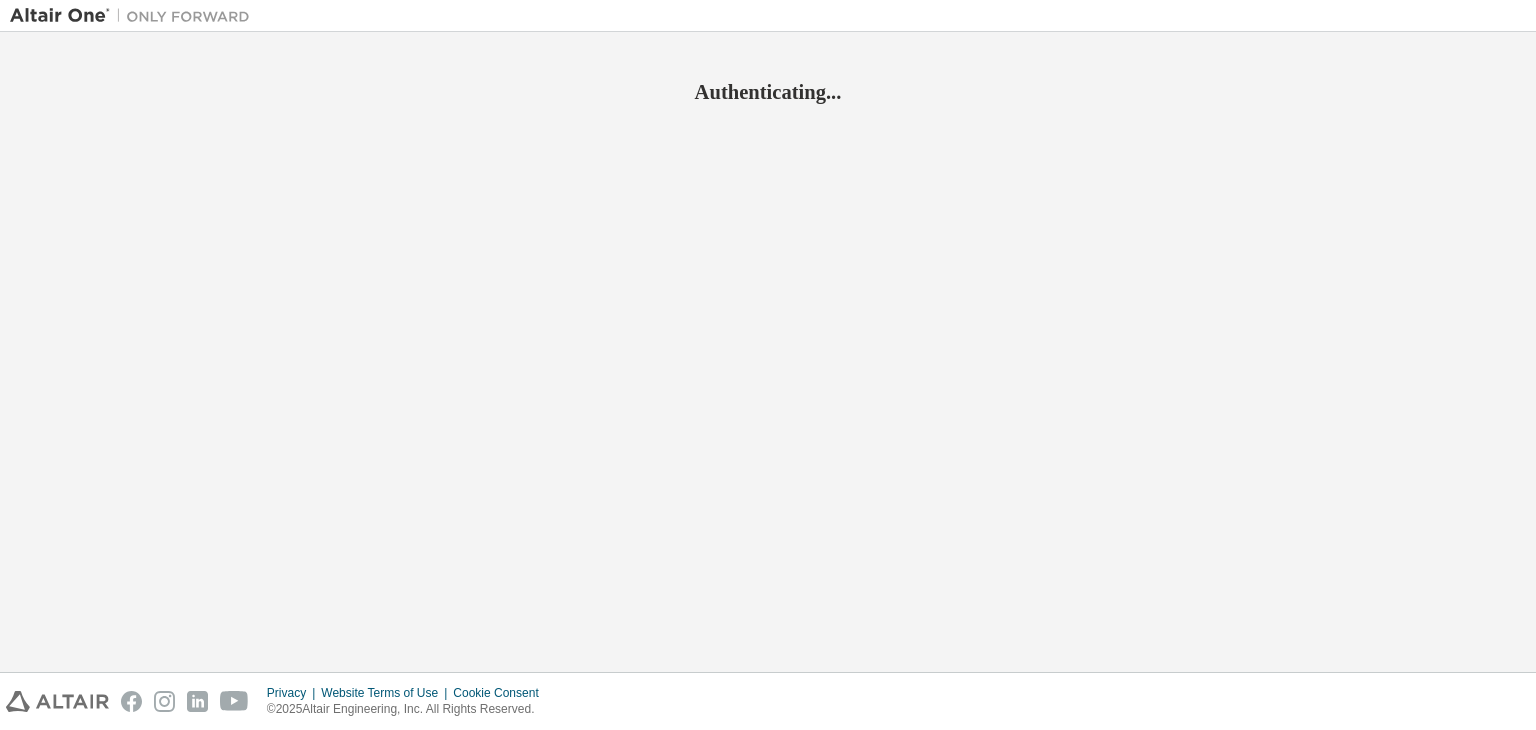 scroll, scrollTop: 0, scrollLeft: 0, axis: both 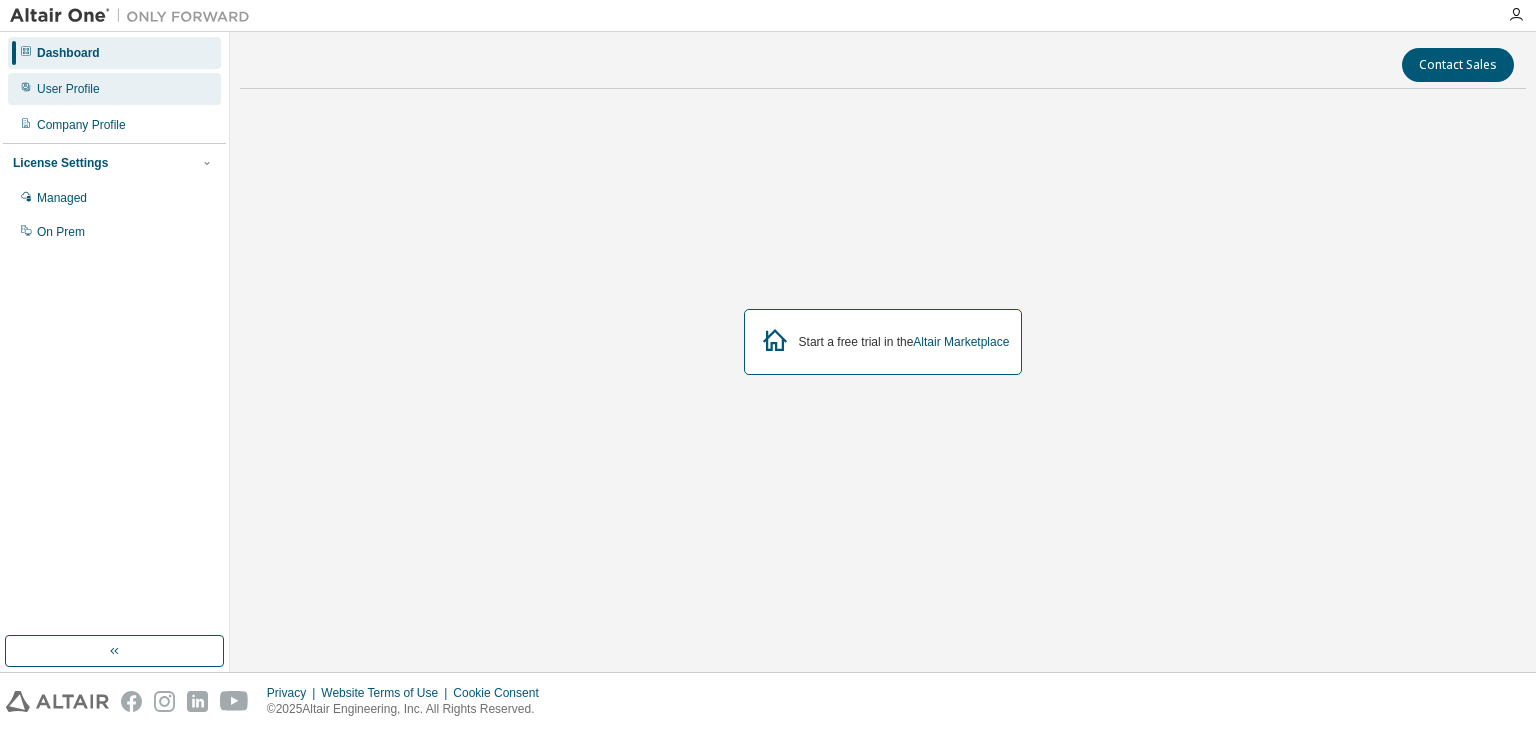 click on "User Profile" at bounding box center [68, 89] 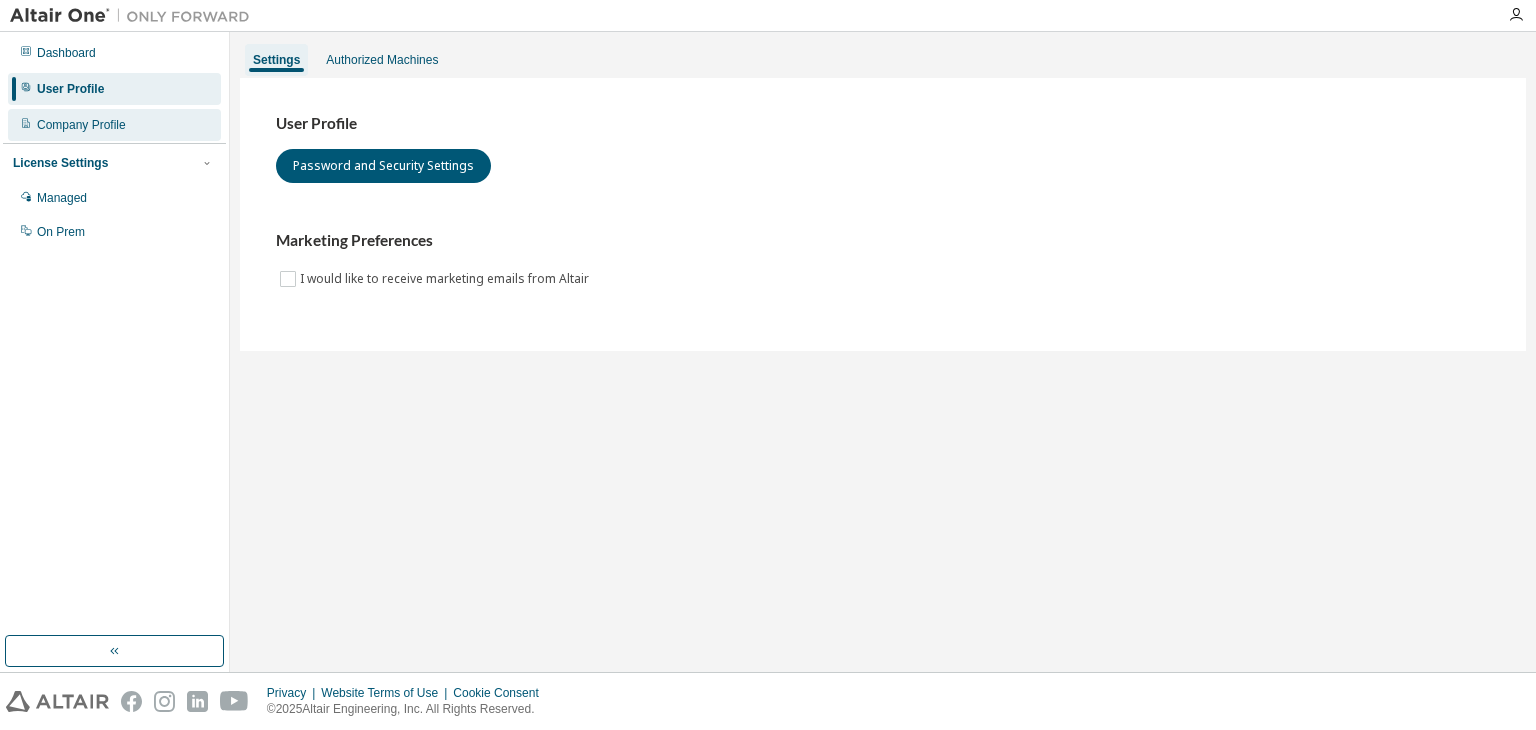 click on "Company Profile" at bounding box center [81, 125] 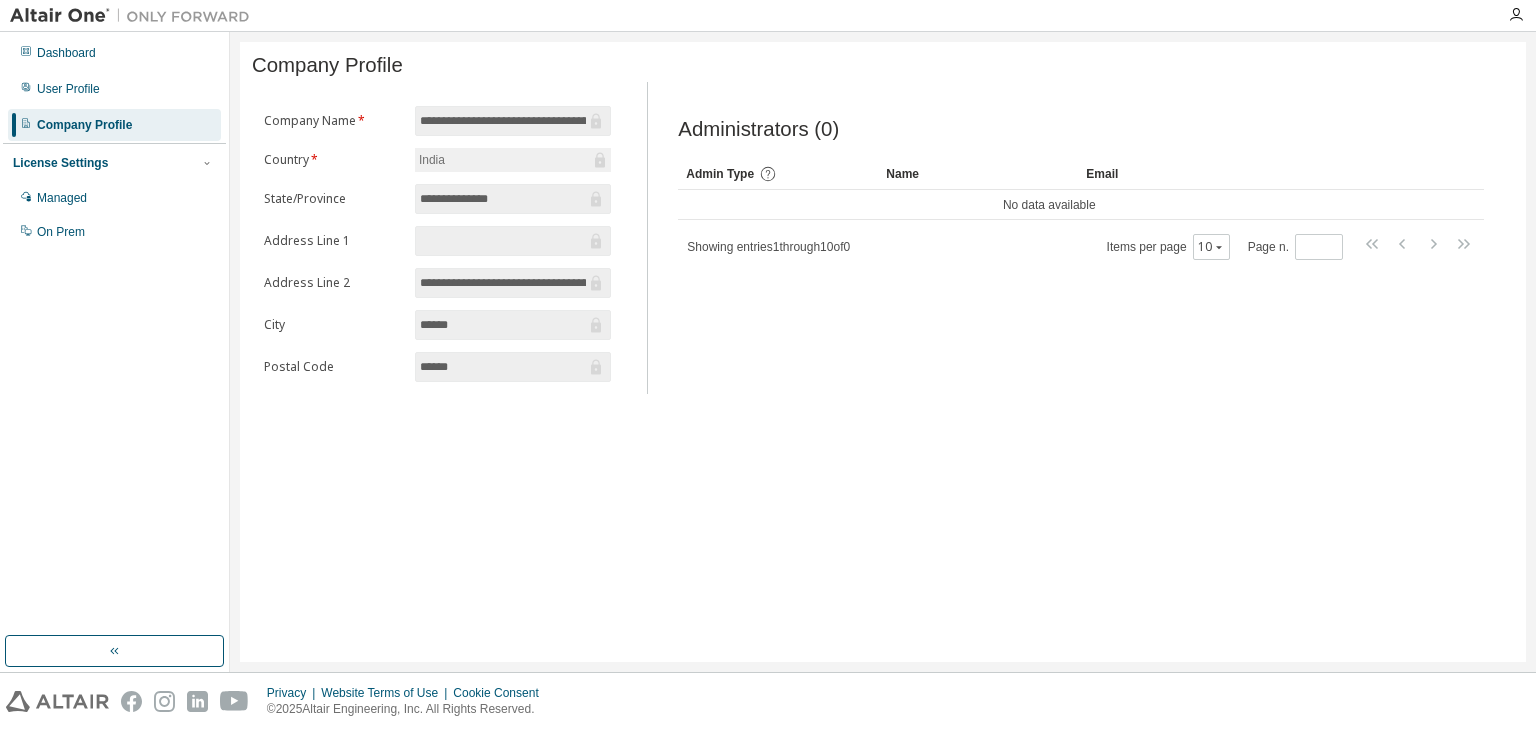 click on "**********" at bounding box center (883, 352) 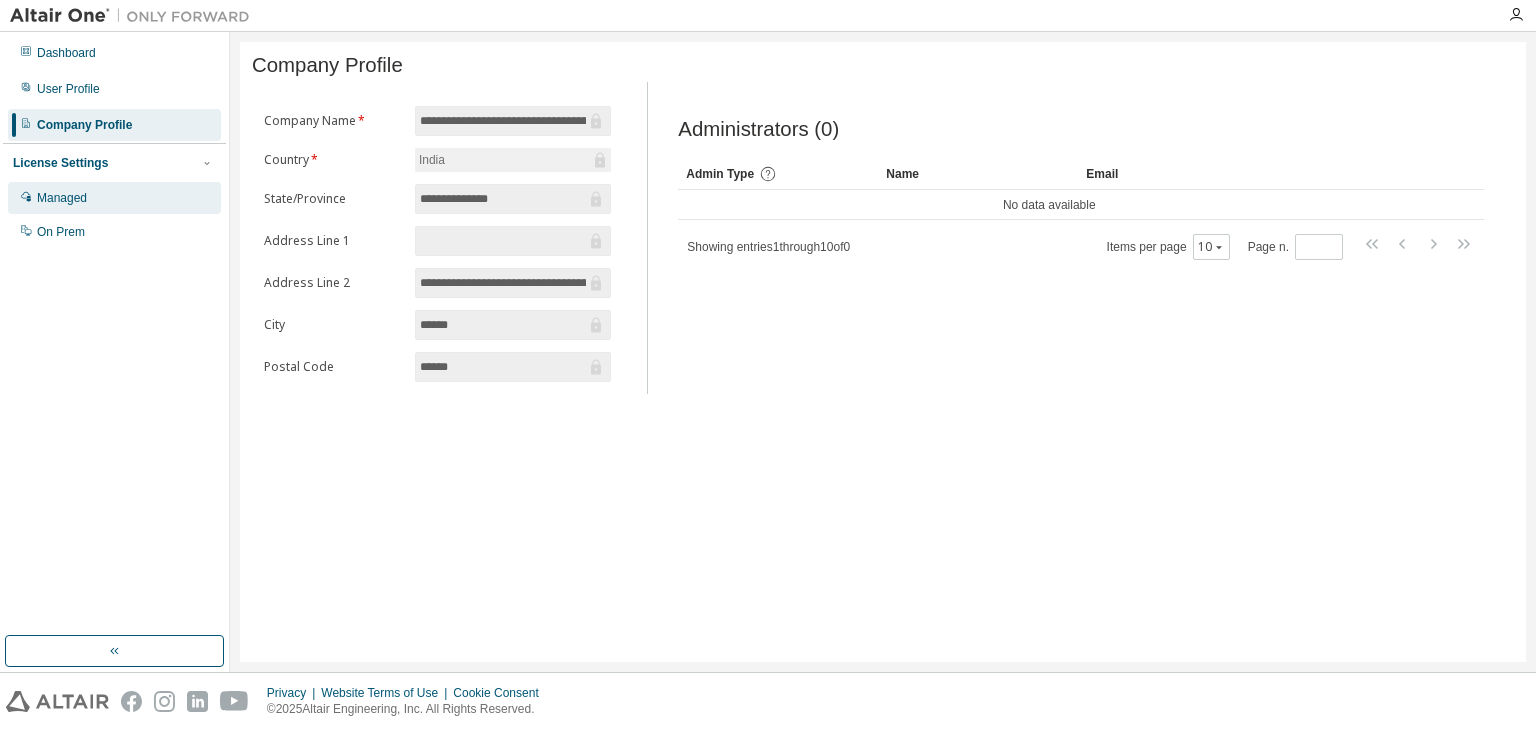 click on "Managed" at bounding box center (114, 198) 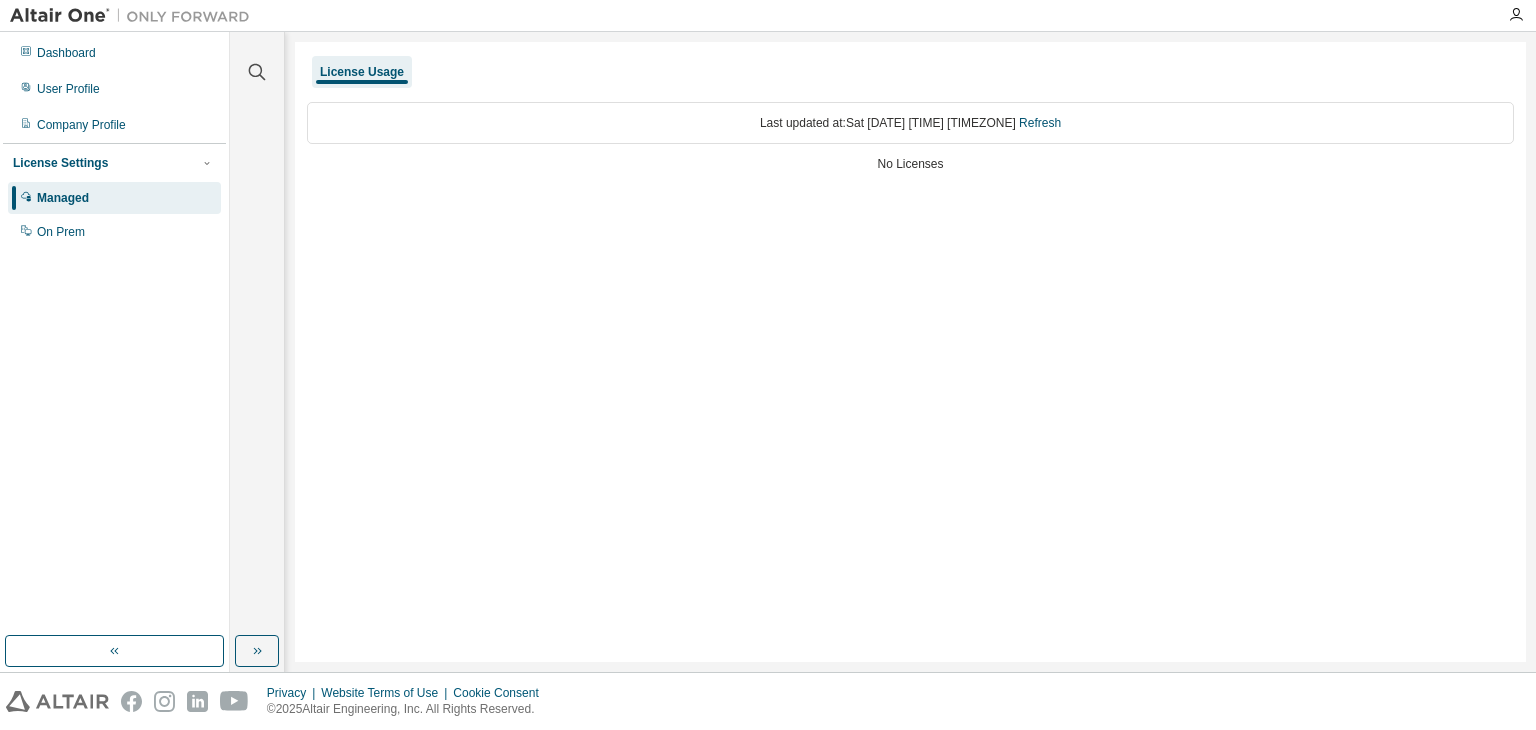 click on "Managed On Prem" at bounding box center (114, 215) 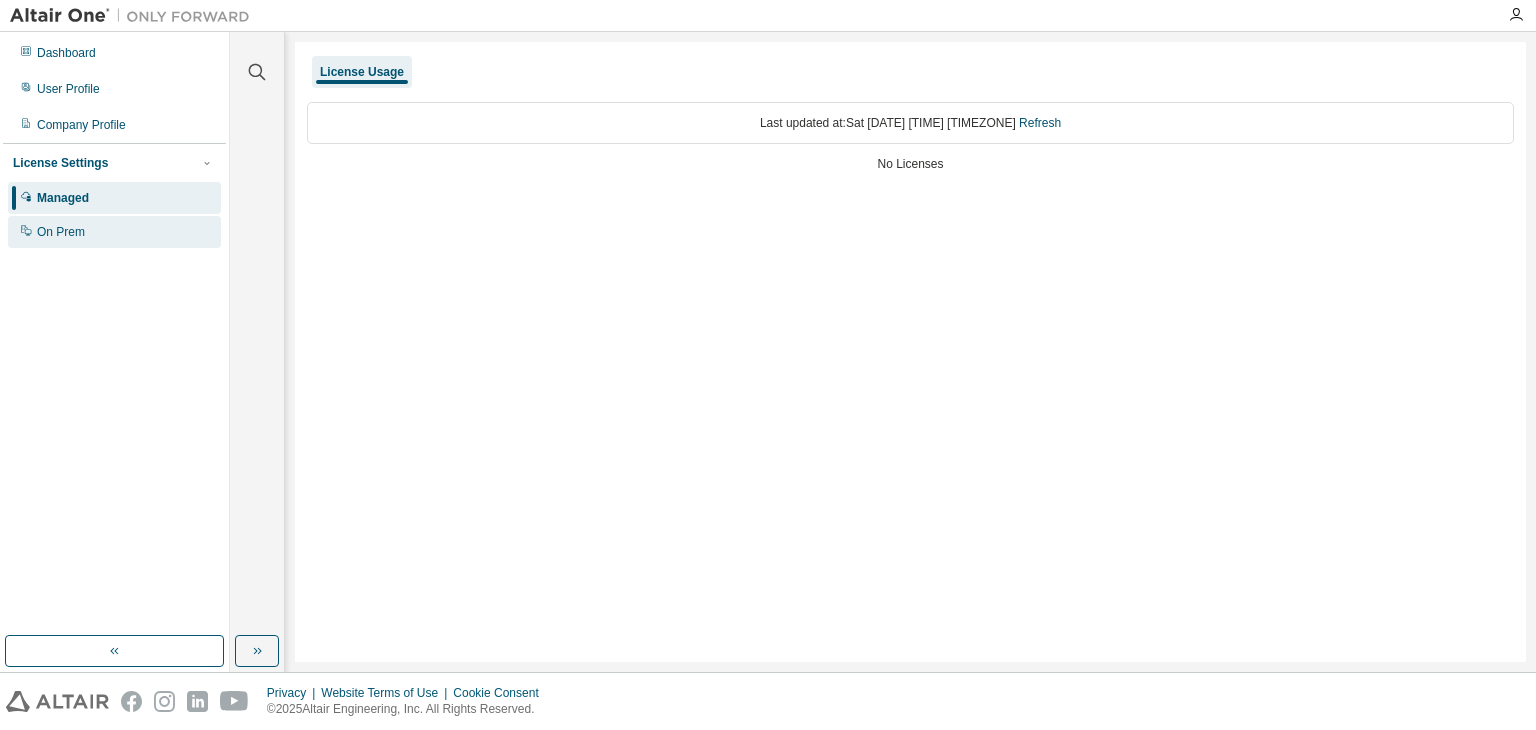 click on "On Prem" at bounding box center [114, 232] 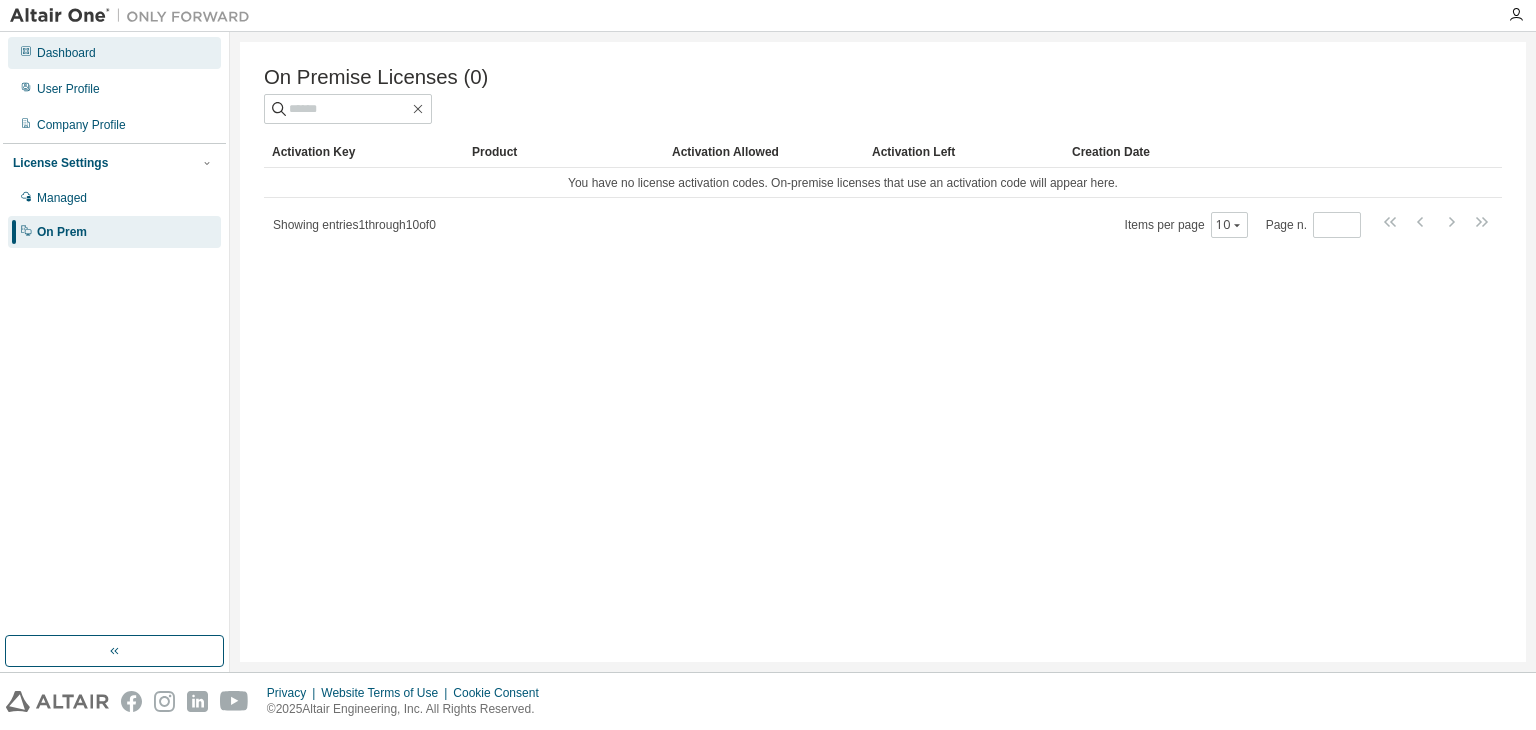 click on "Dashboard" at bounding box center [114, 53] 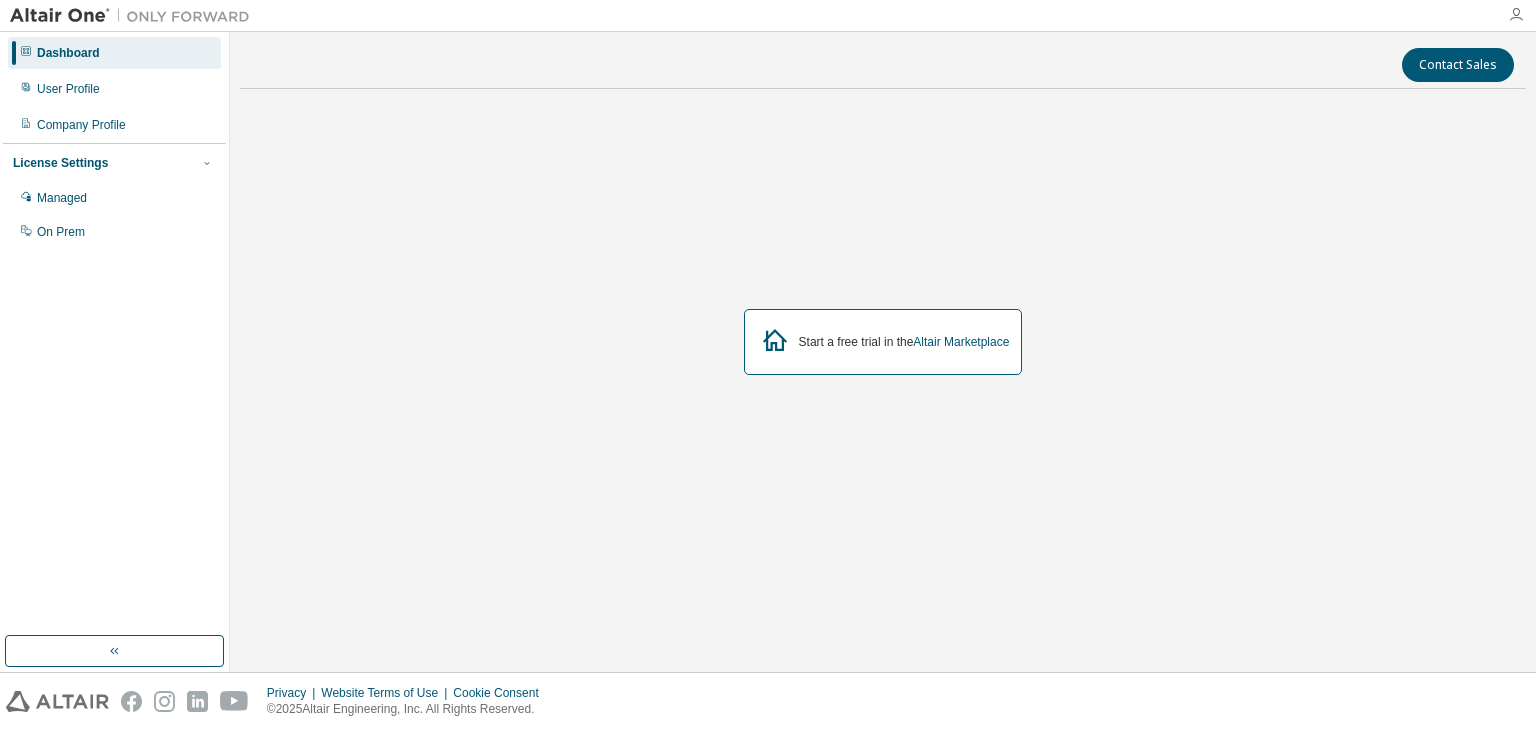 click at bounding box center (1516, 15) 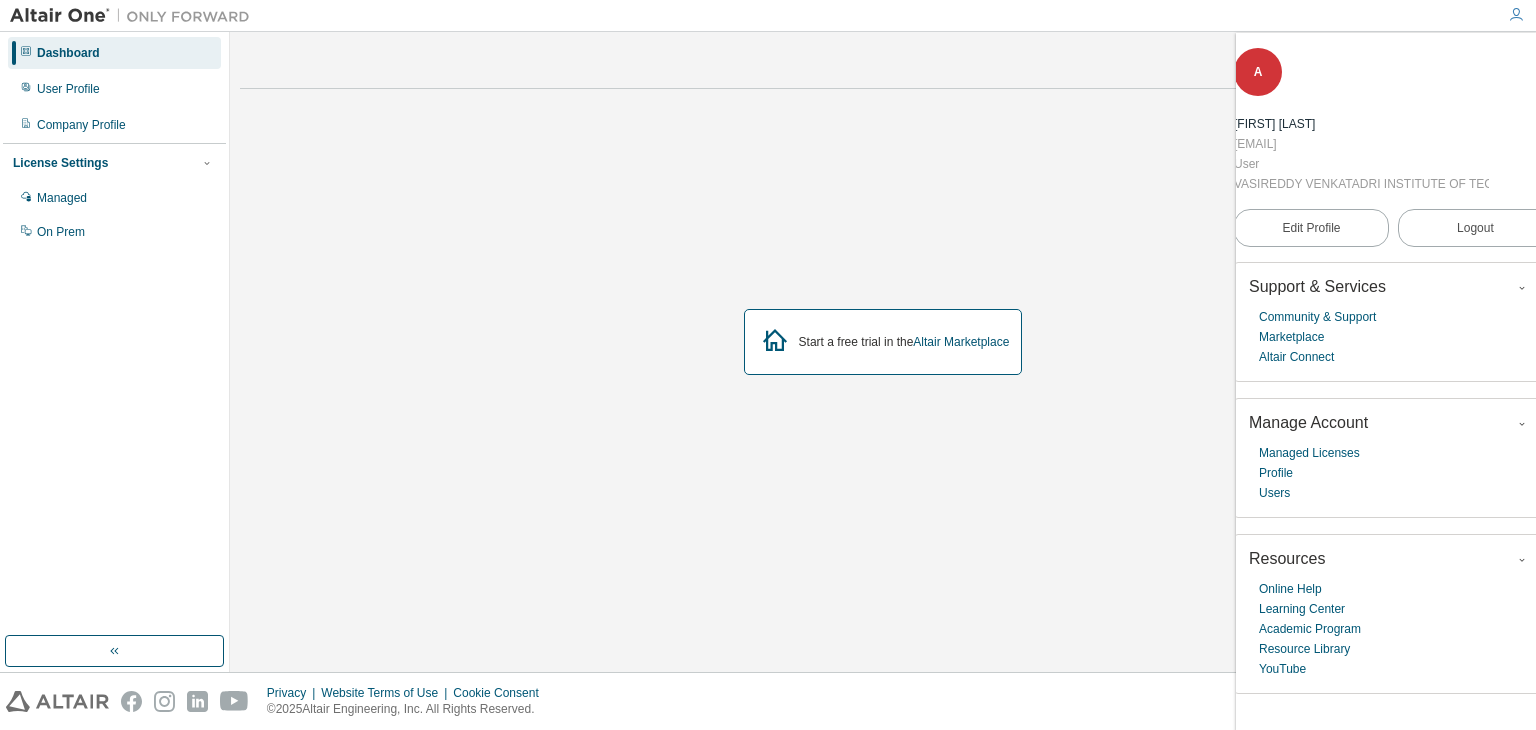scroll, scrollTop: 0, scrollLeft: 0, axis: both 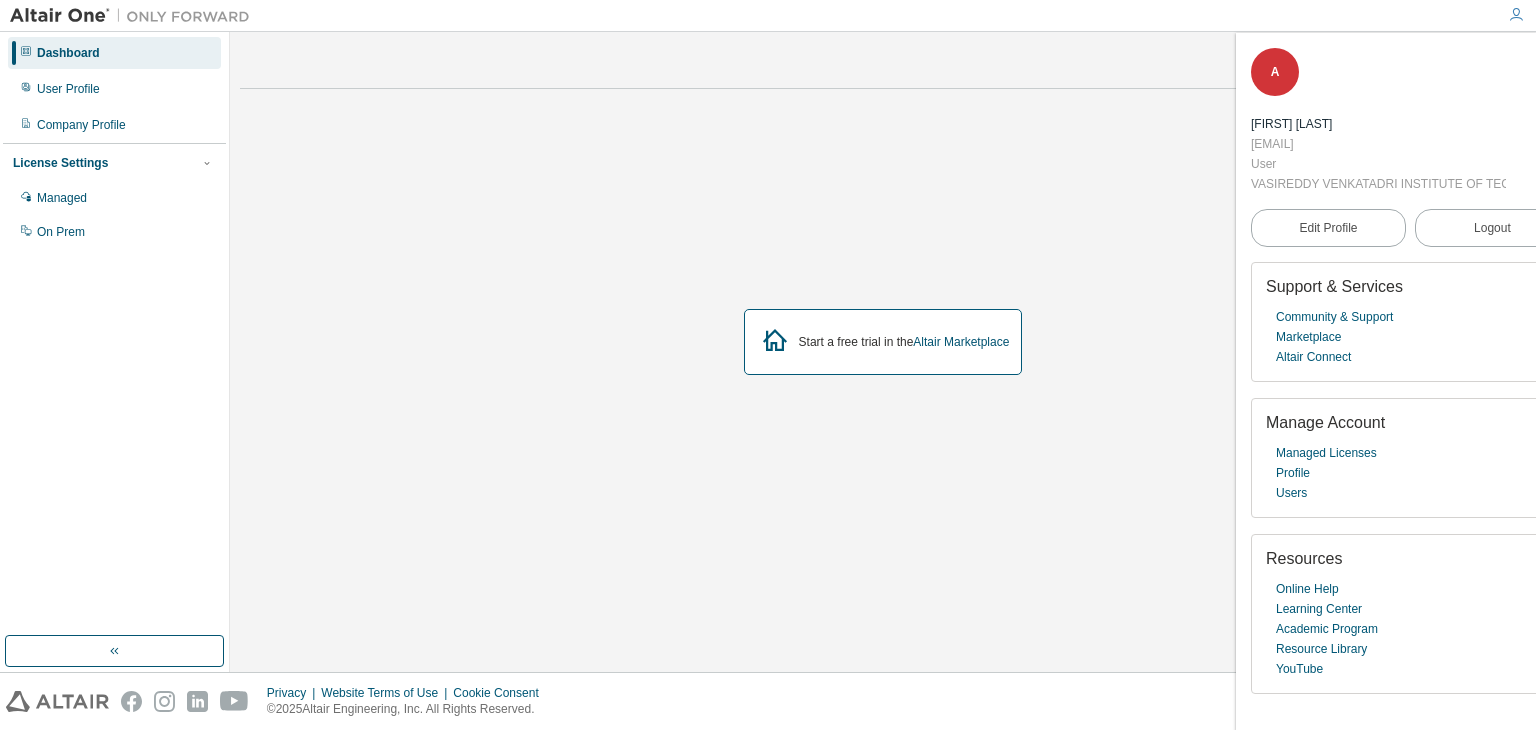 click at bounding box center (1558, 61) 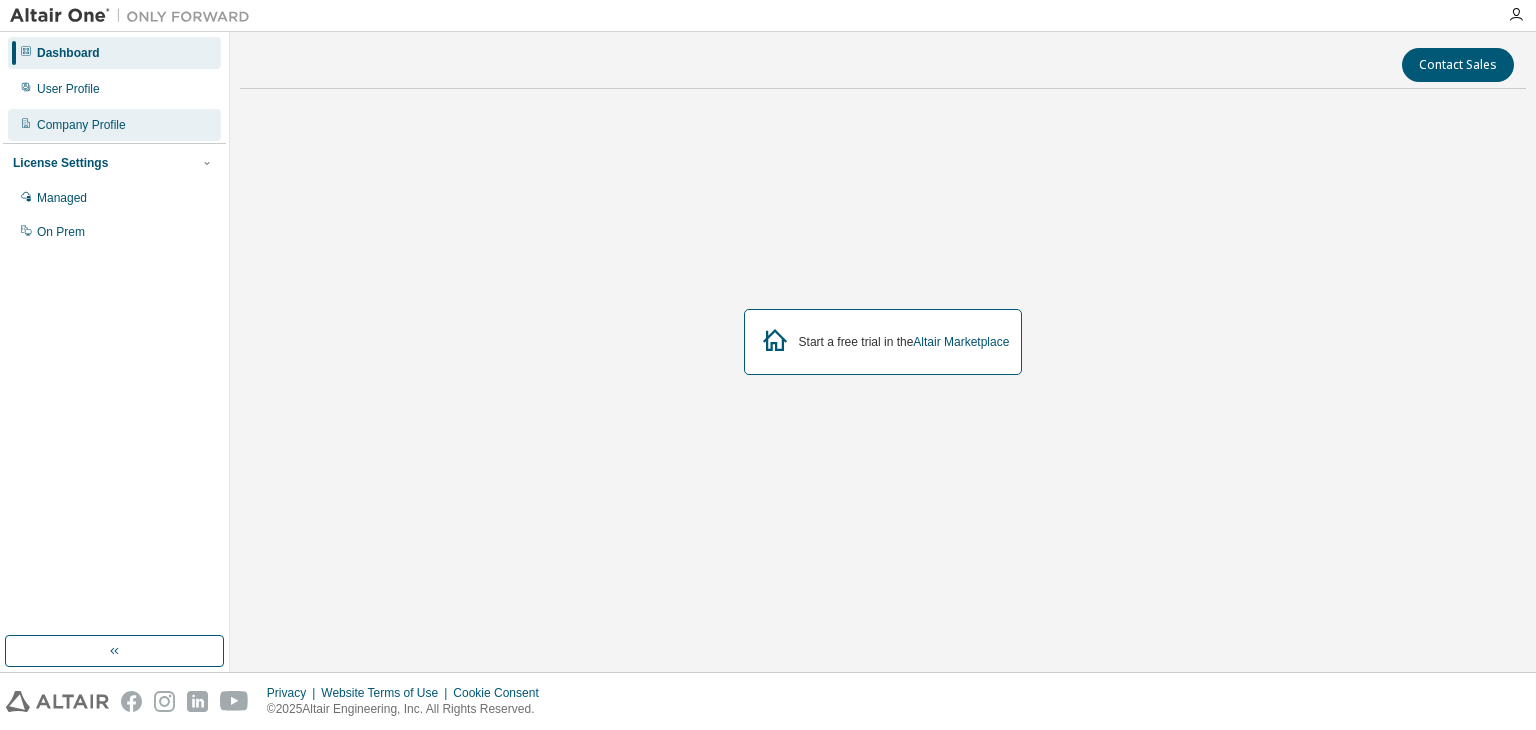 click on "Company Profile" at bounding box center [114, 125] 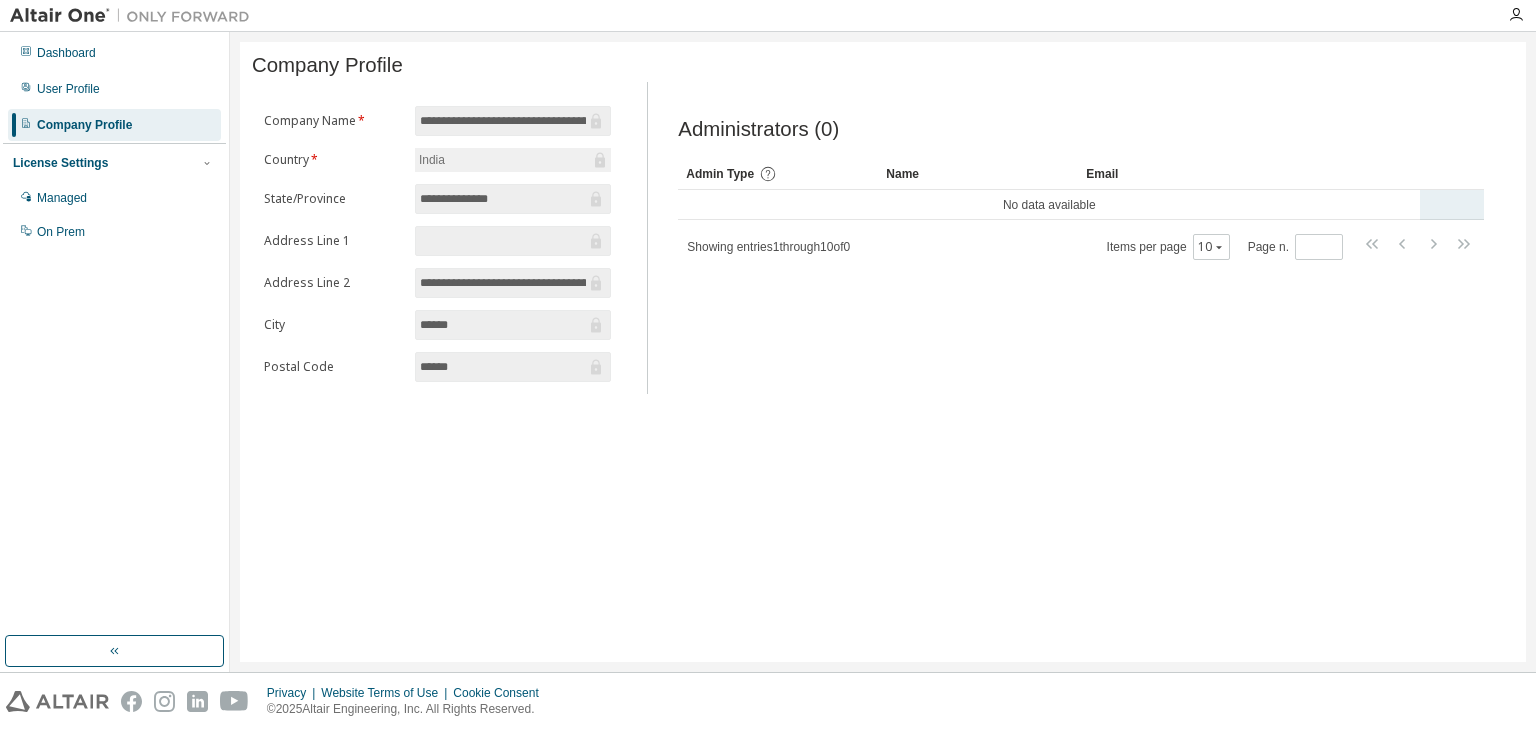 click on "No data available" at bounding box center [1049, 205] 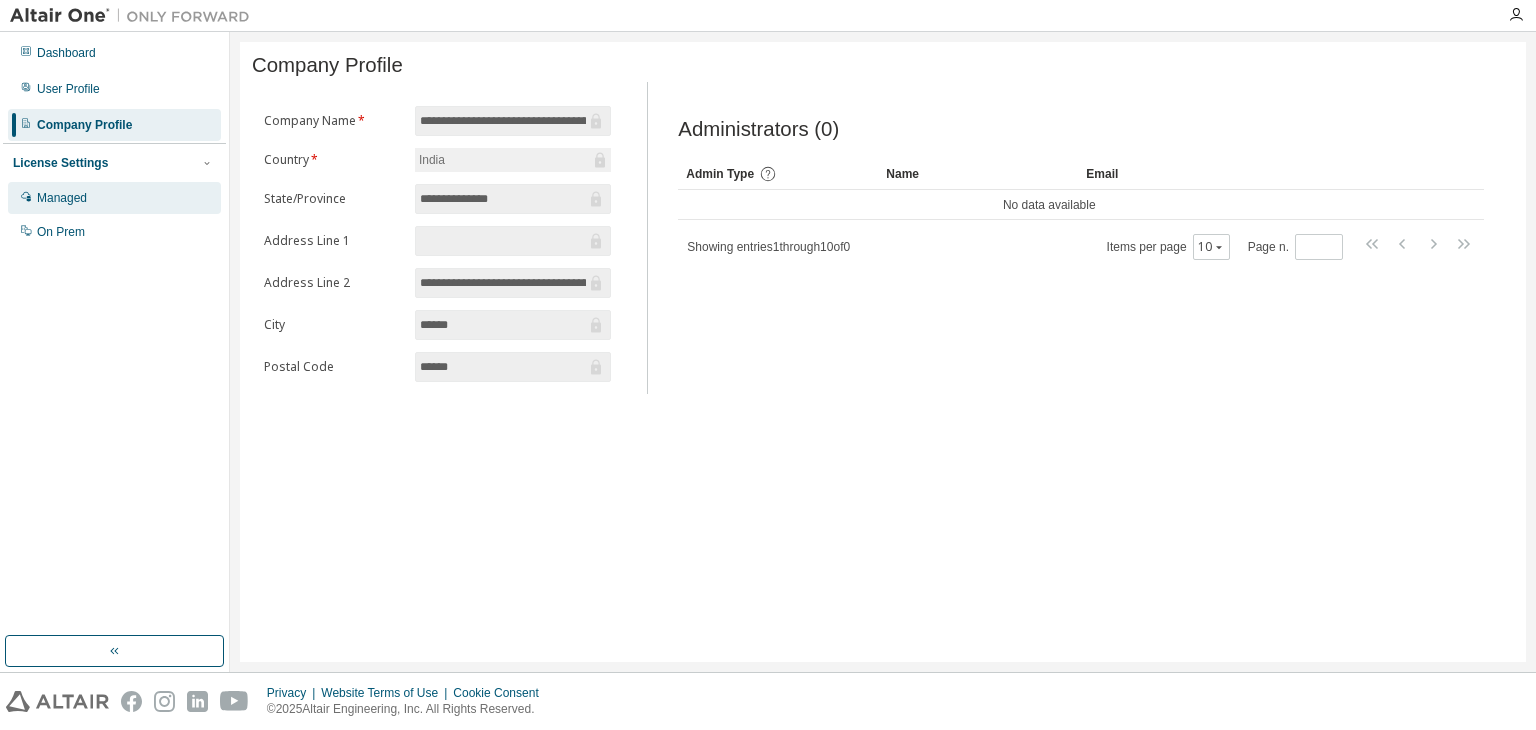 click on "Managed" at bounding box center (114, 198) 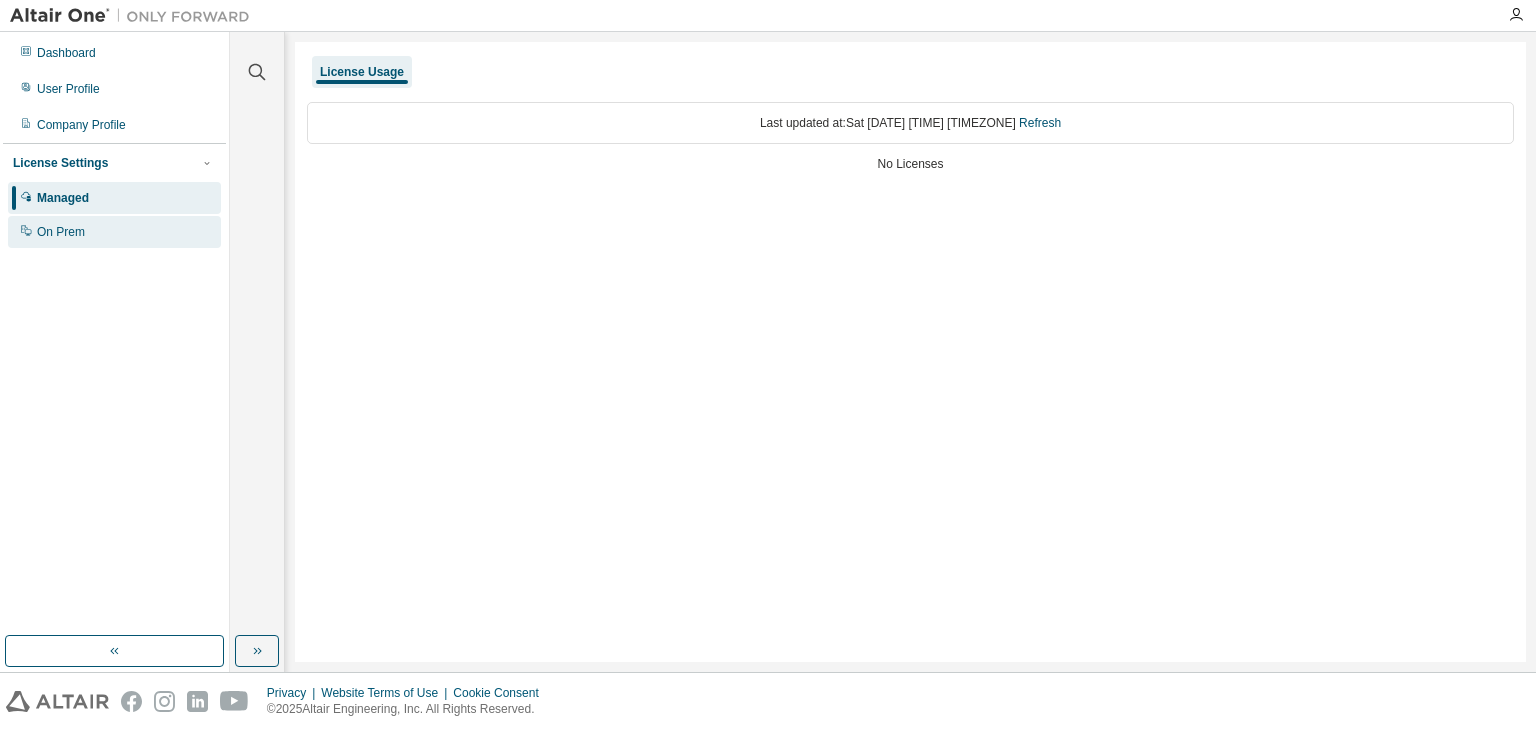 click on "On Prem" at bounding box center (61, 232) 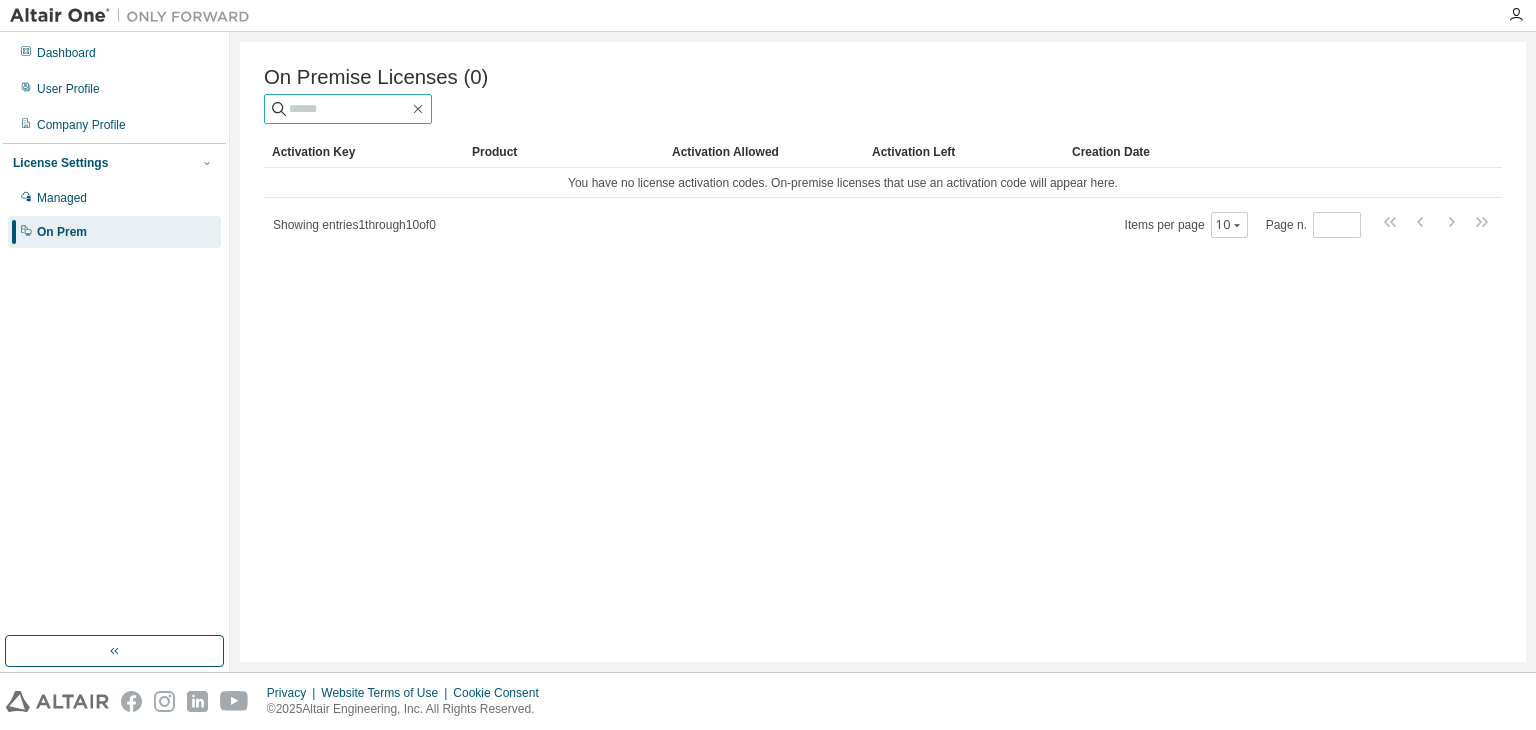 click at bounding box center [349, 109] 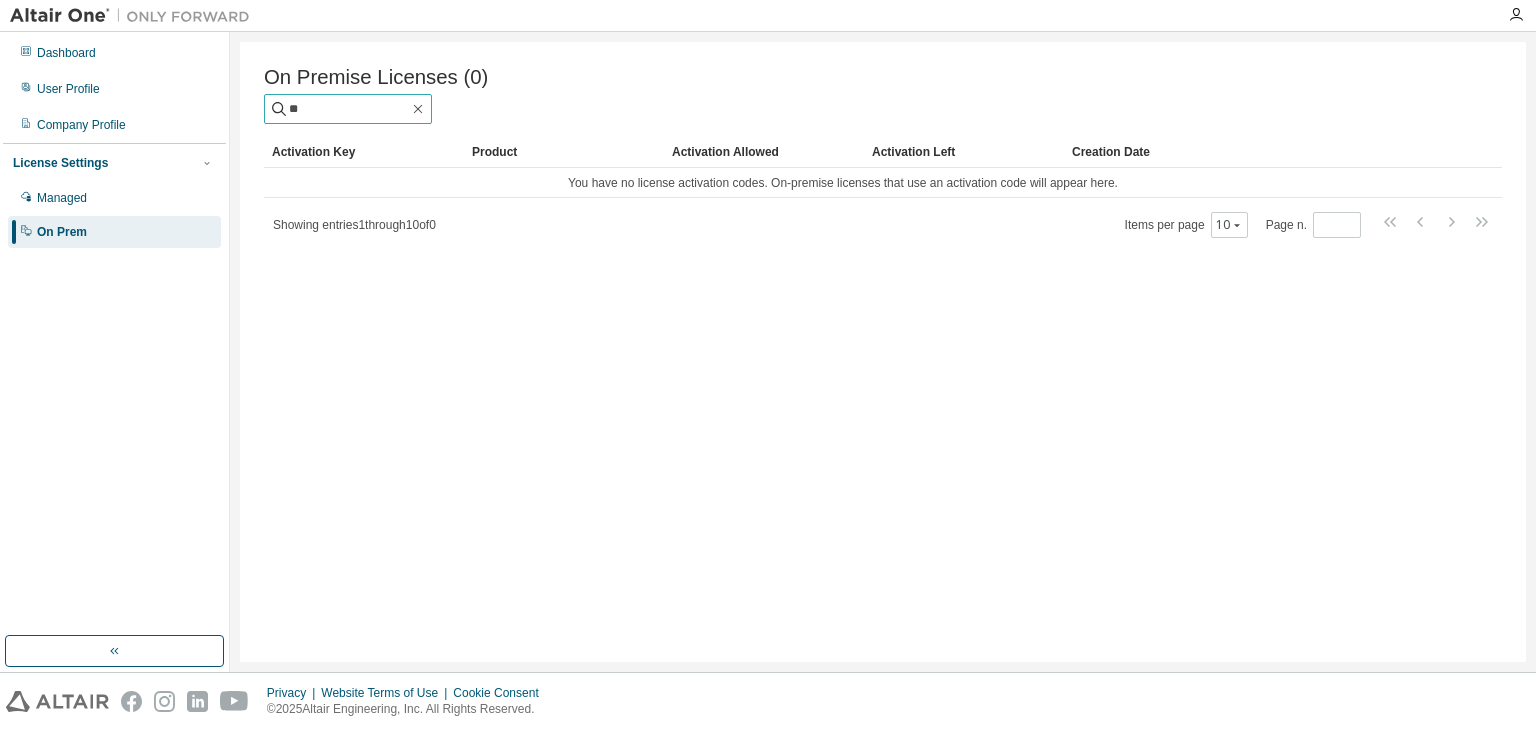 type on "*" 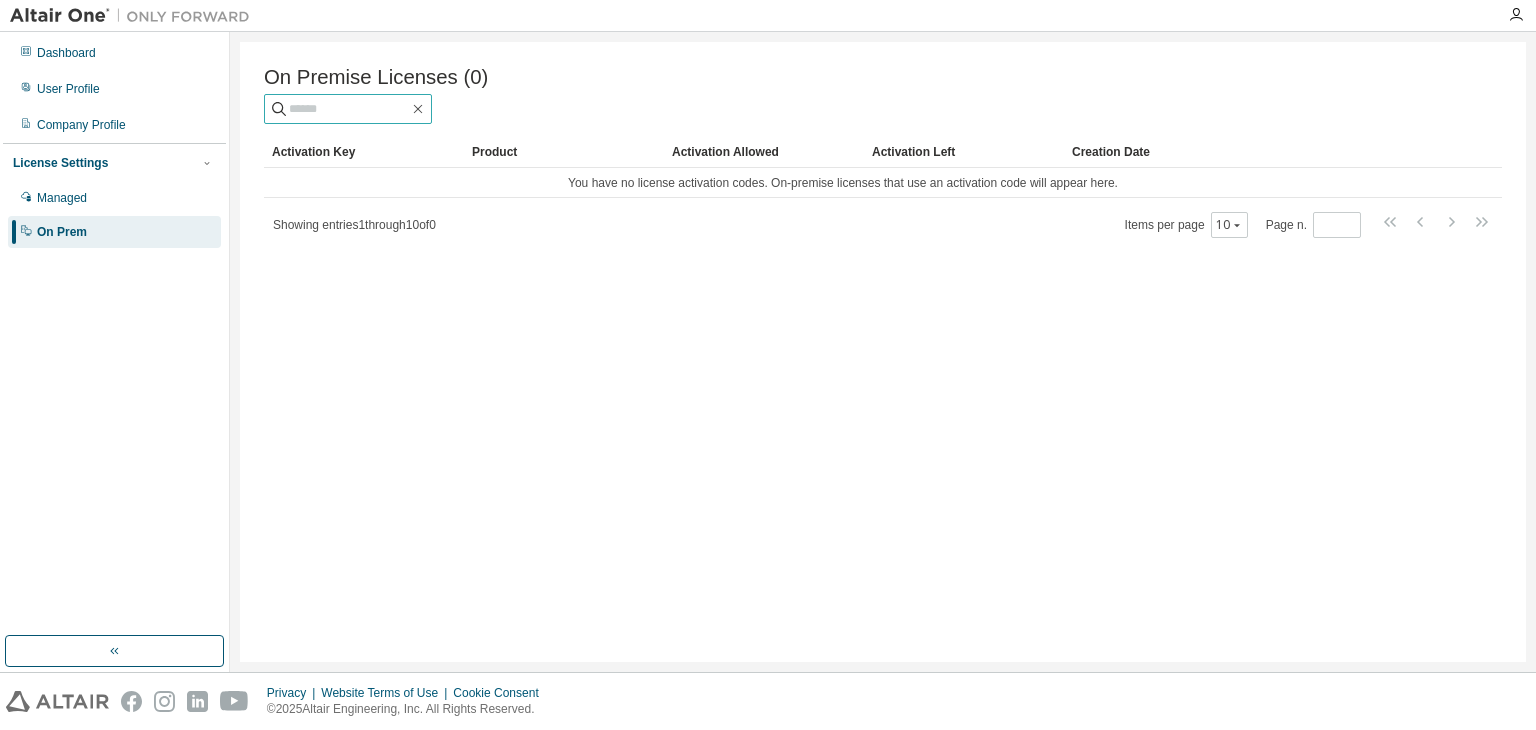type 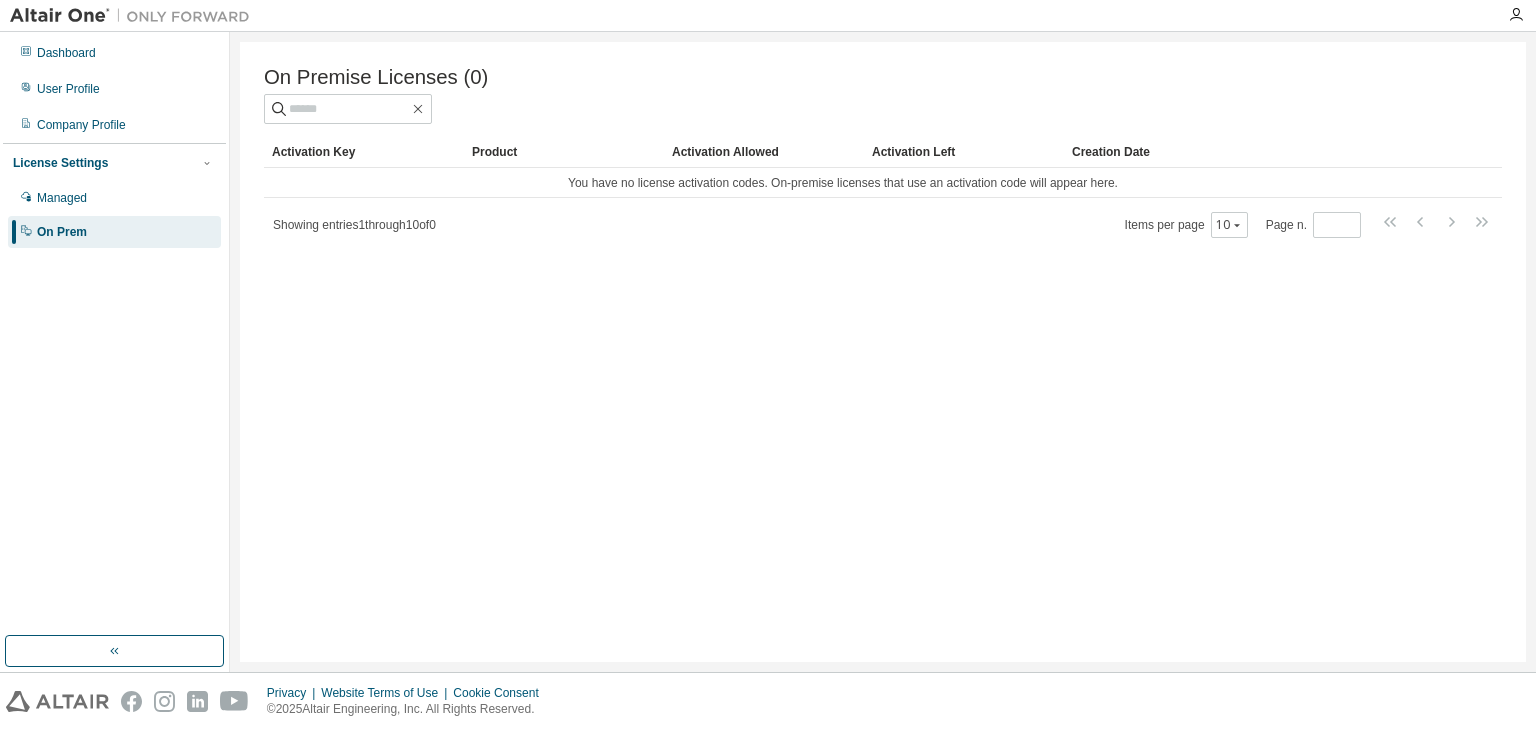 click at bounding box center (135, 16) 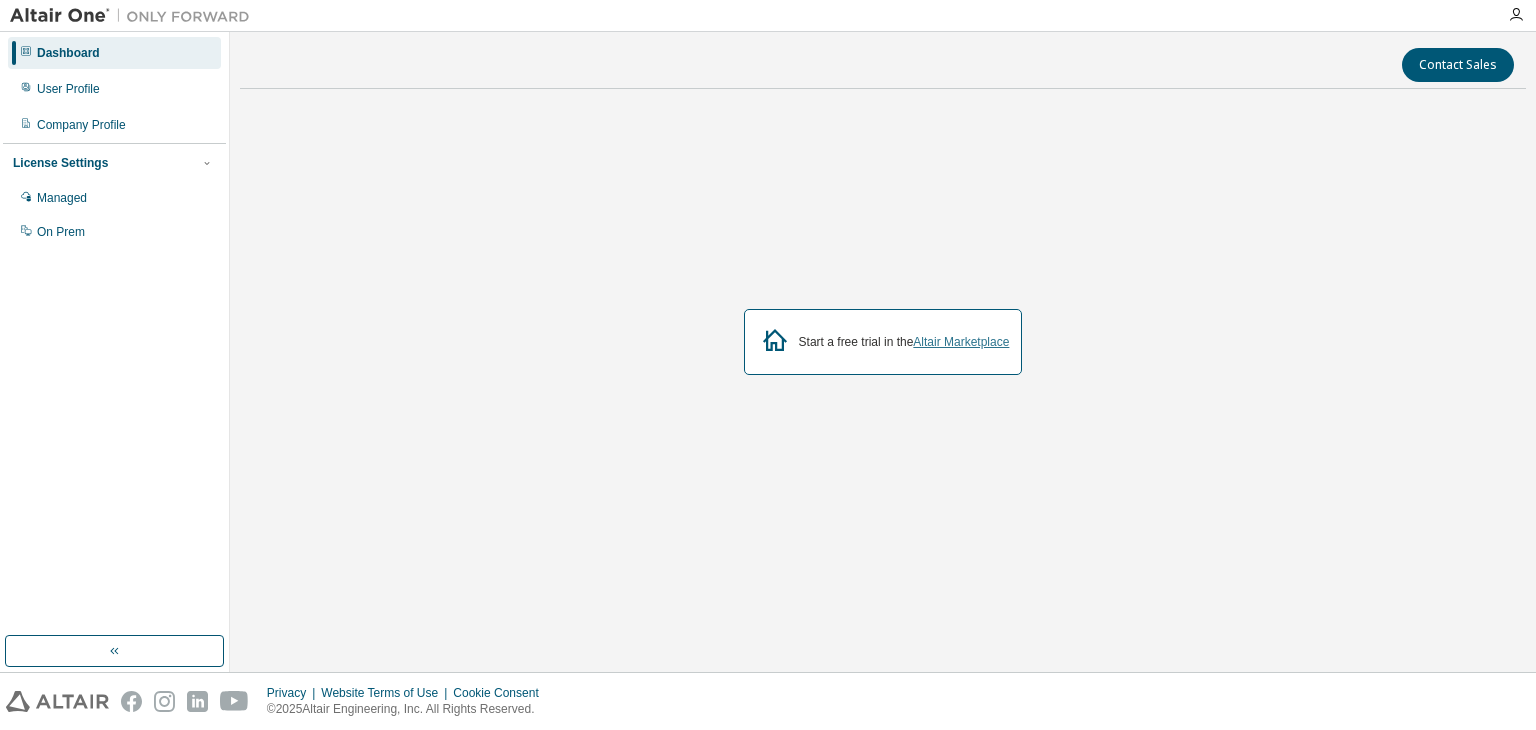 click on "Altair Marketplace" at bounding box center [961, 342] 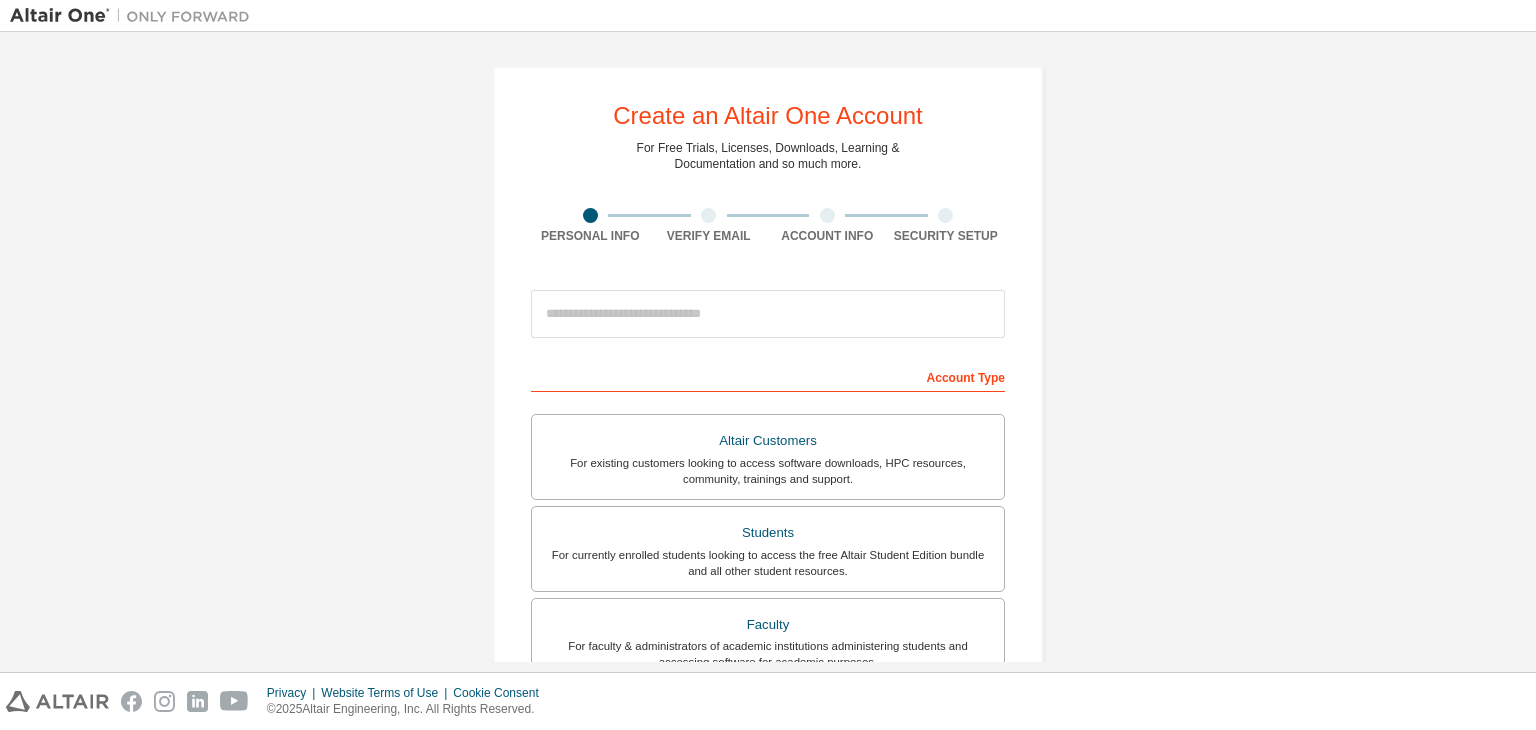 scroll, scrollTop: 0, scrollLeft: 0, axis: both 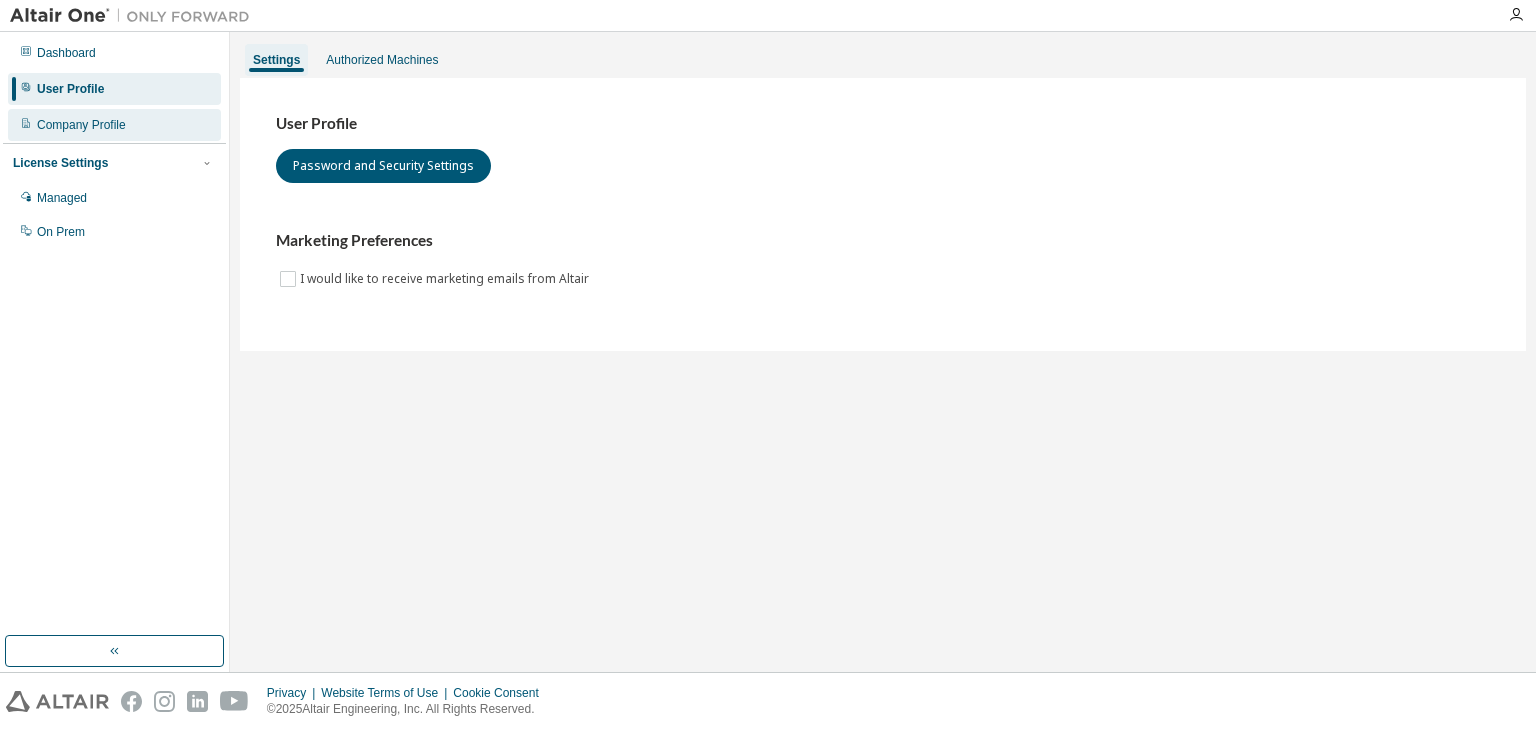 click on "Company Profile" at bounding box center [81, 125] 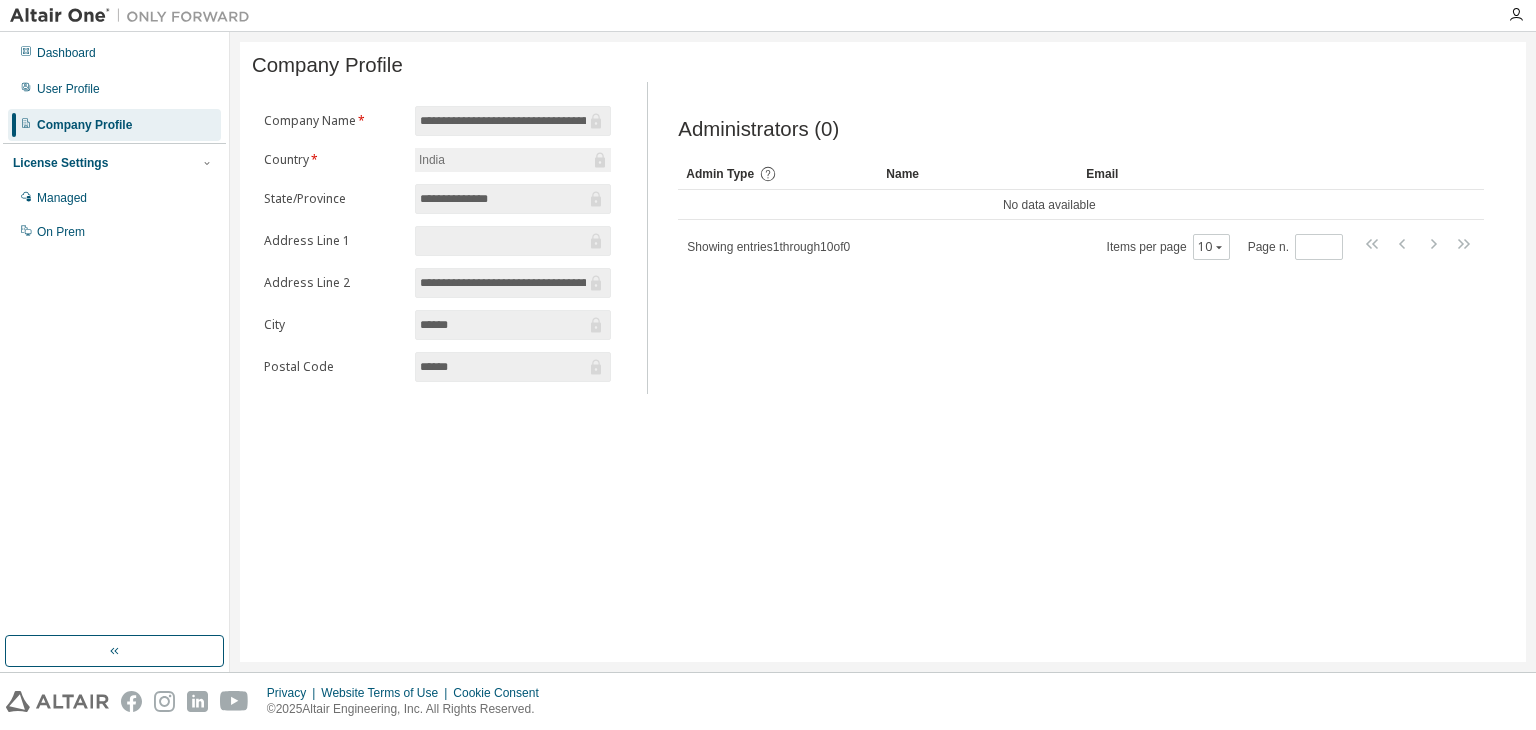click at bounding box center (503, 241) 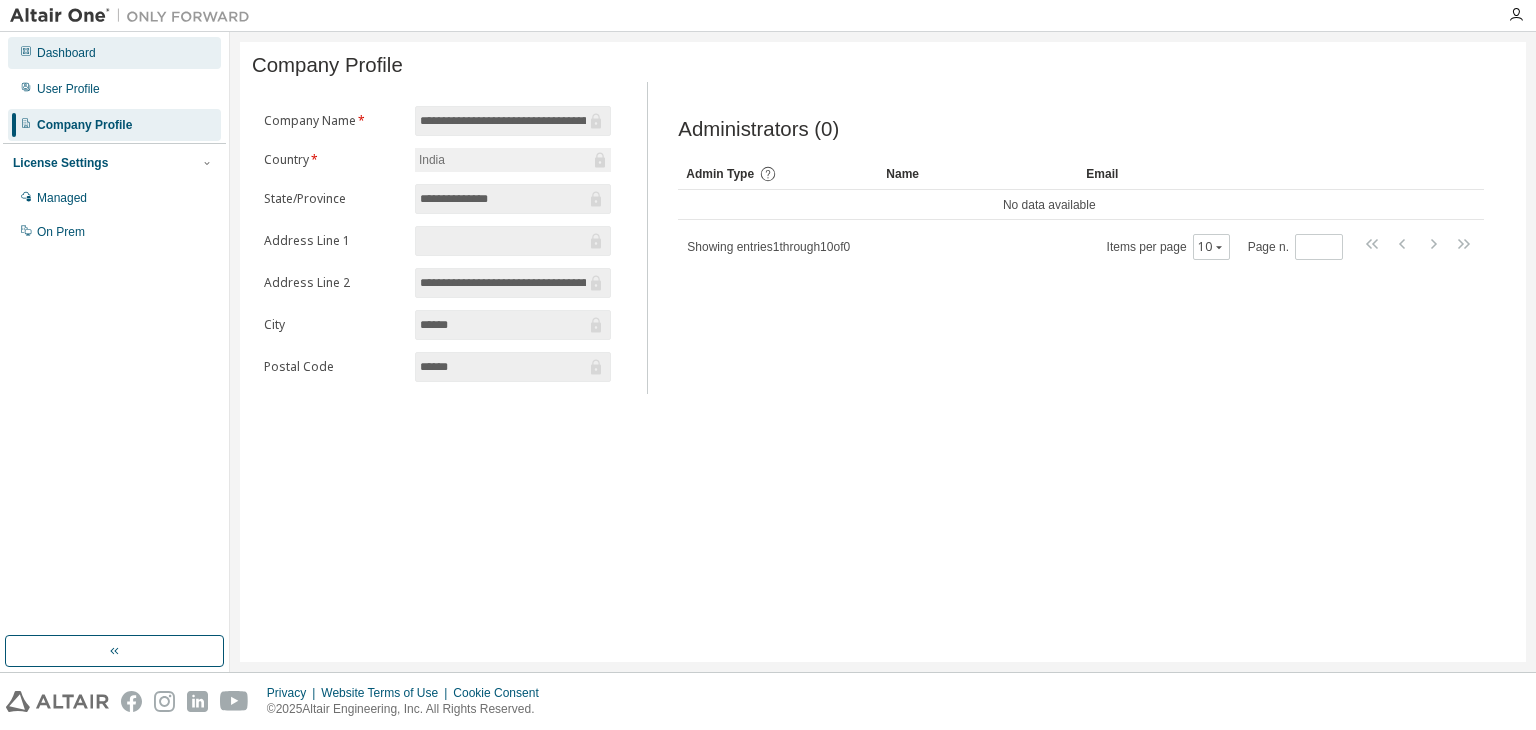click on "Dashboard" at bounding box center (66, 53) 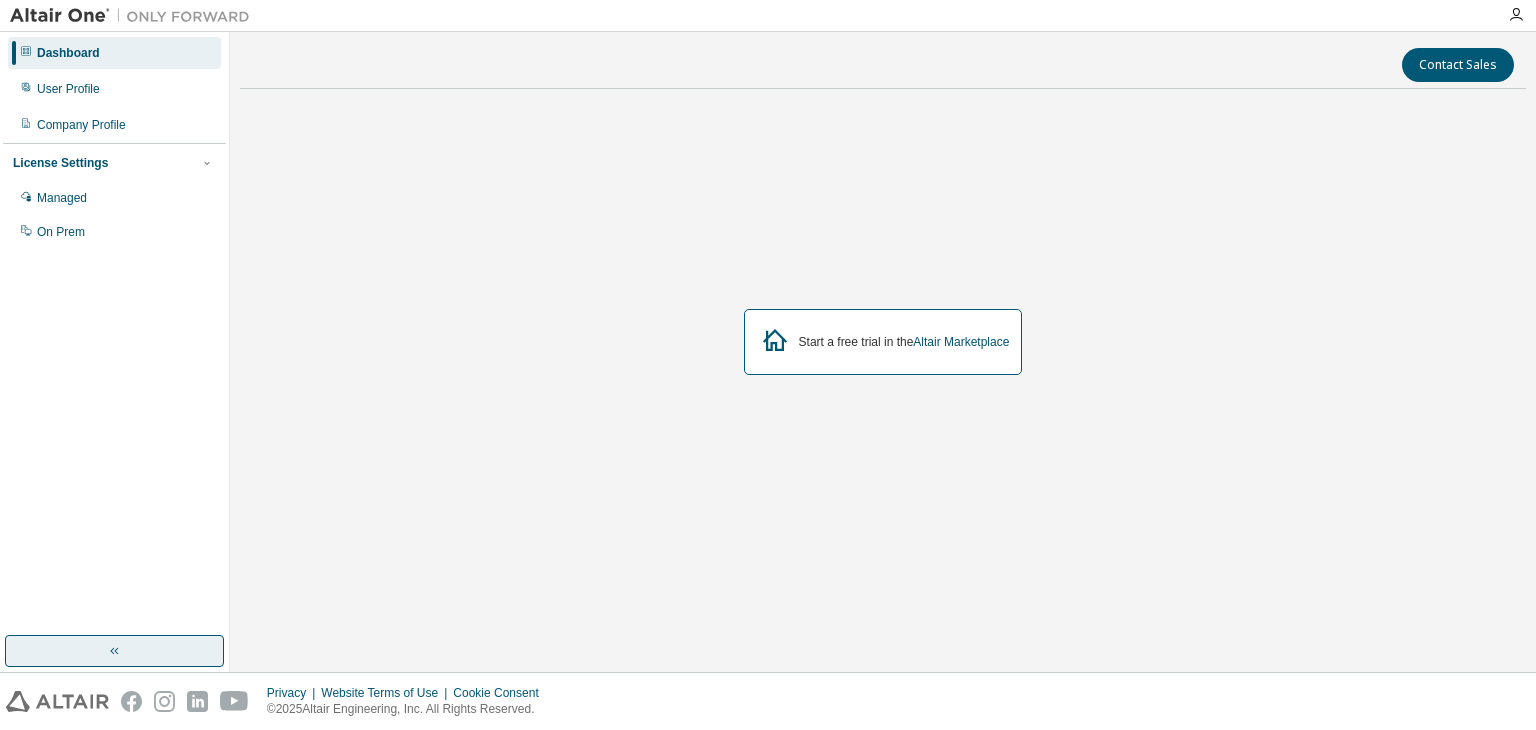 click at bounding box center [114, 651] 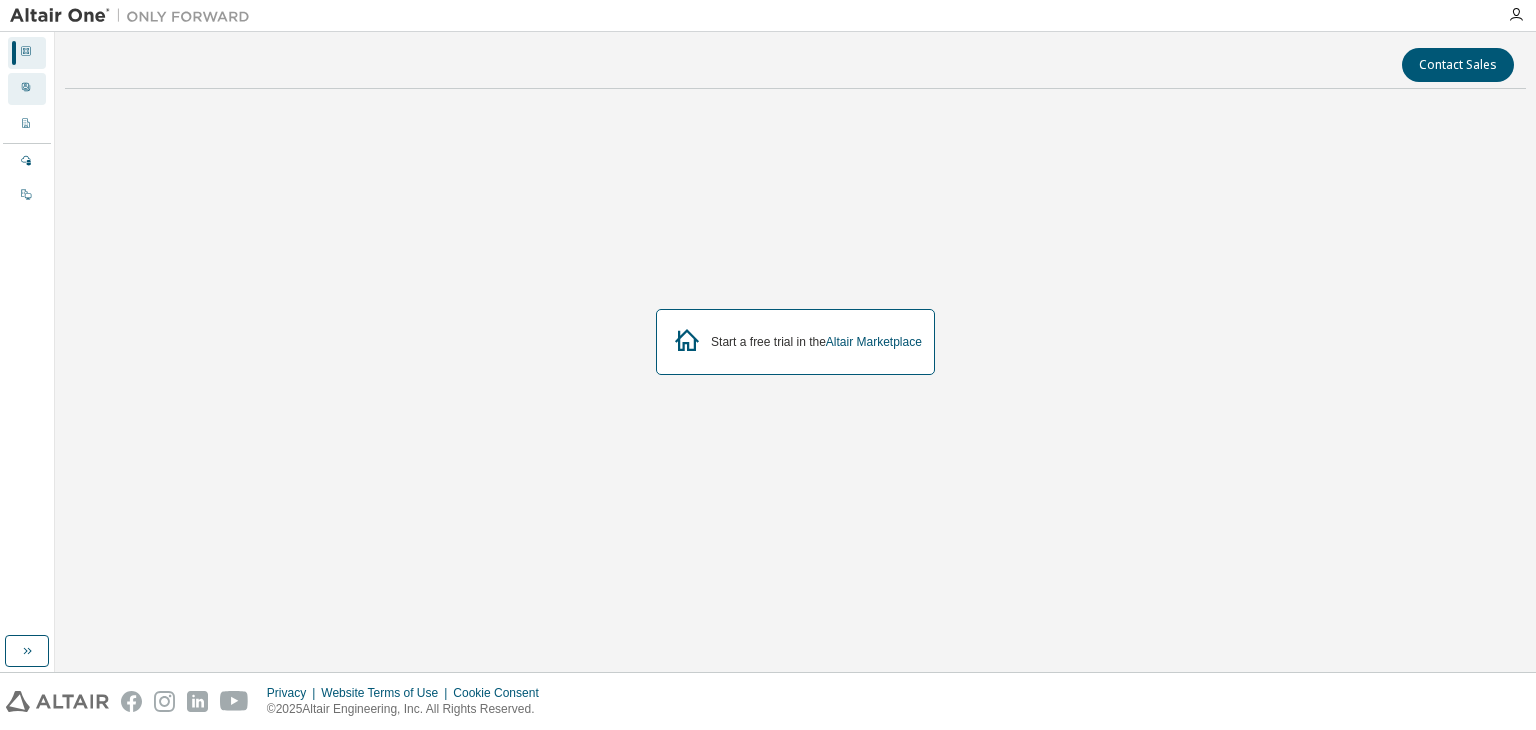 click on "User Profile" at bounding box center (27, 89) 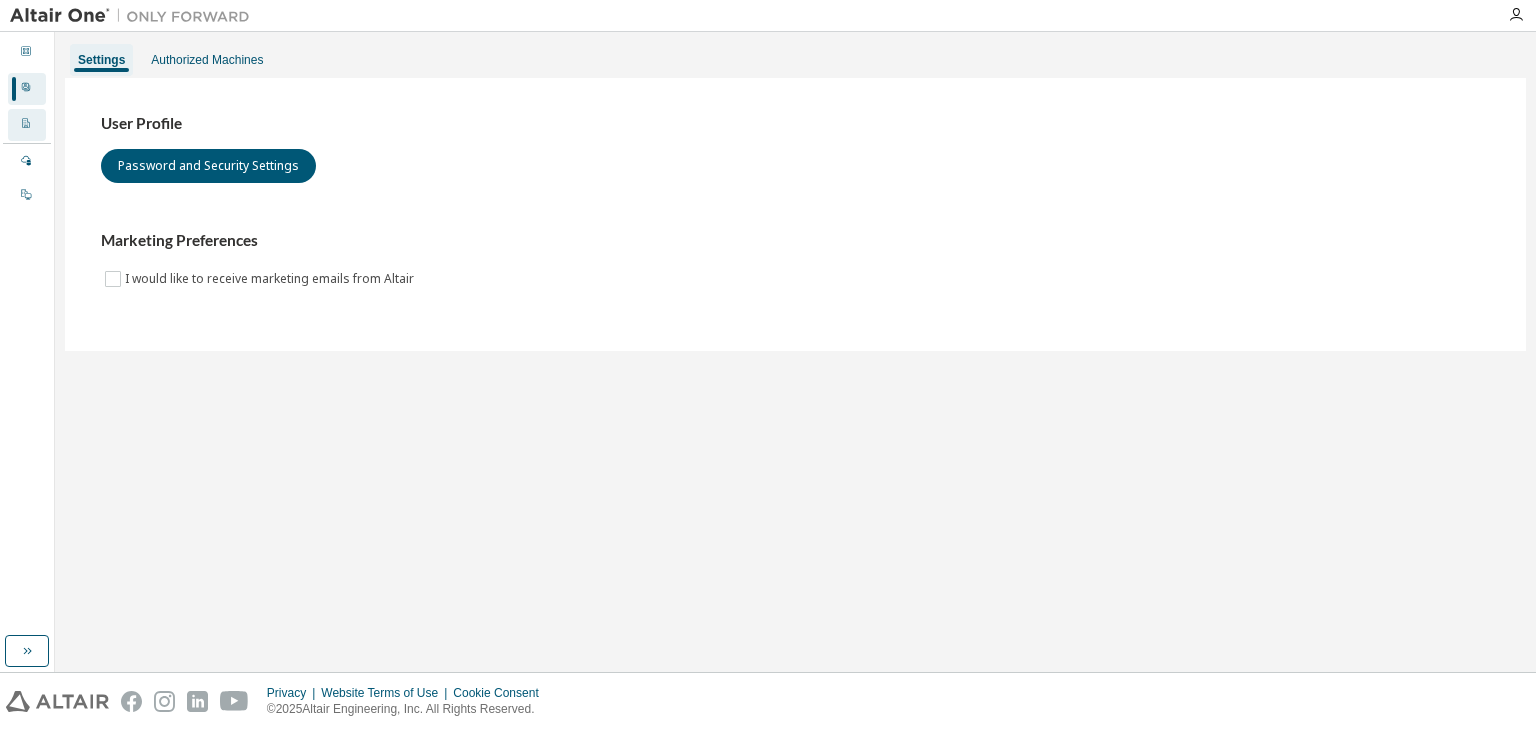 click 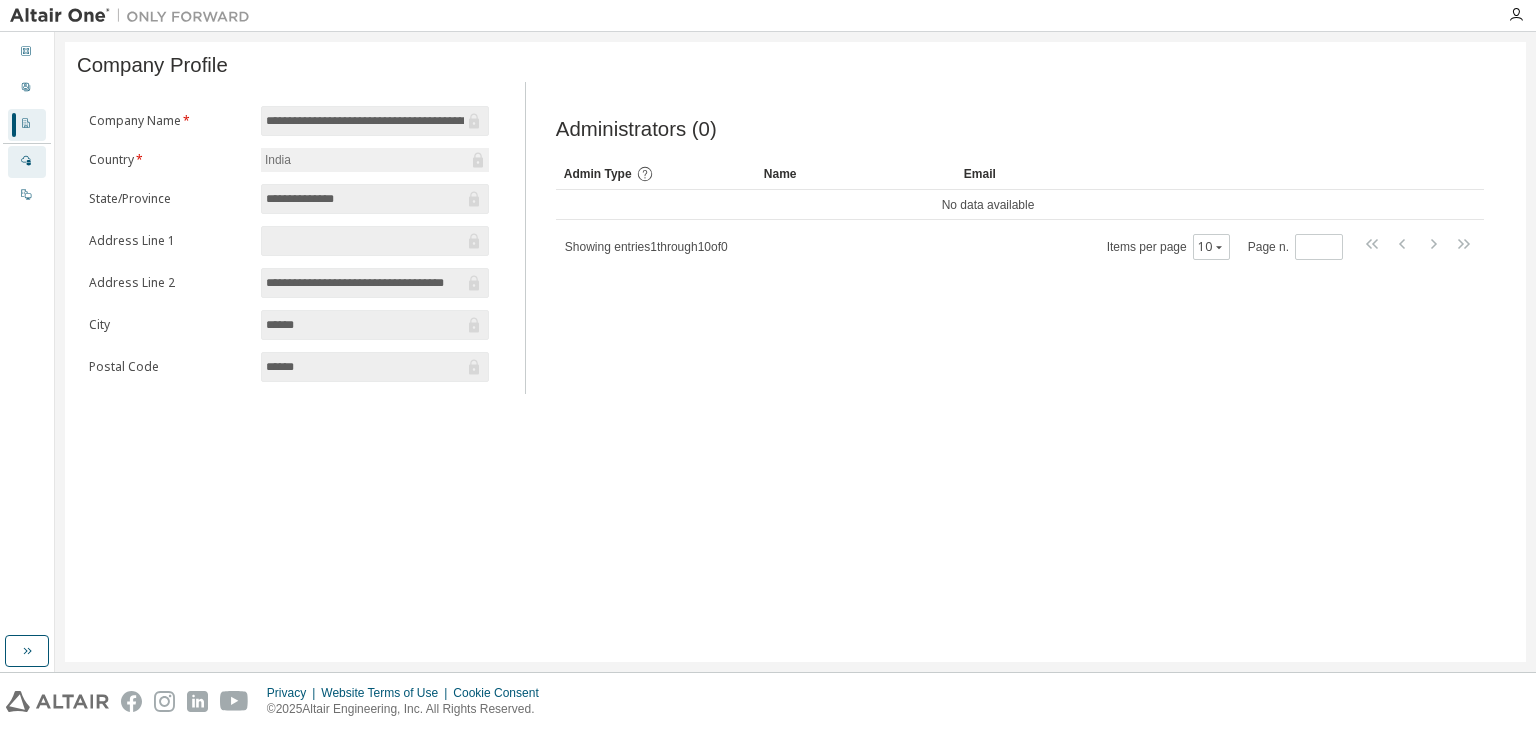 click 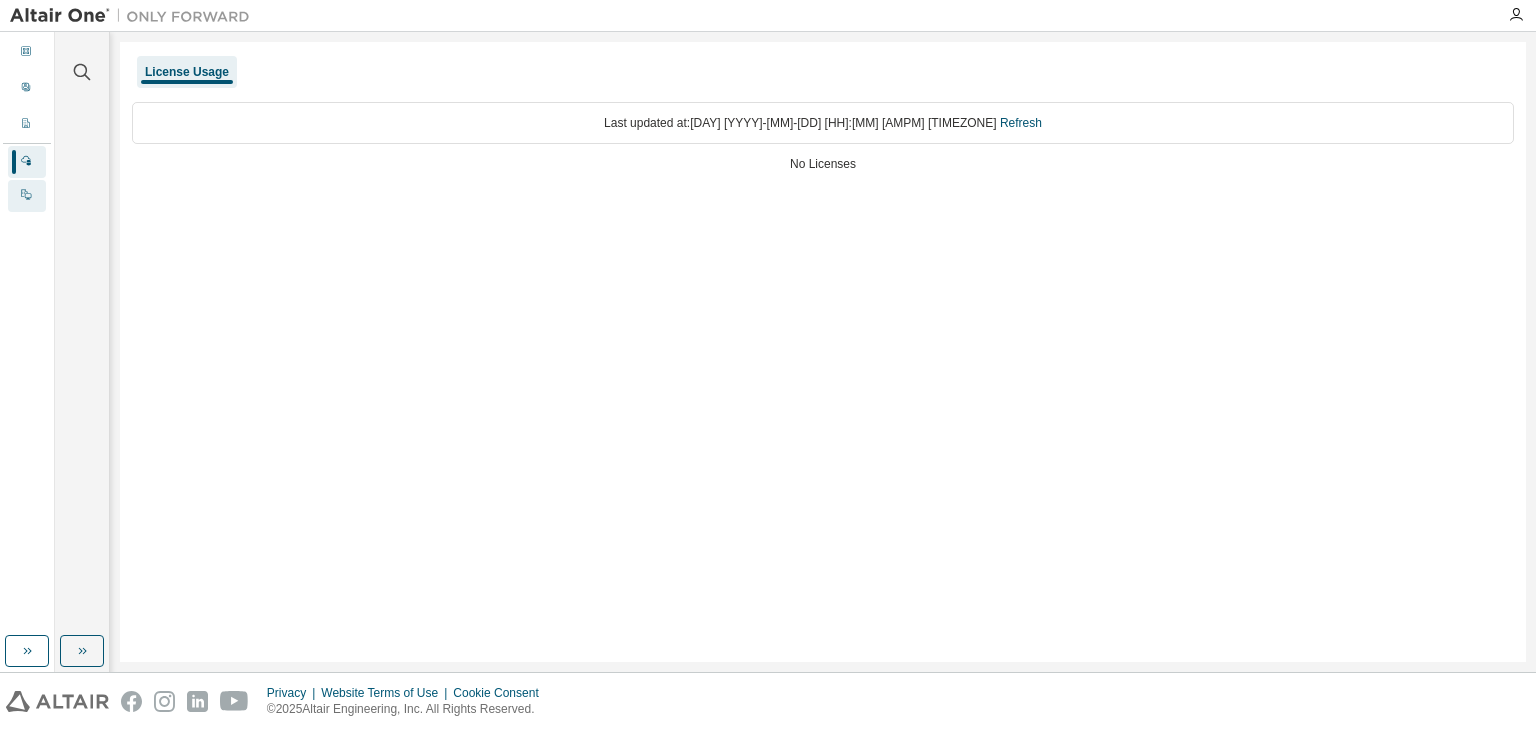 click 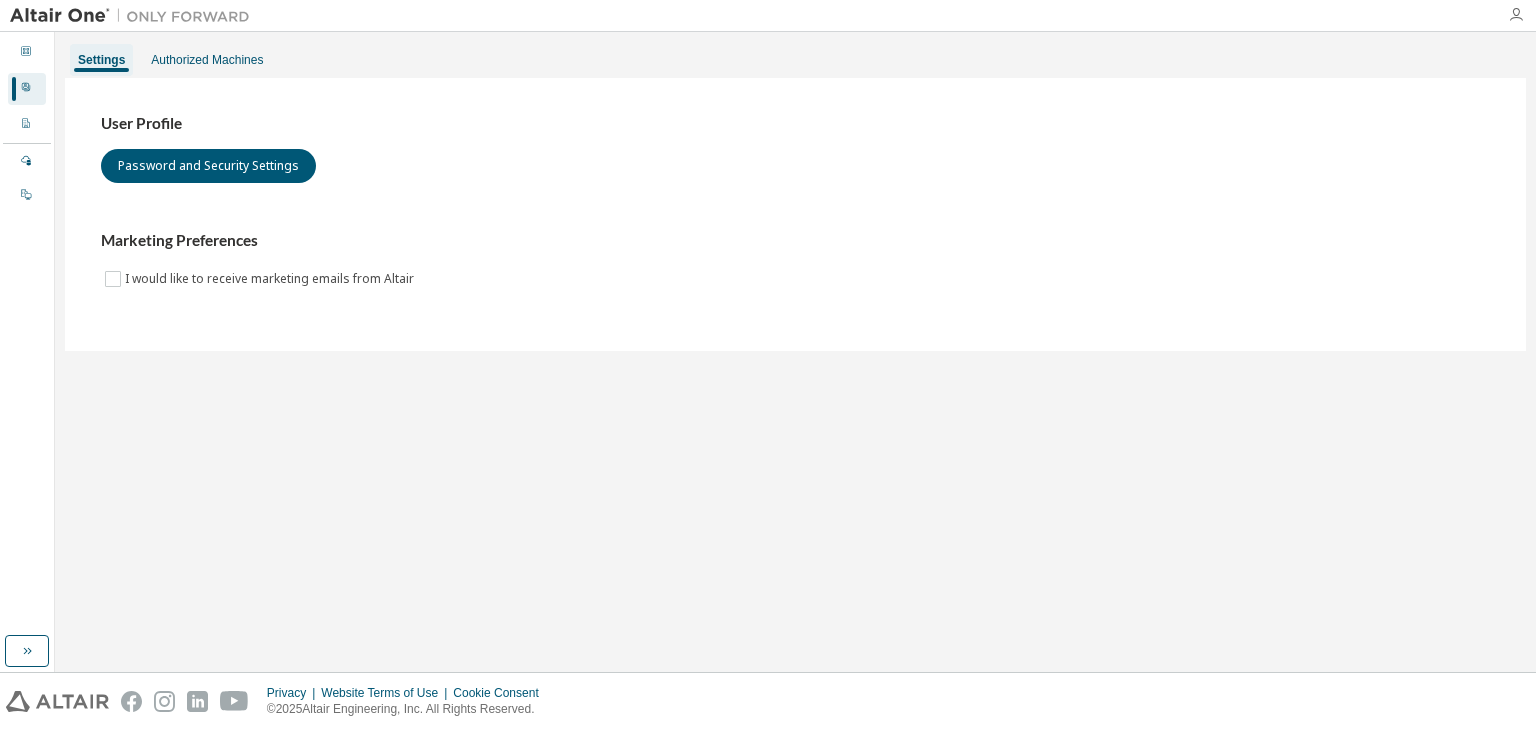 click at bounding box center [1516, 15] 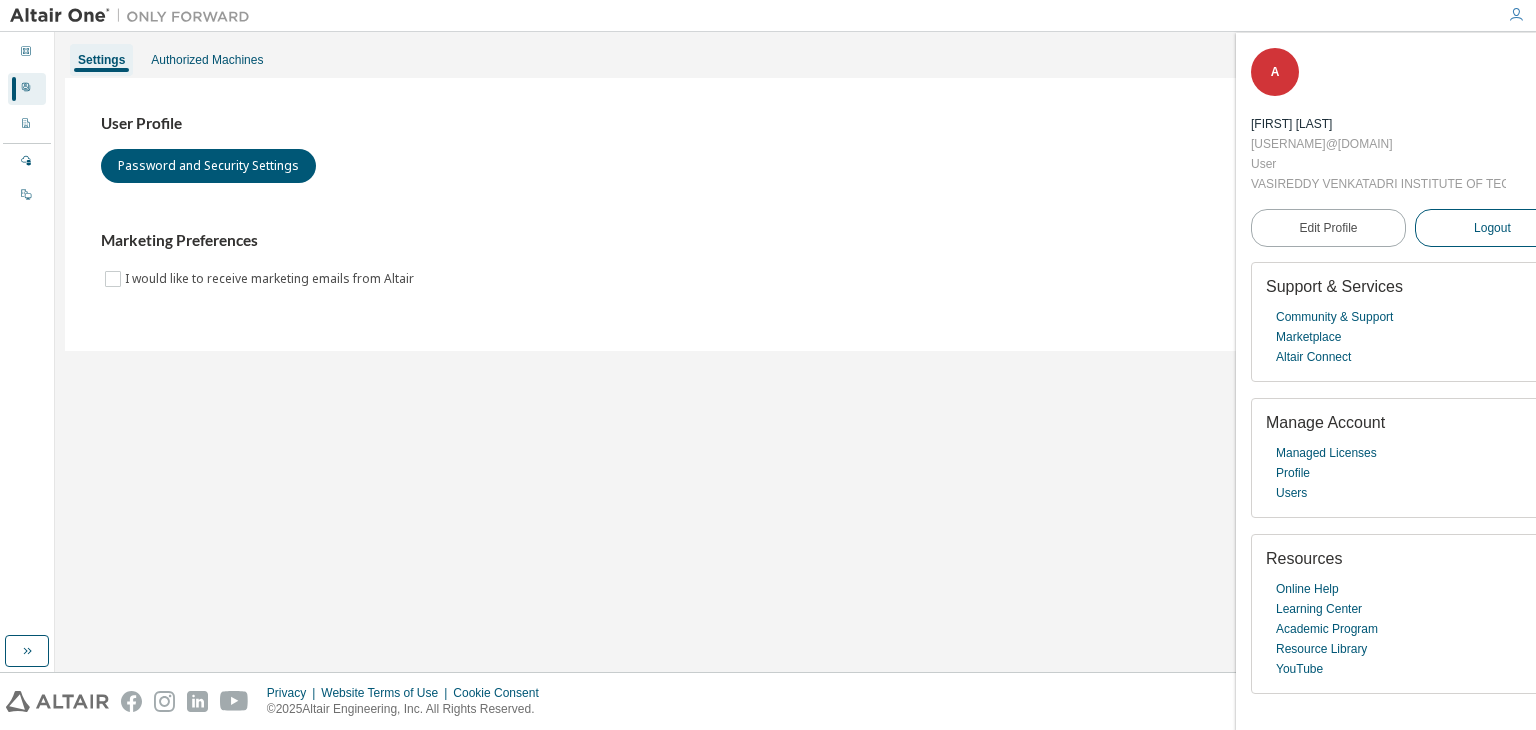 click on "Logout" at bounding box center [1492, 228] 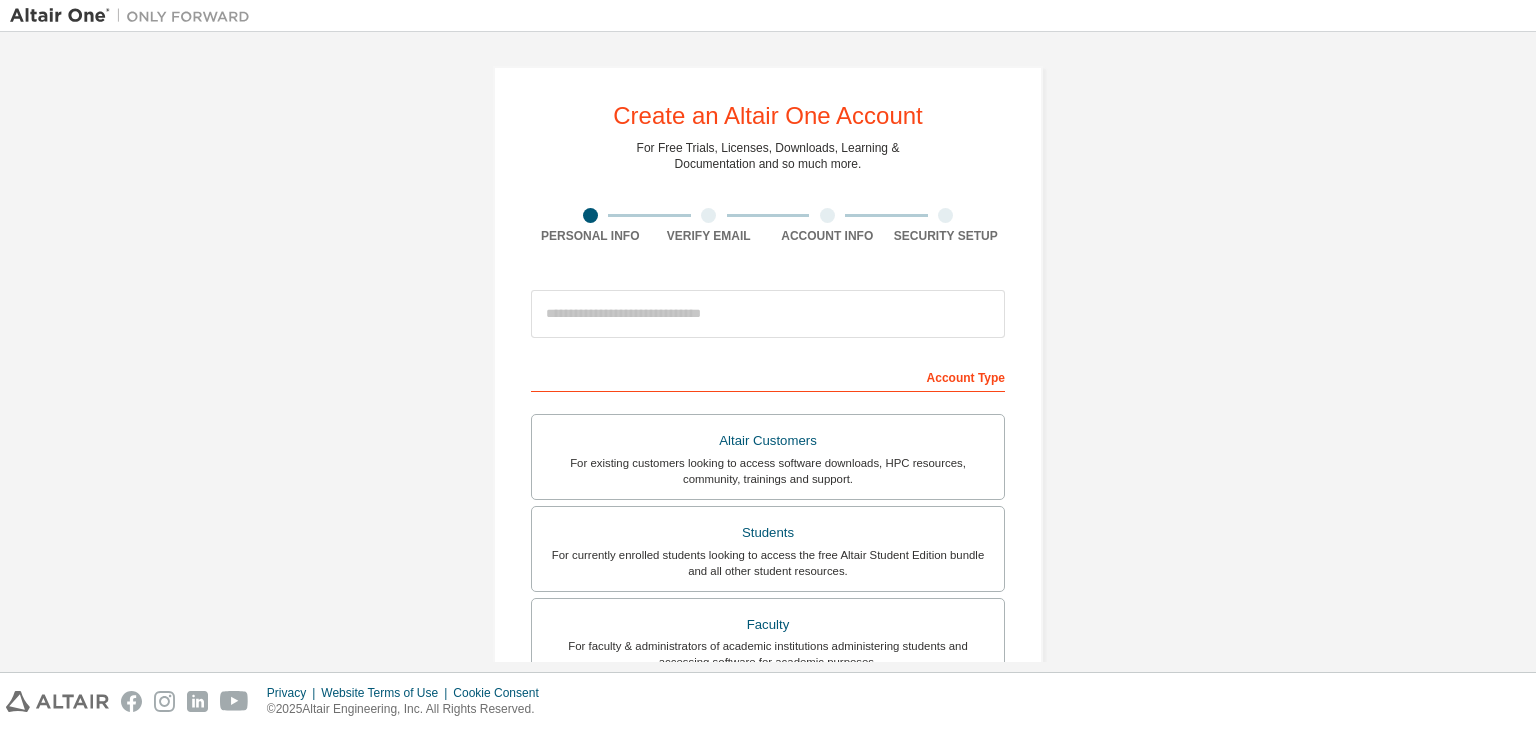 scroll, scrollTop: 0, scrollLeft: 0, axis: both 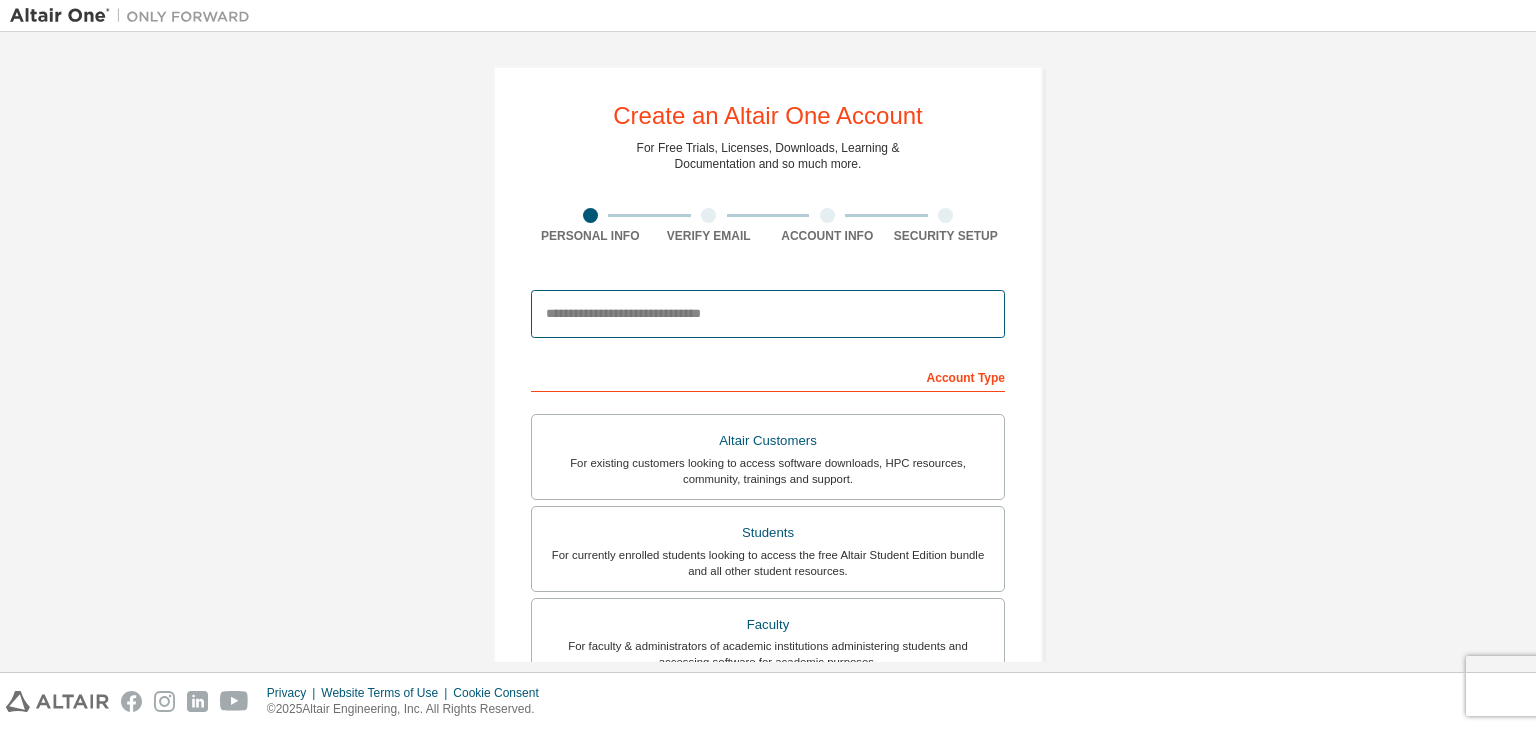 click at bounding box center (768, 314) 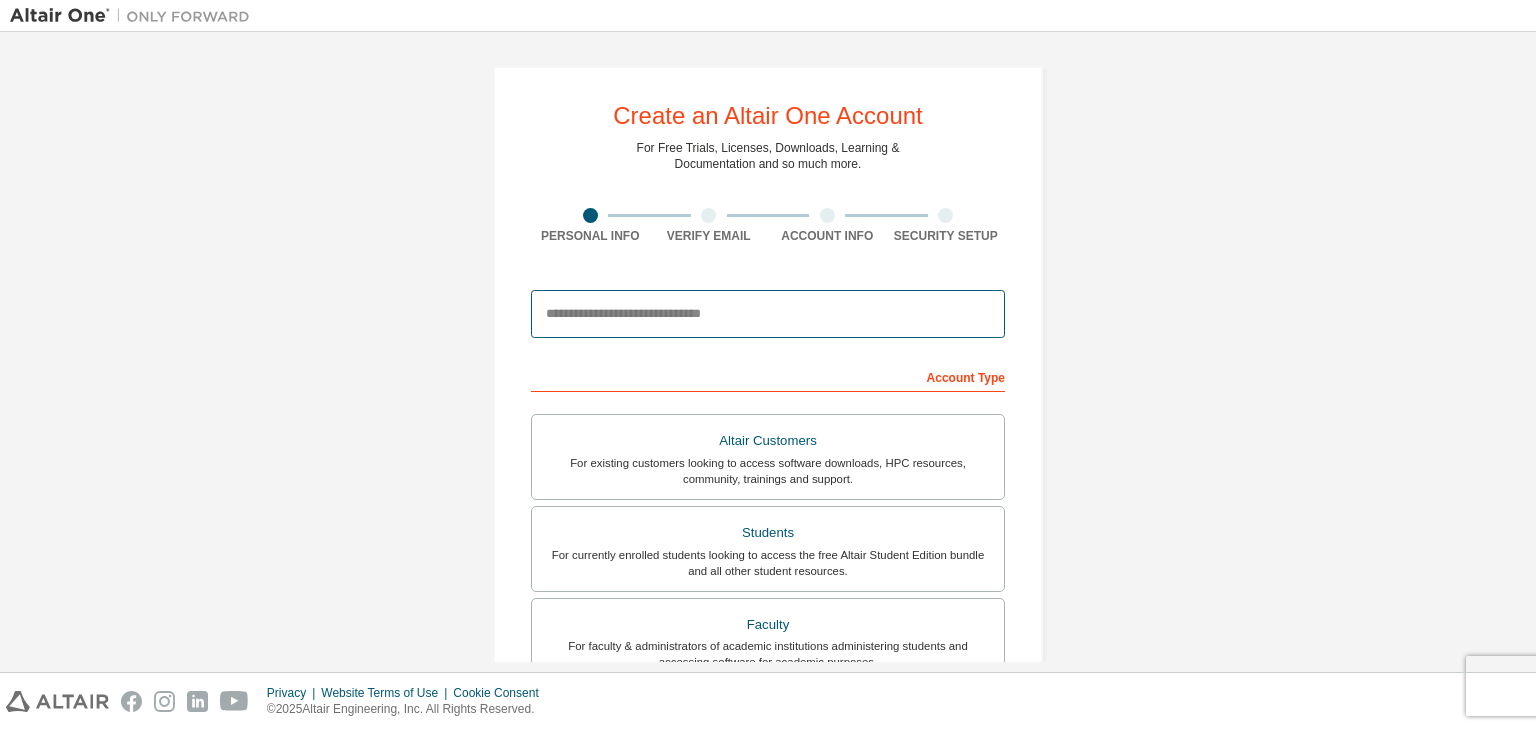 type on "**********" 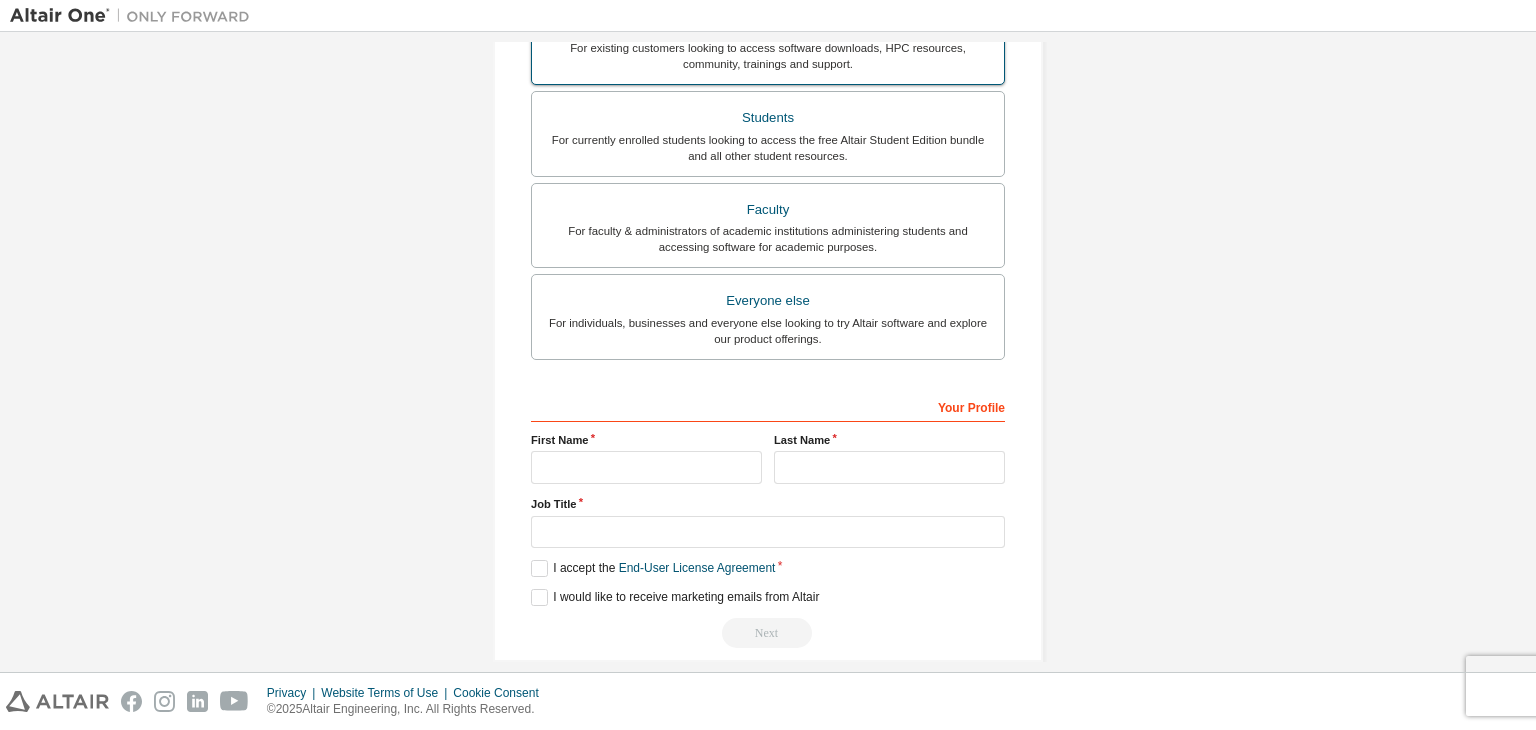 scroll, scrollTop: 435, scrollLeft: 0, axis: vertical 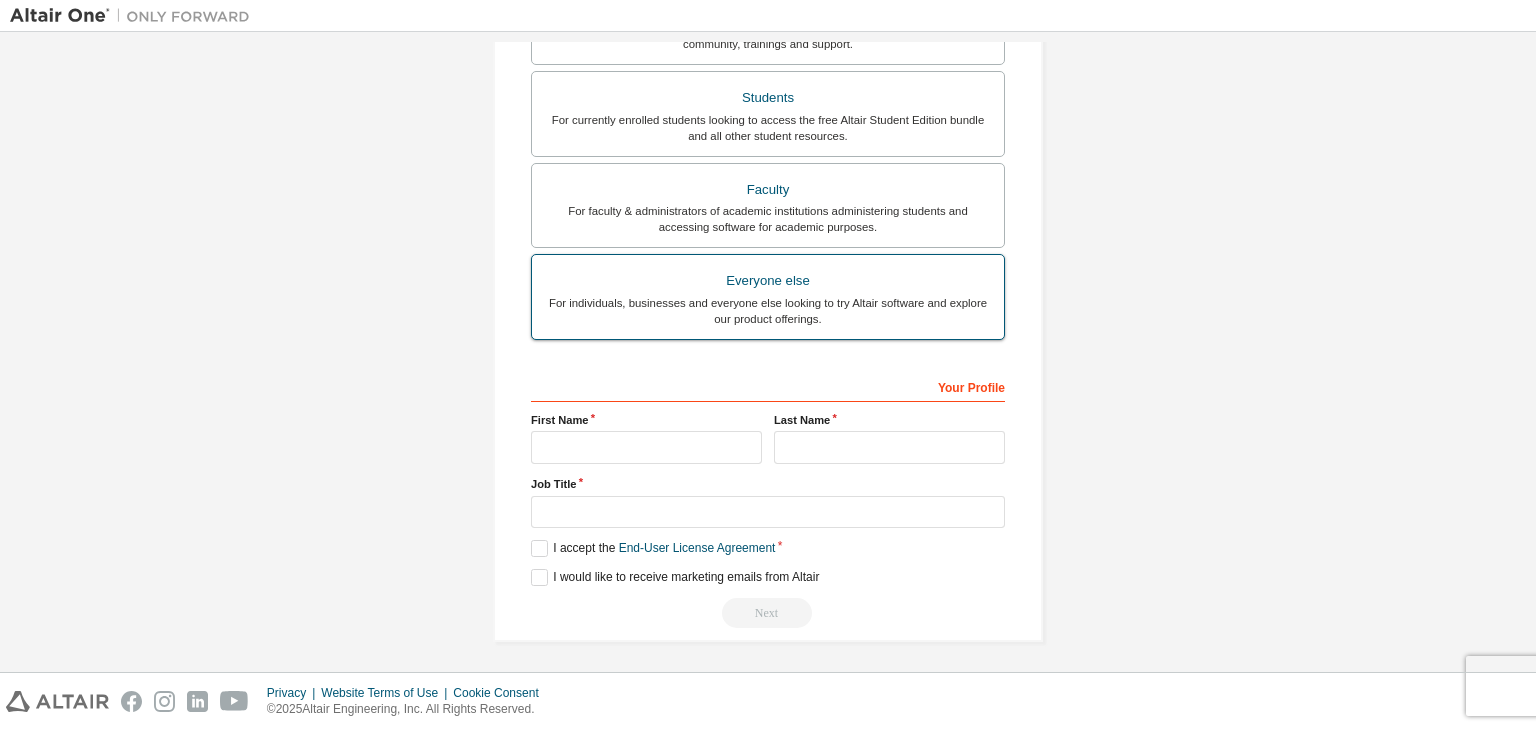 click on "For individuals, businesses and everyone else looking to try Altair software and explore our product offerings." at bounding box center (768, 311) 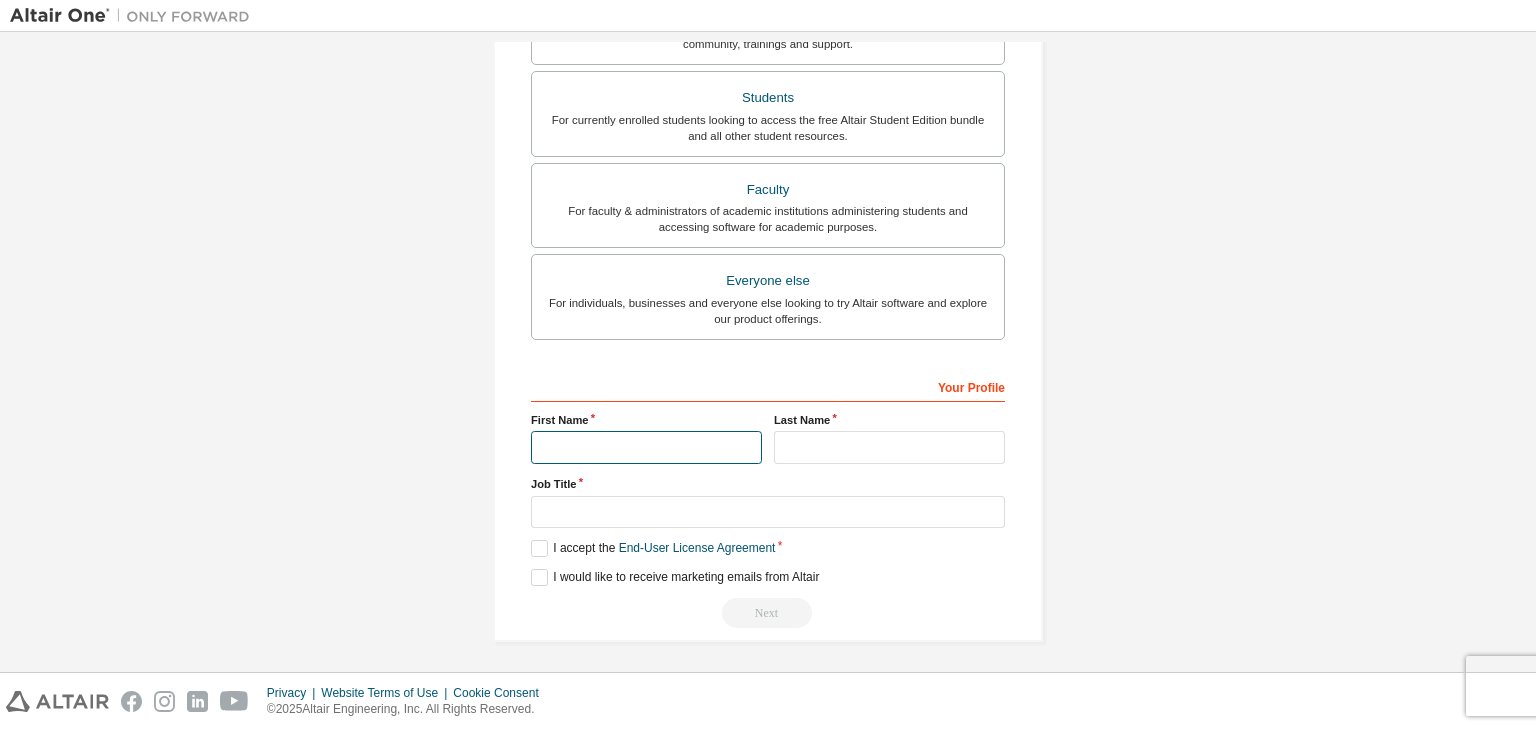 click at bounding box center (646, 447) 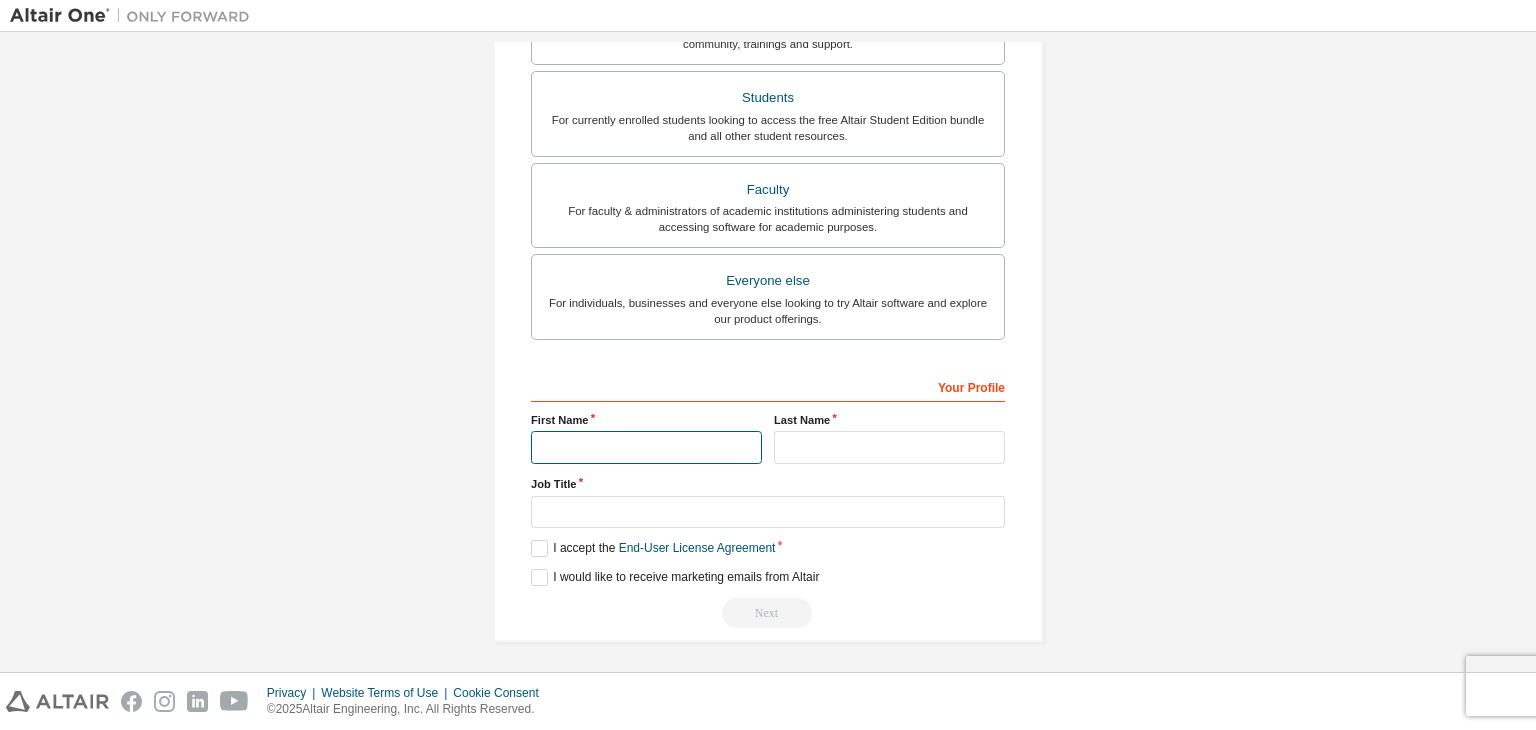 type on "*******" 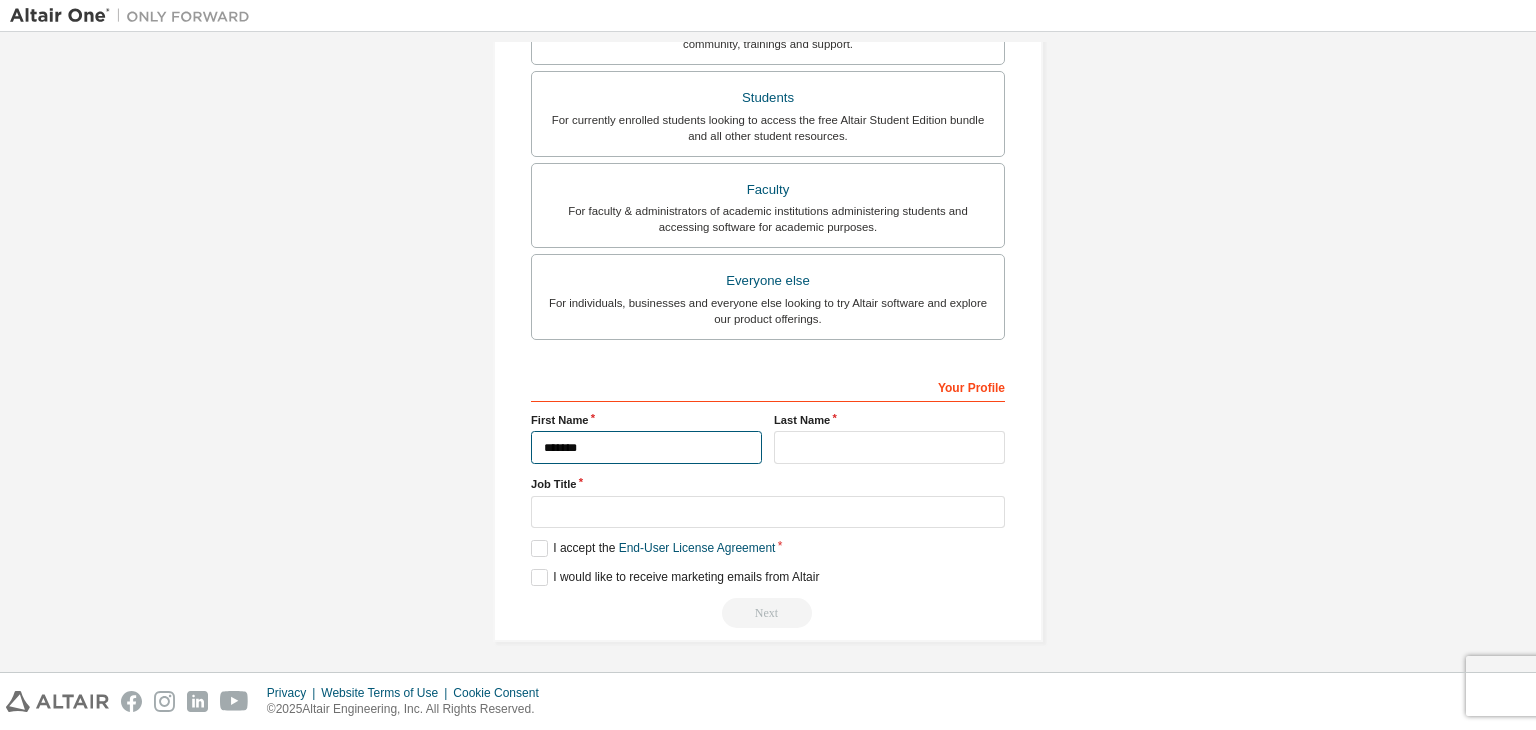 type on "*******" 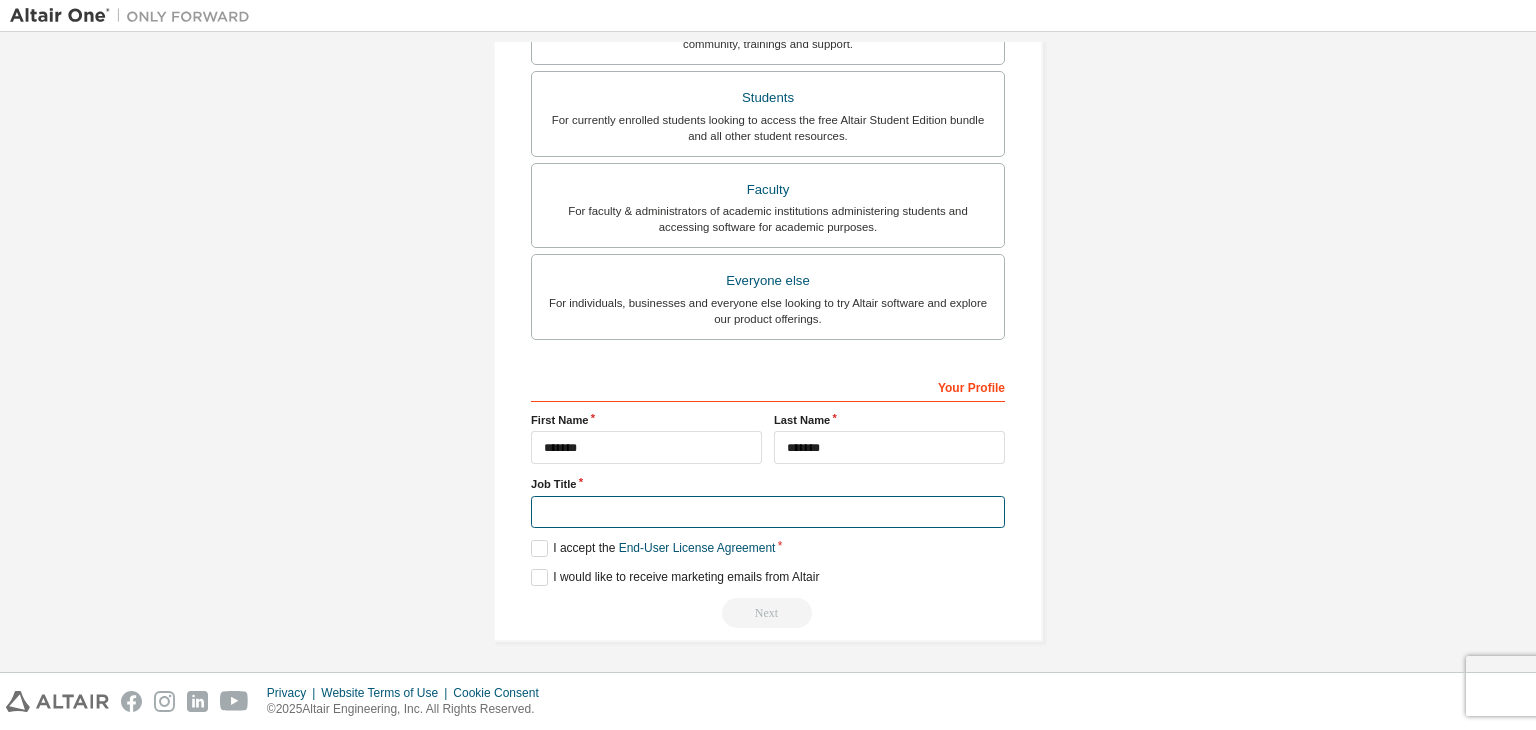 click at bounding box center (768, 512) 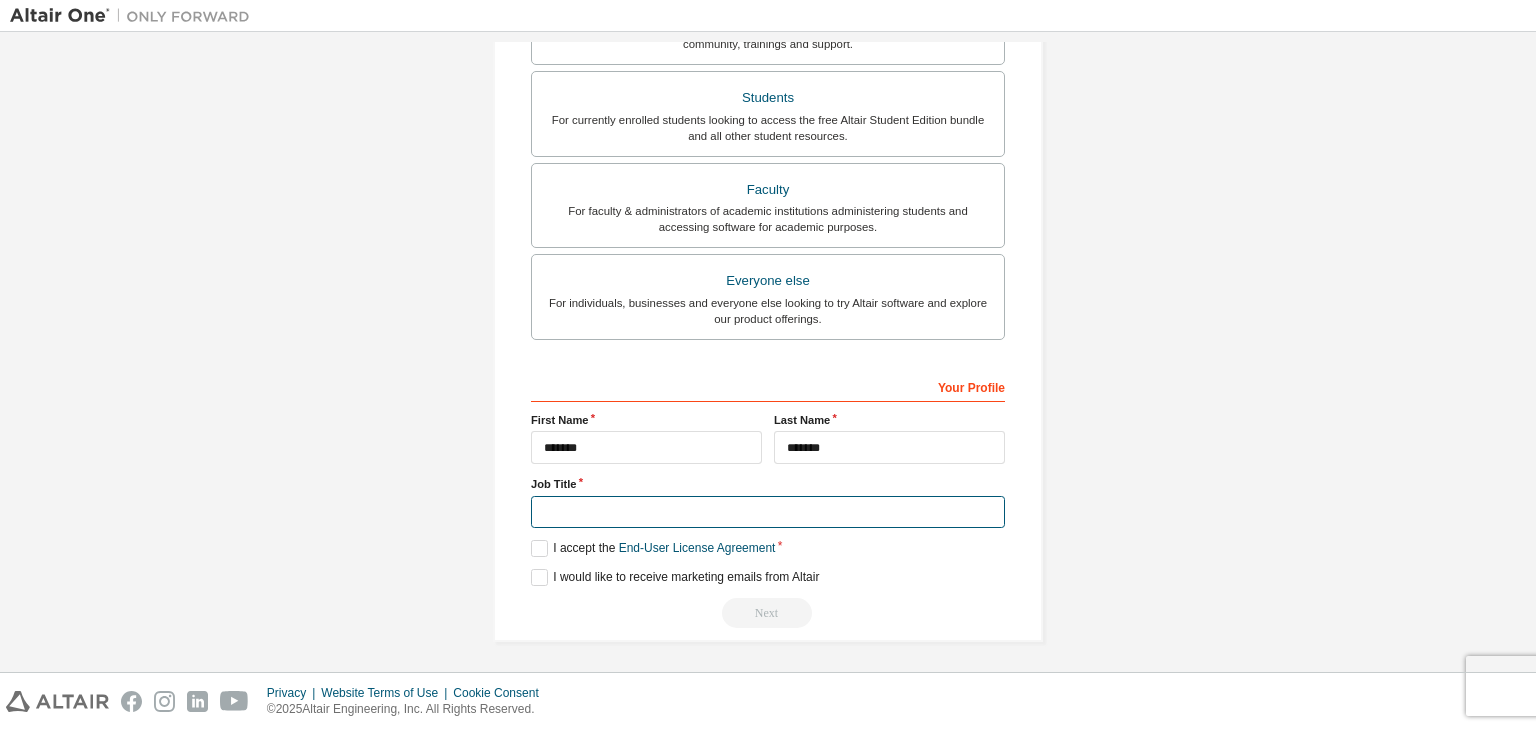 type on "*******" 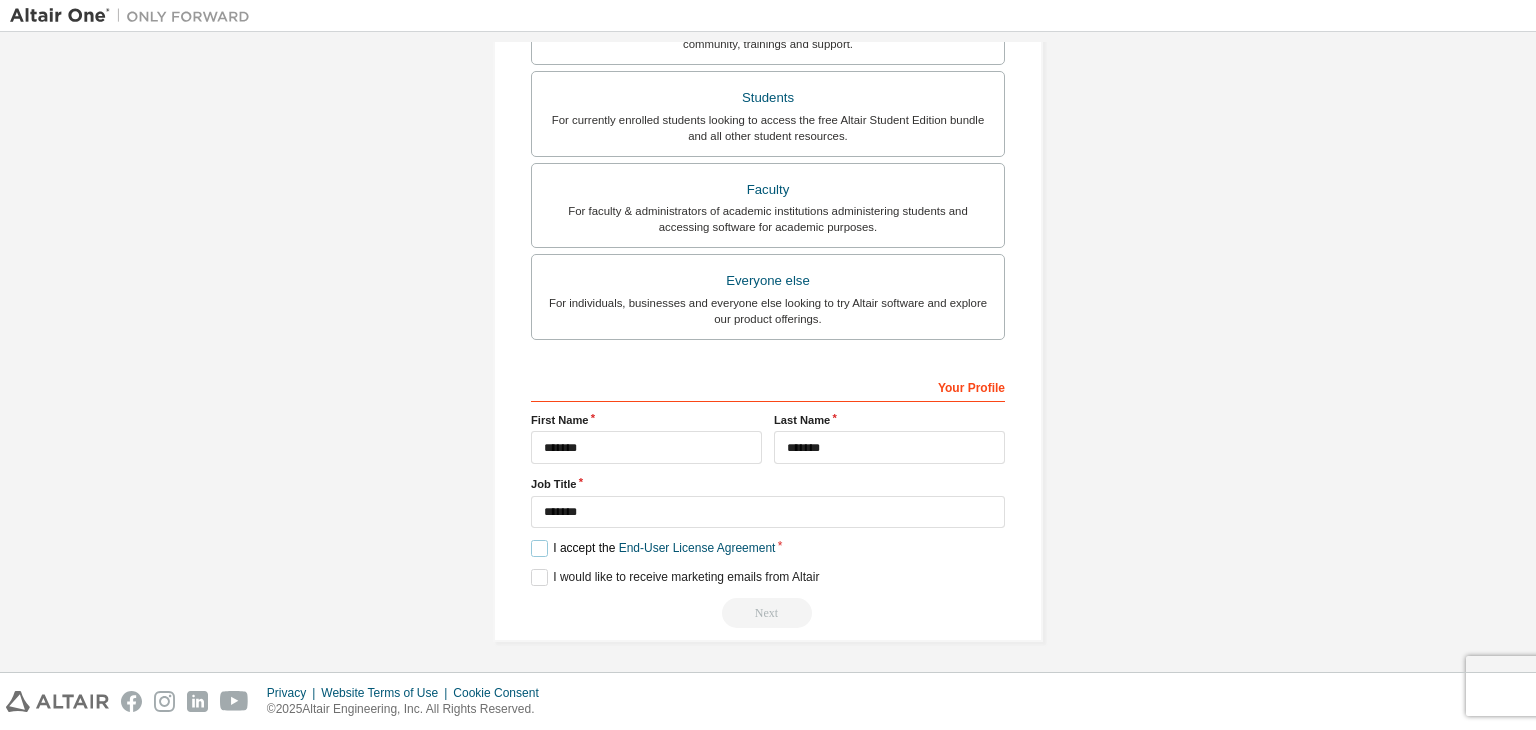 click on "I accept the    End-User License Agreement" at bounding box center [653, 548] 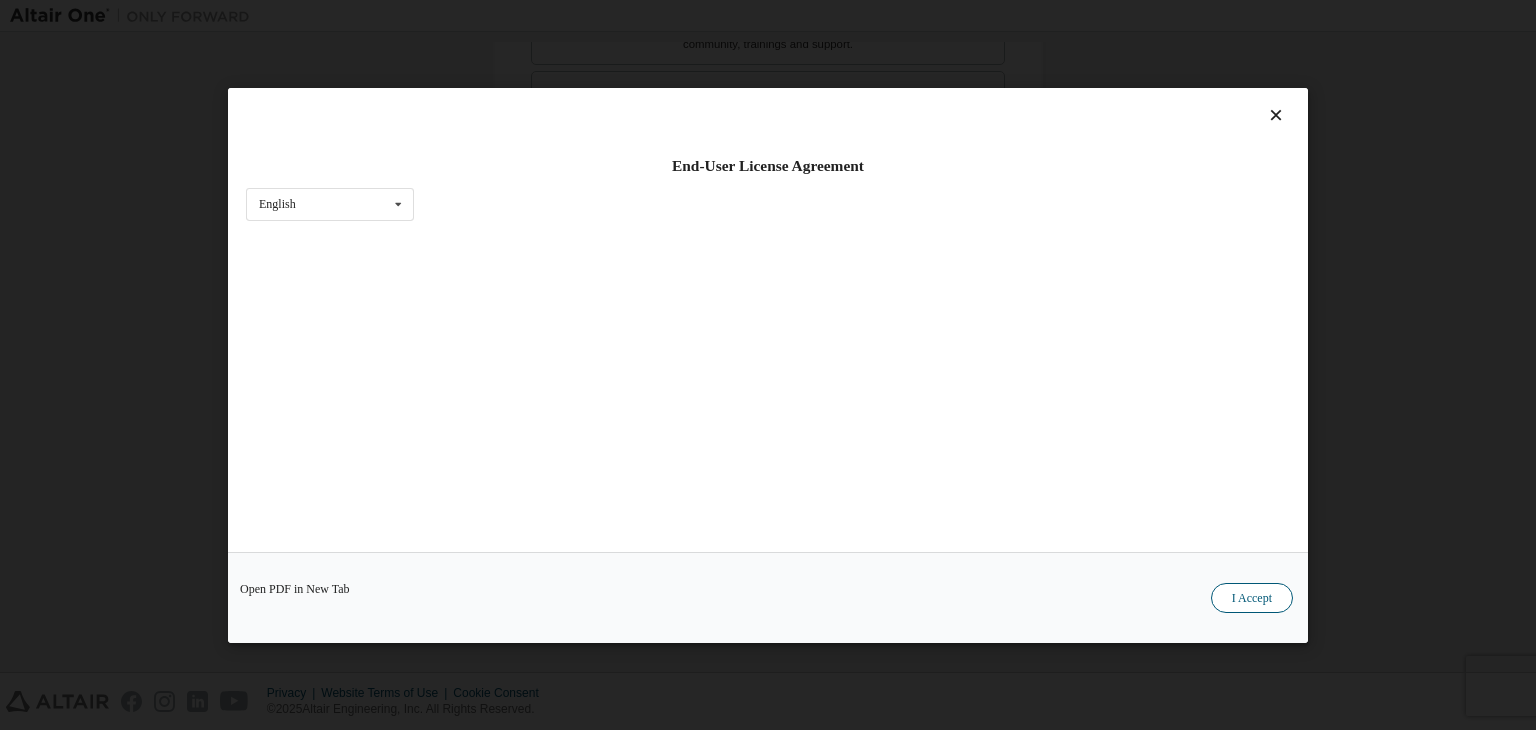 click on "I Accept" at bounding box center [1252, 598] 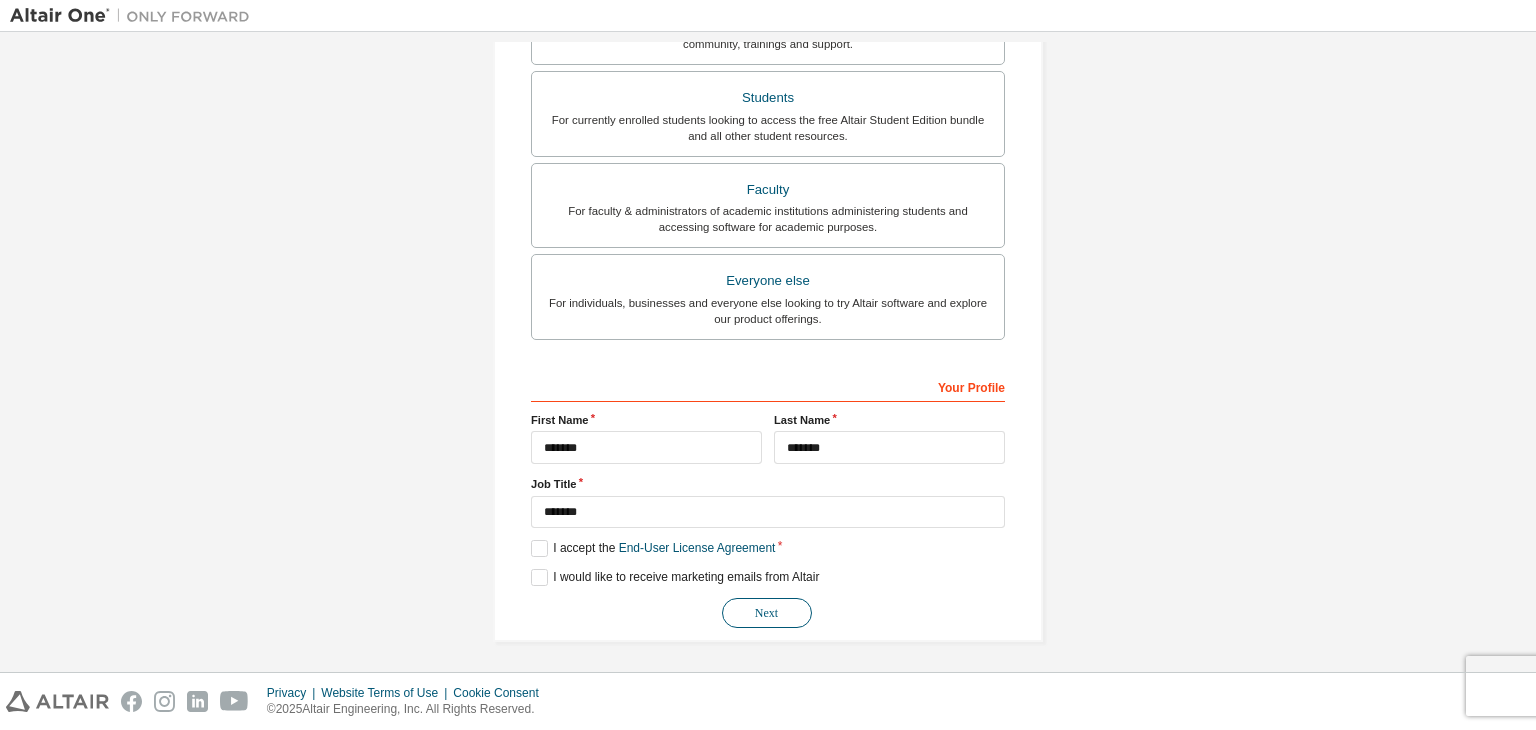 click on "Next" at bounding box center [767, 613] 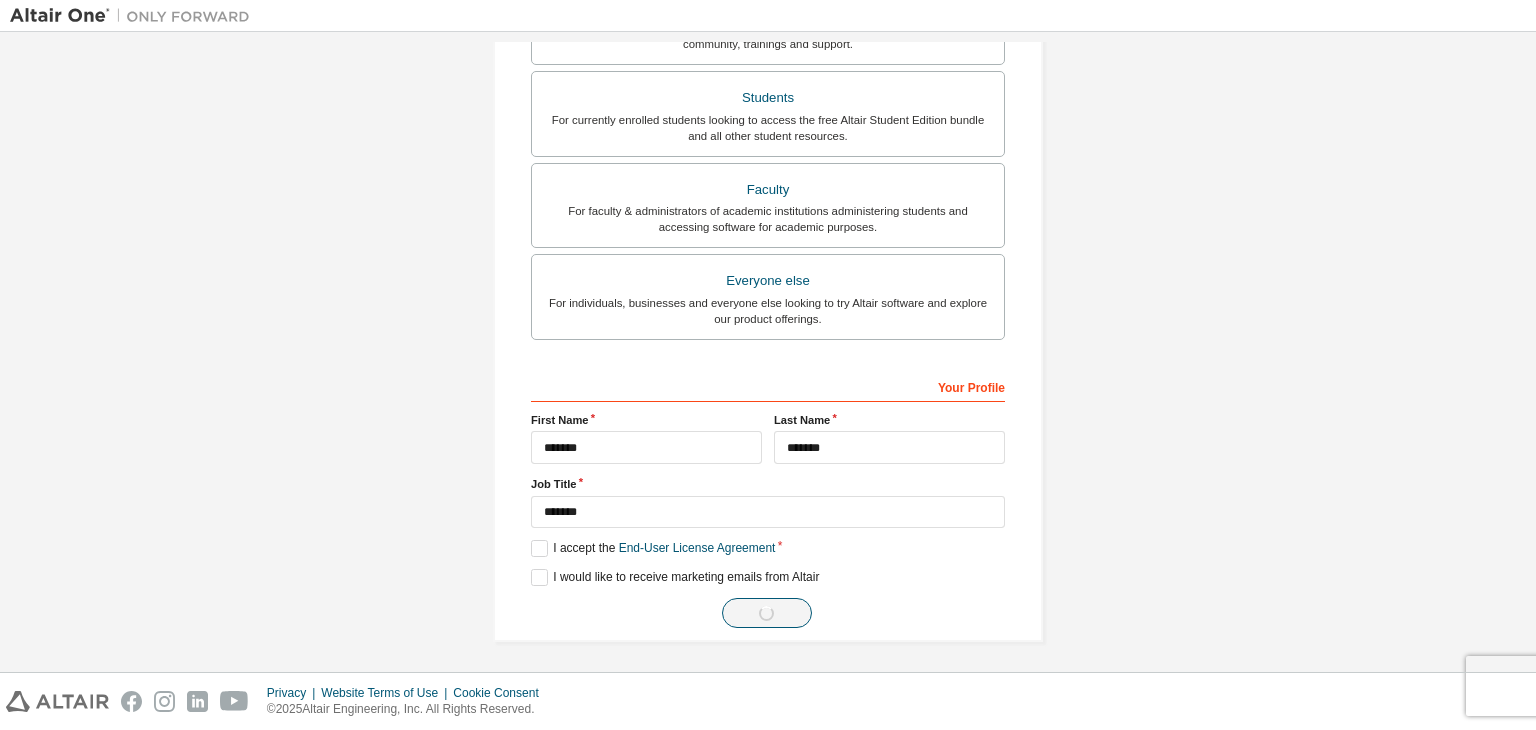 scroll, scrollTop: 0, scrollLeft: 0, axis: both 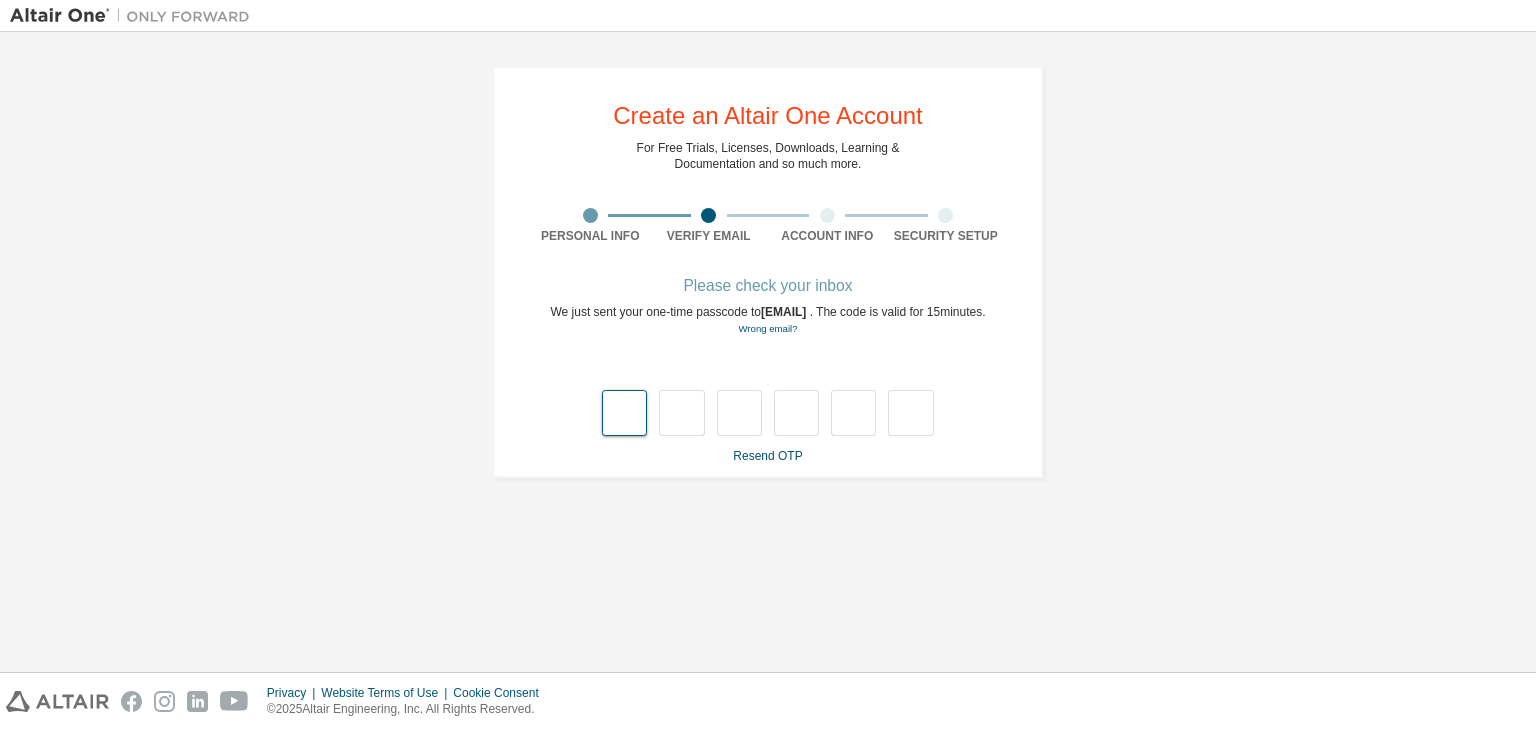 type on "*" 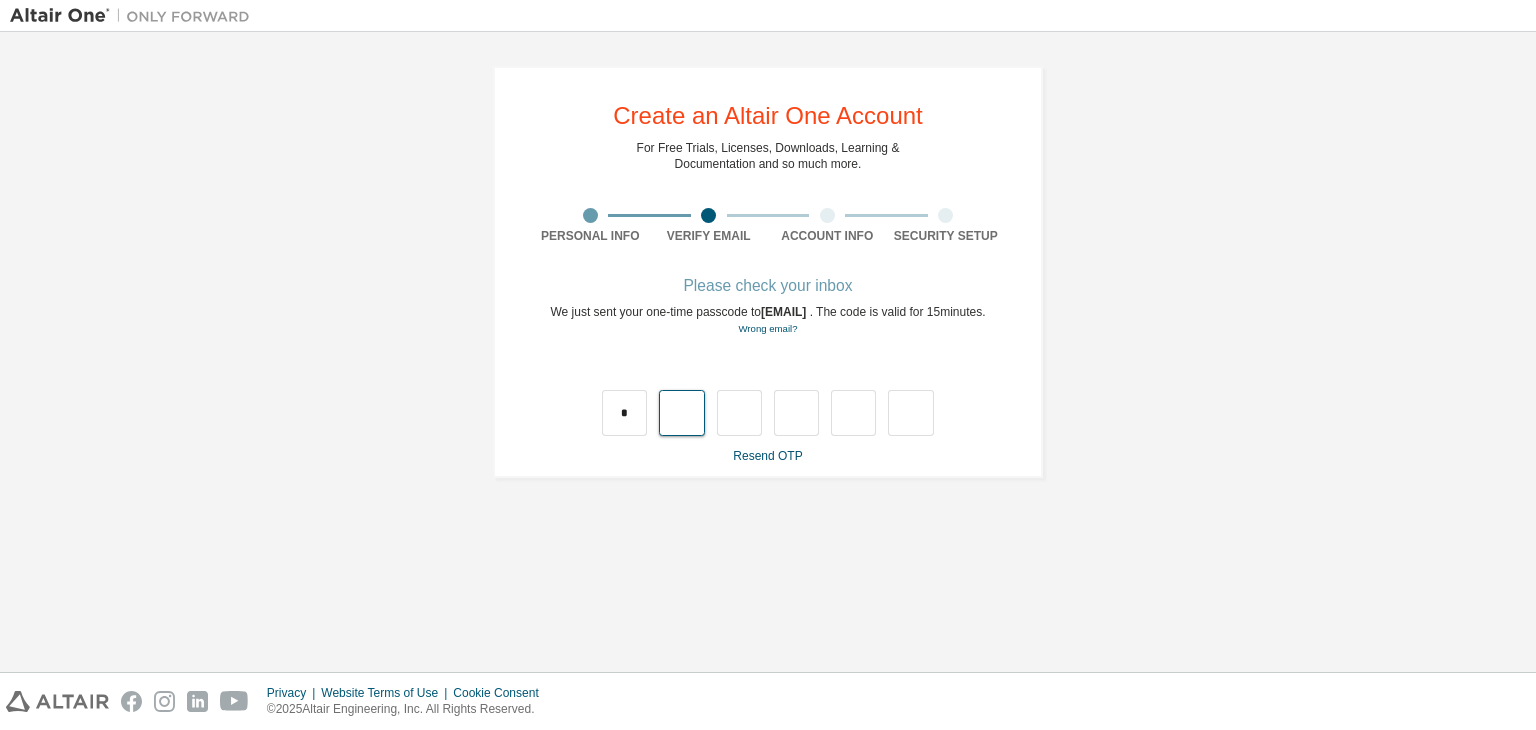 type on "*" 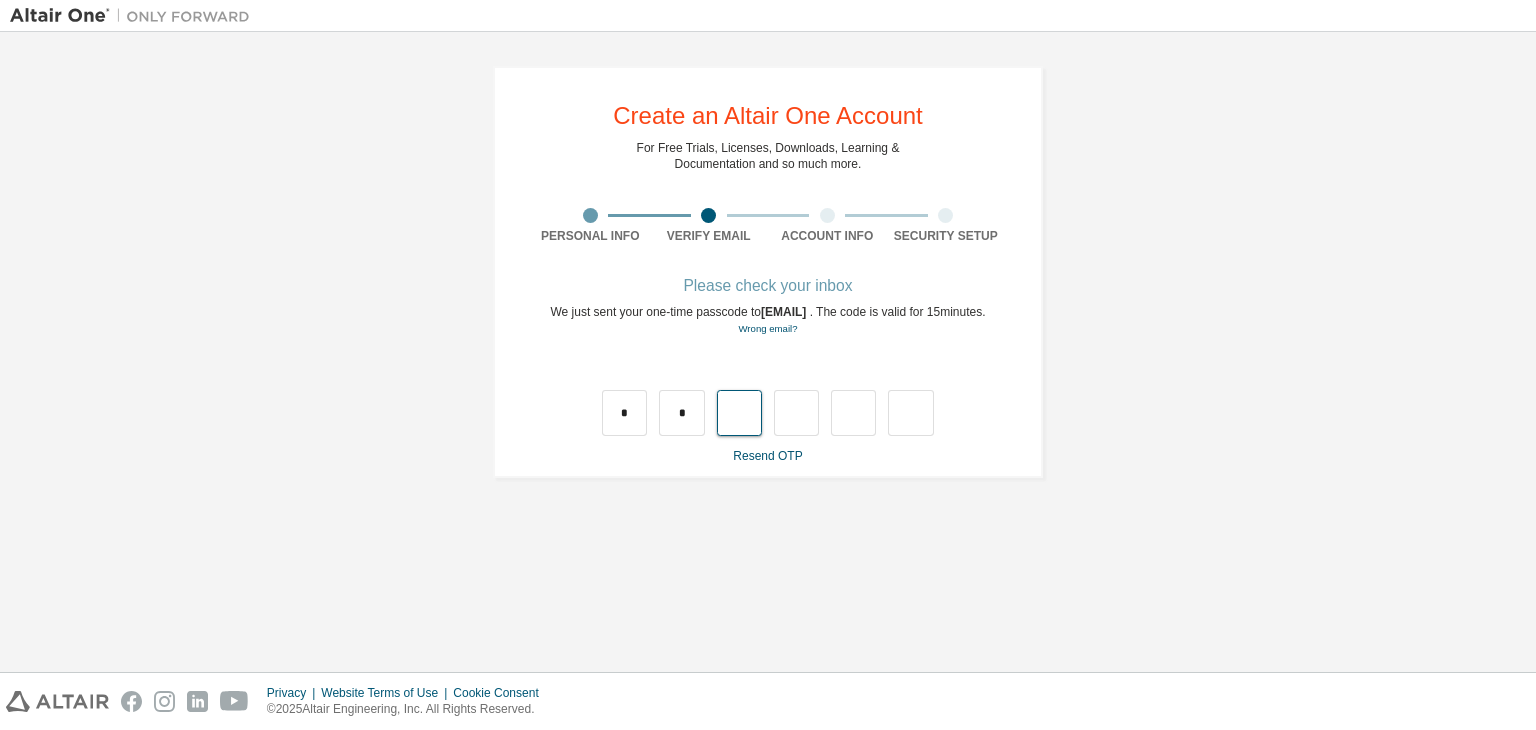 type on "*" 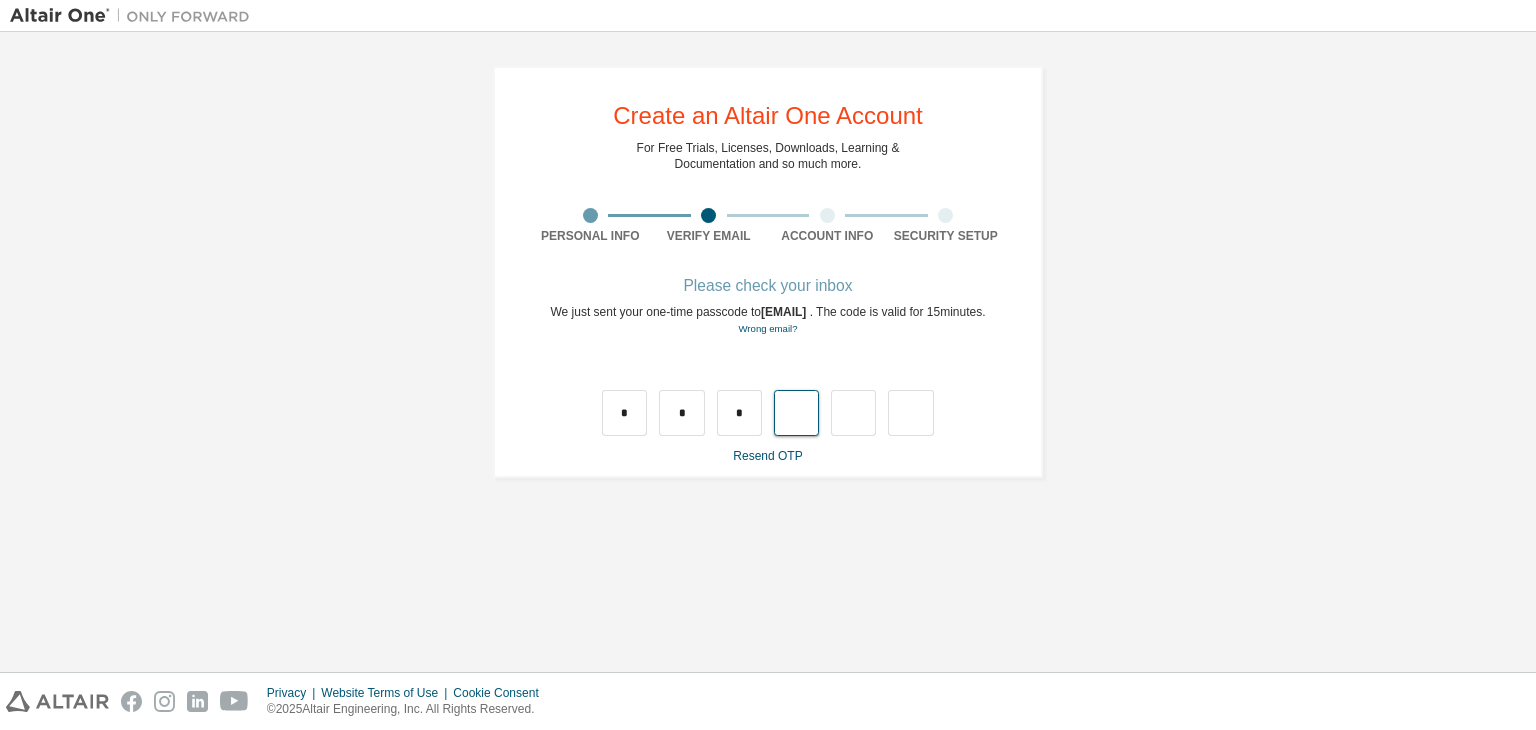 type on "*" 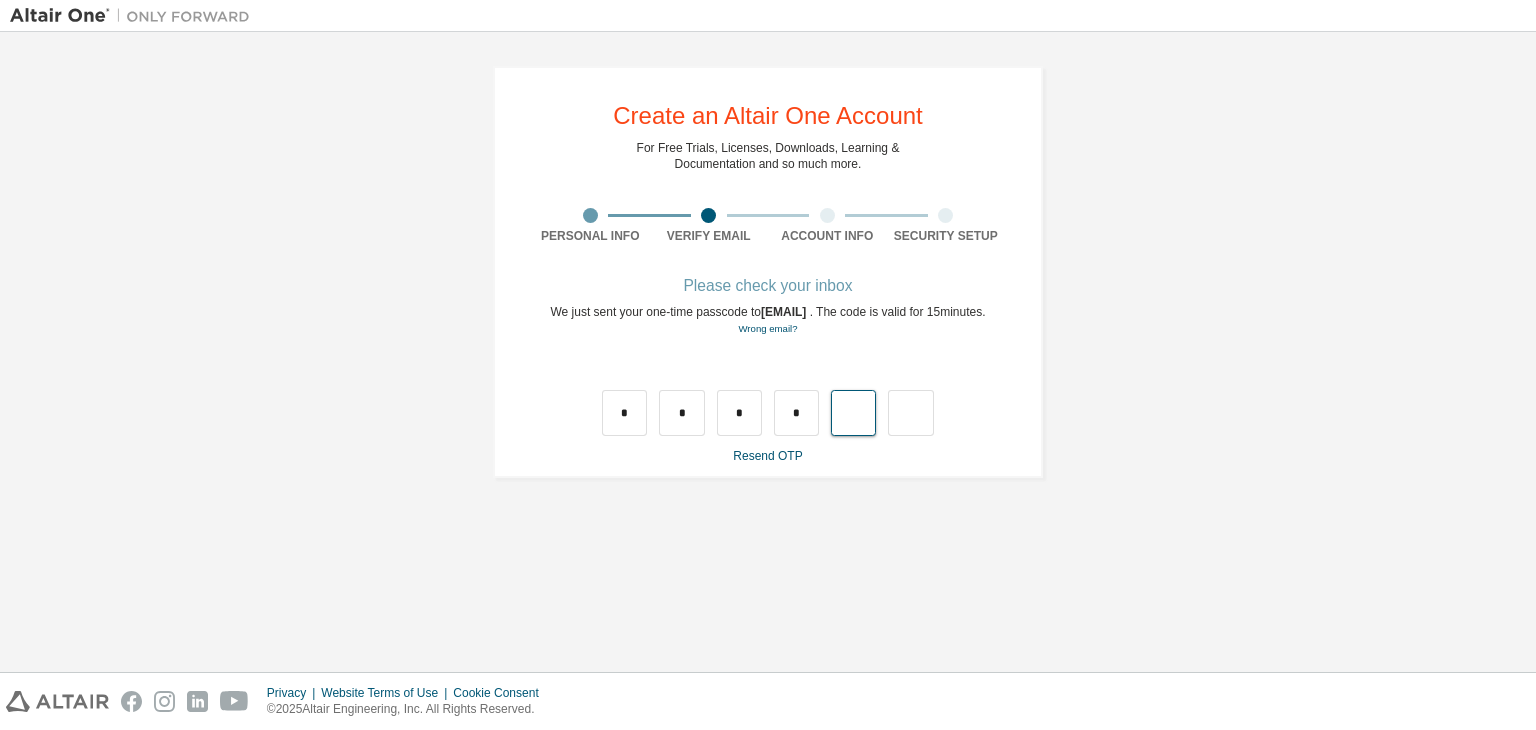 type on "*" 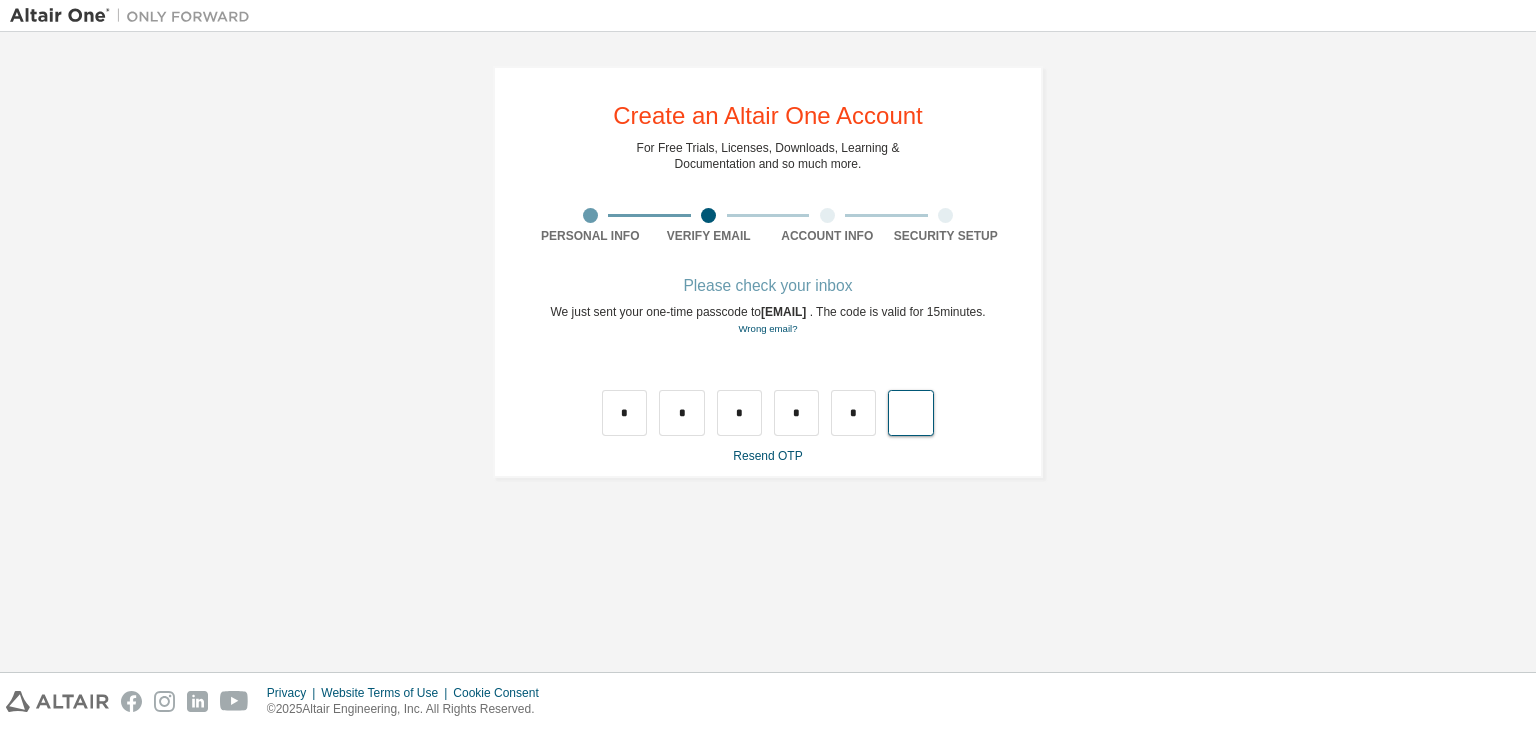 type on "*" 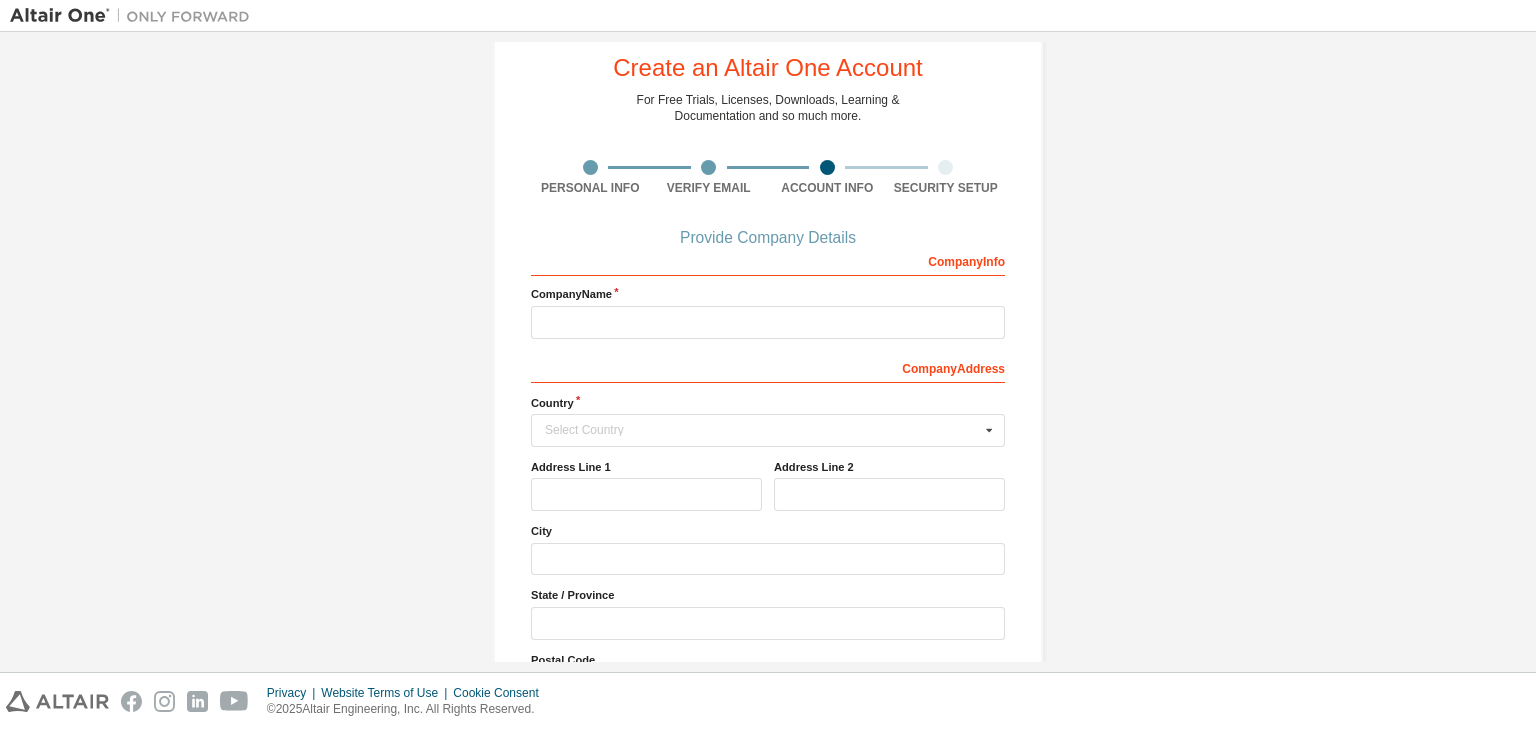 scroll, scrollTop: 51, scrollLeft: 0, axis: vertical 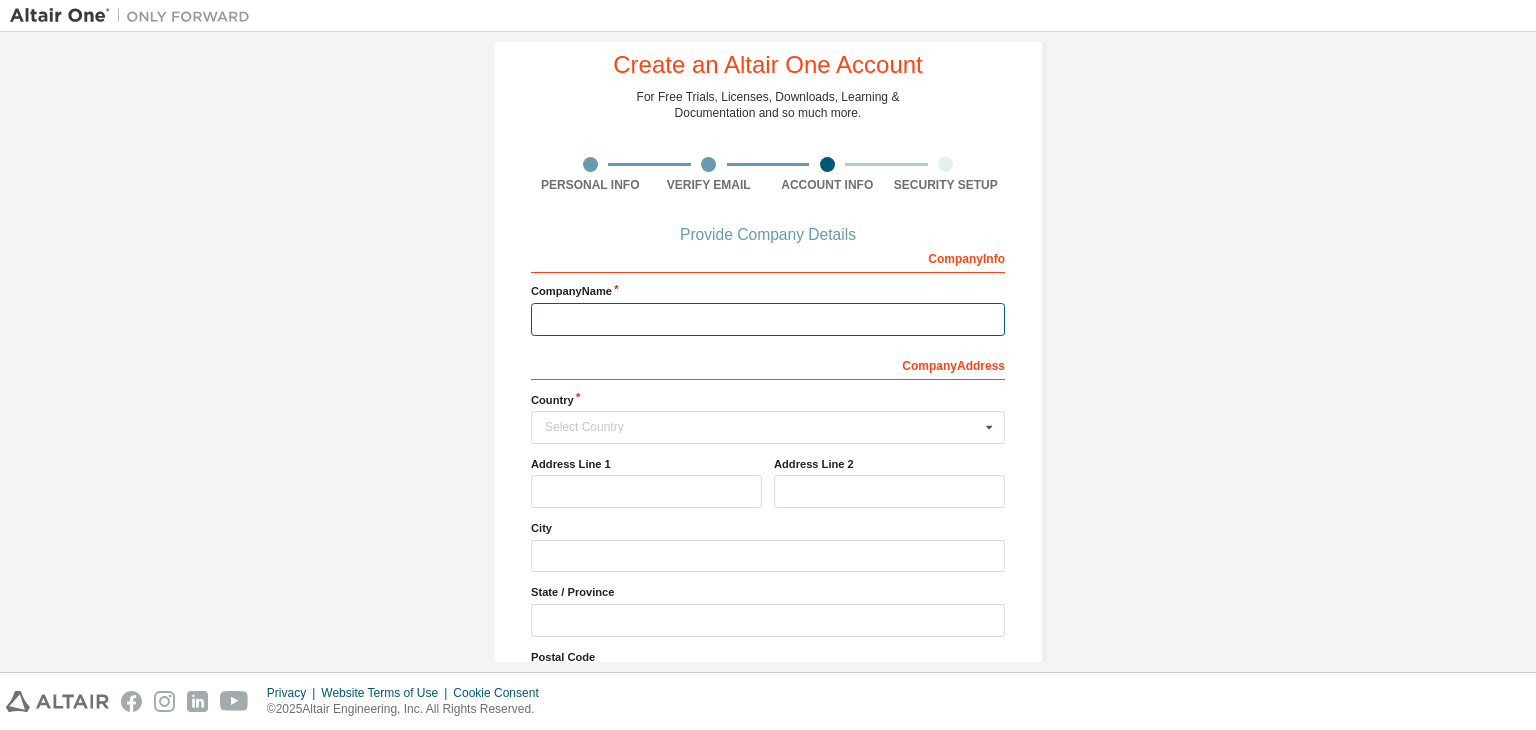 click at bounding box center (768, 319) 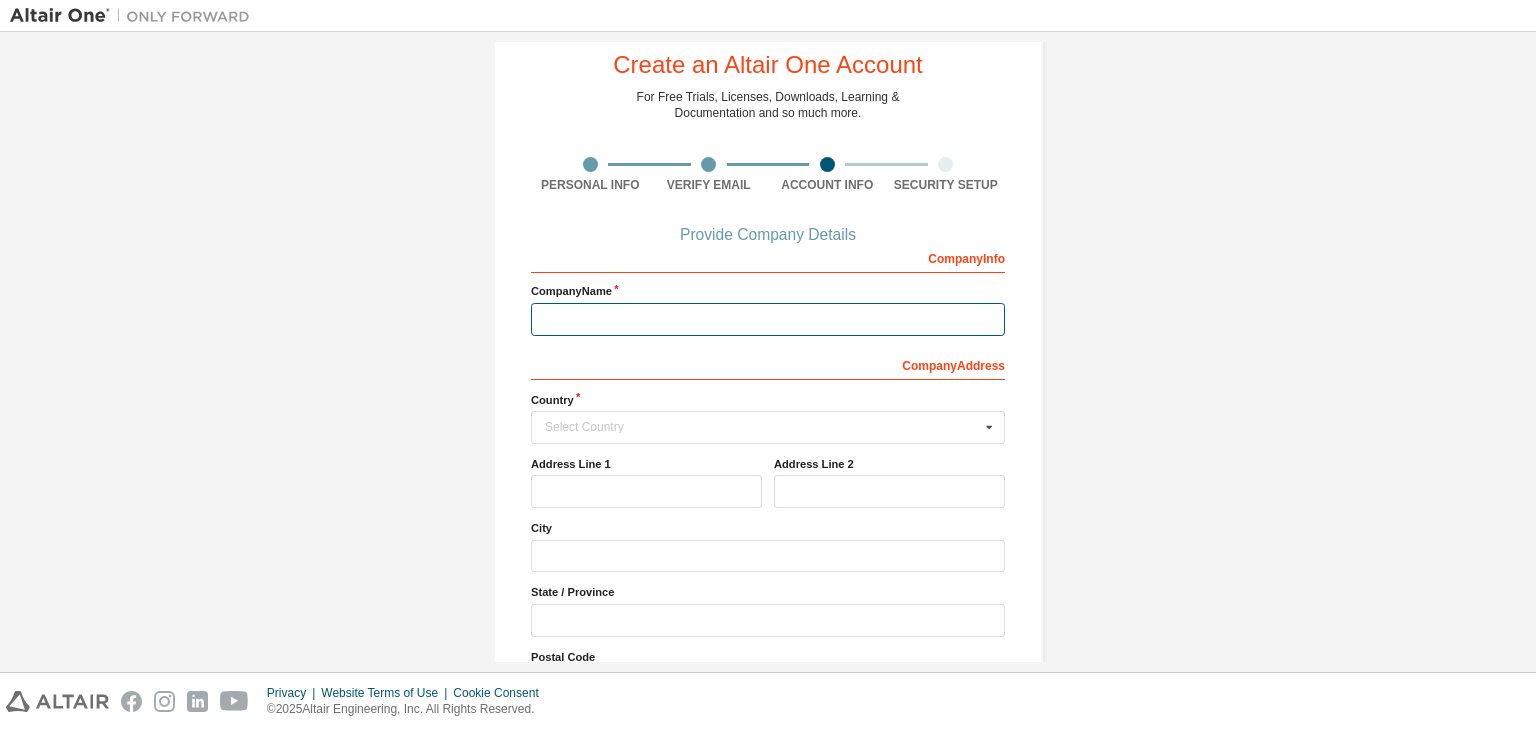 click at bounding box center (768, 319) 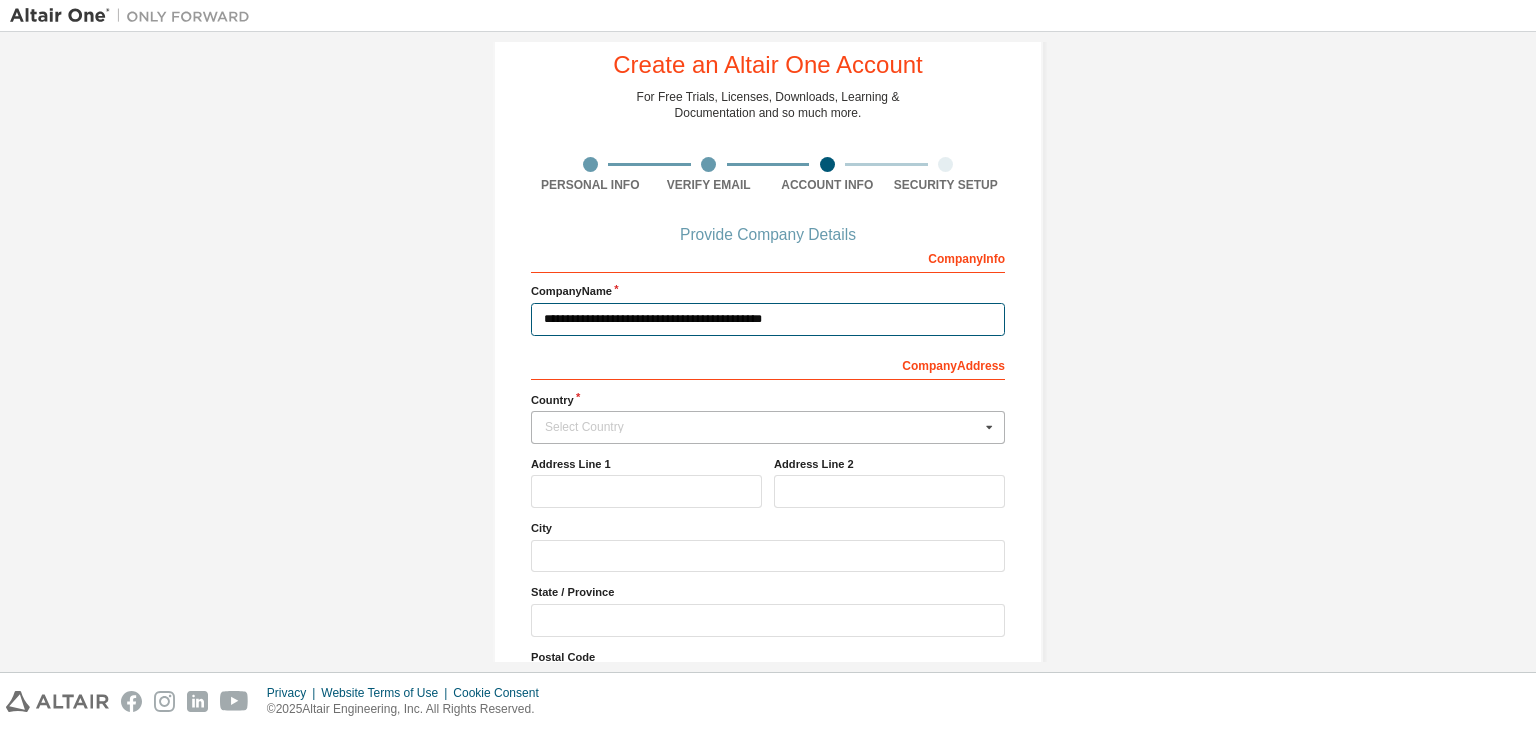 type on "**********" 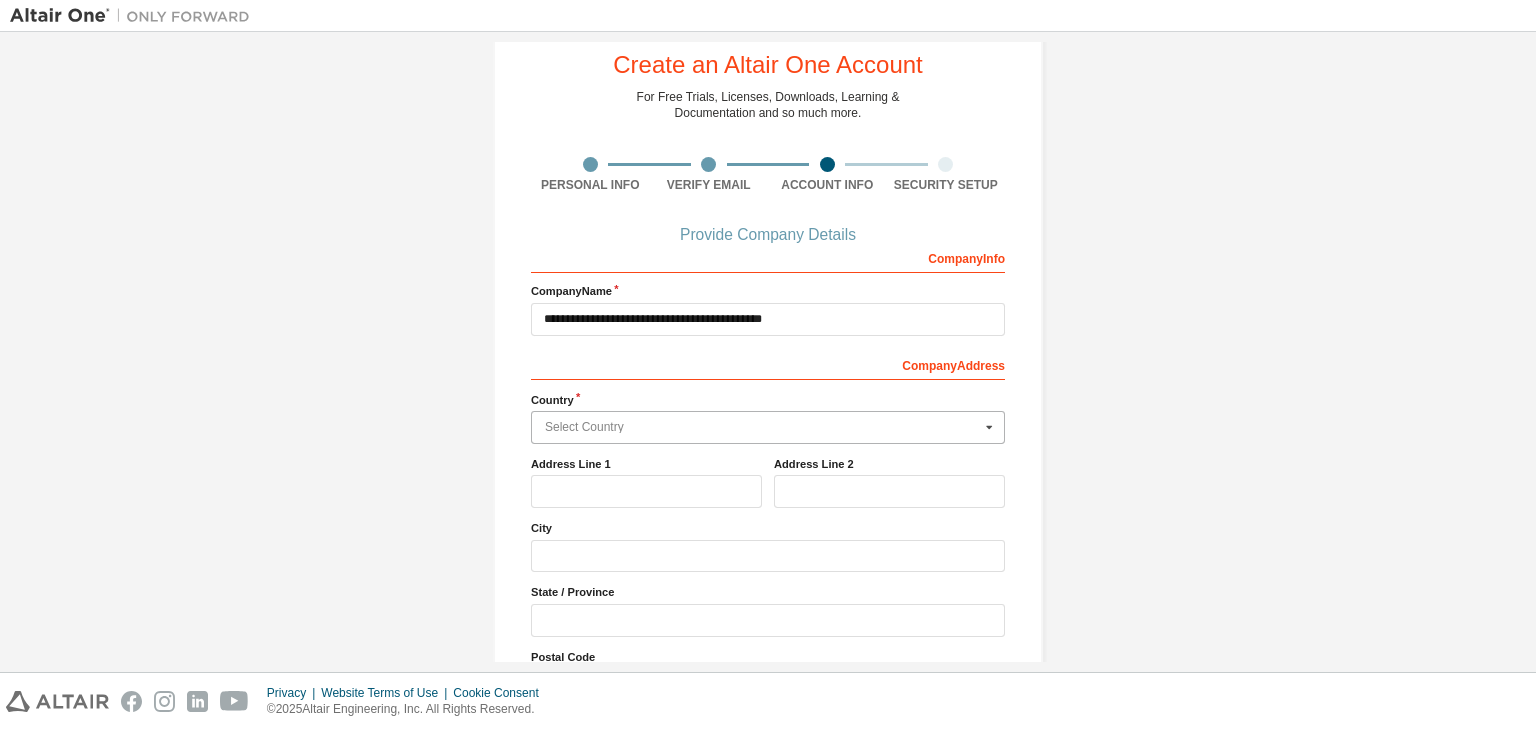 click at bounding box center [769, 427] 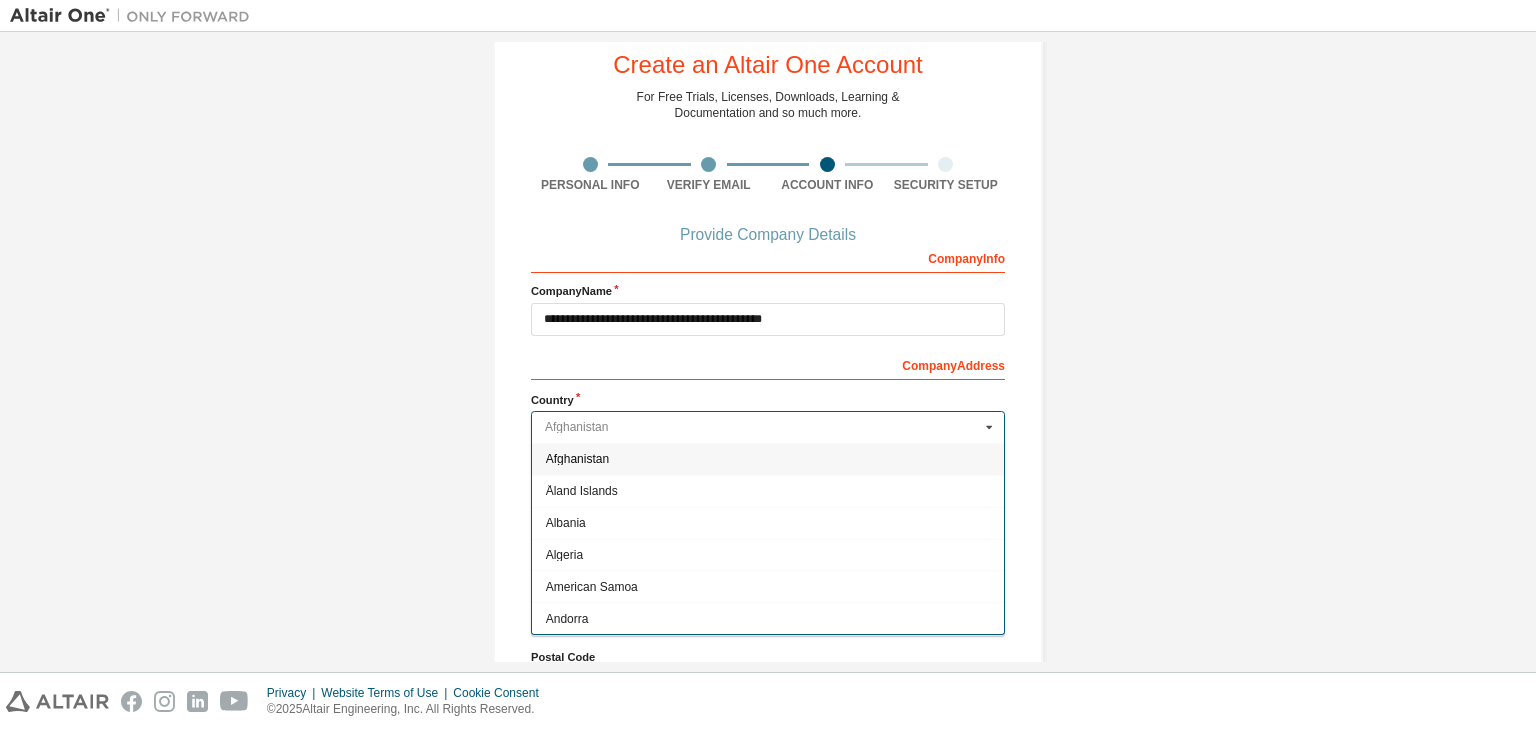 type on "*****" 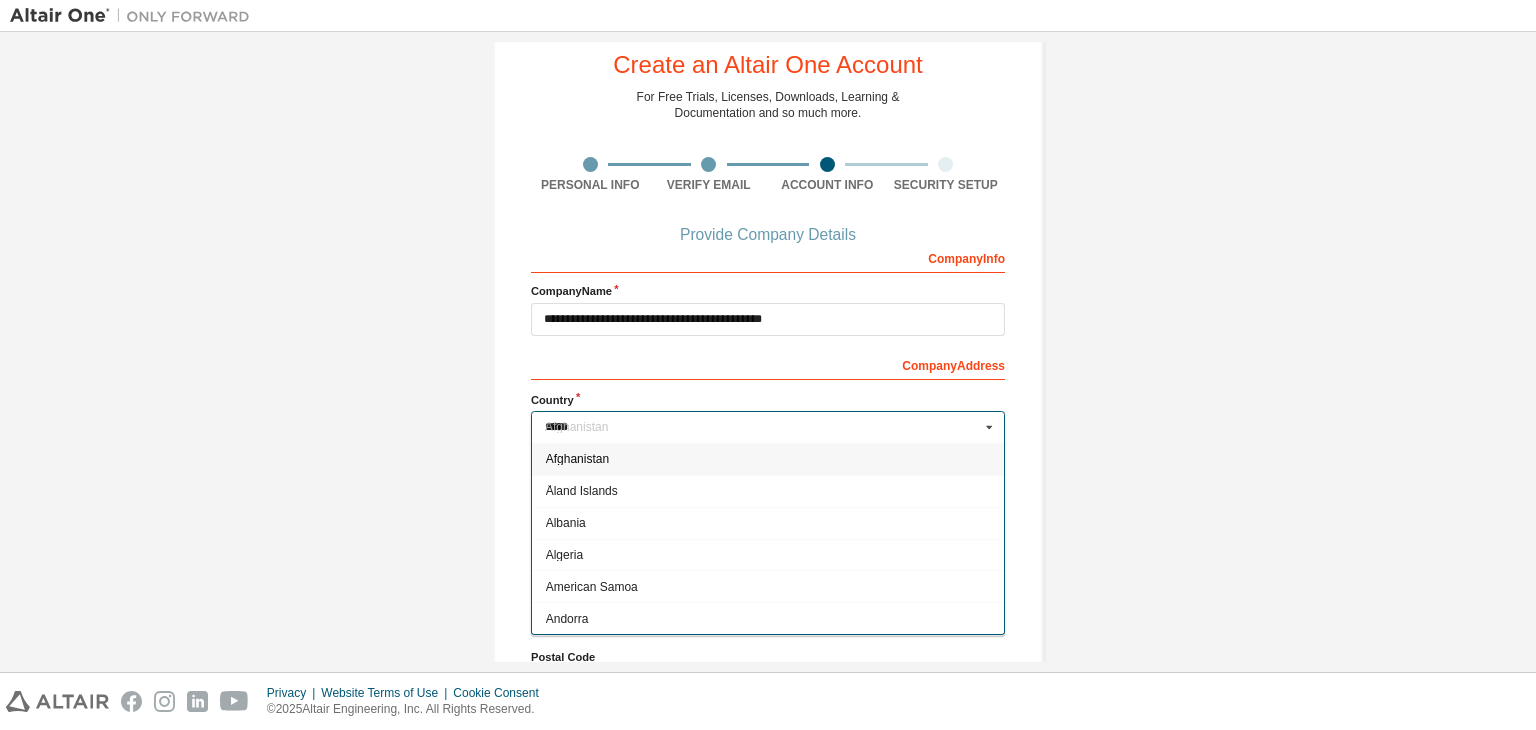 type 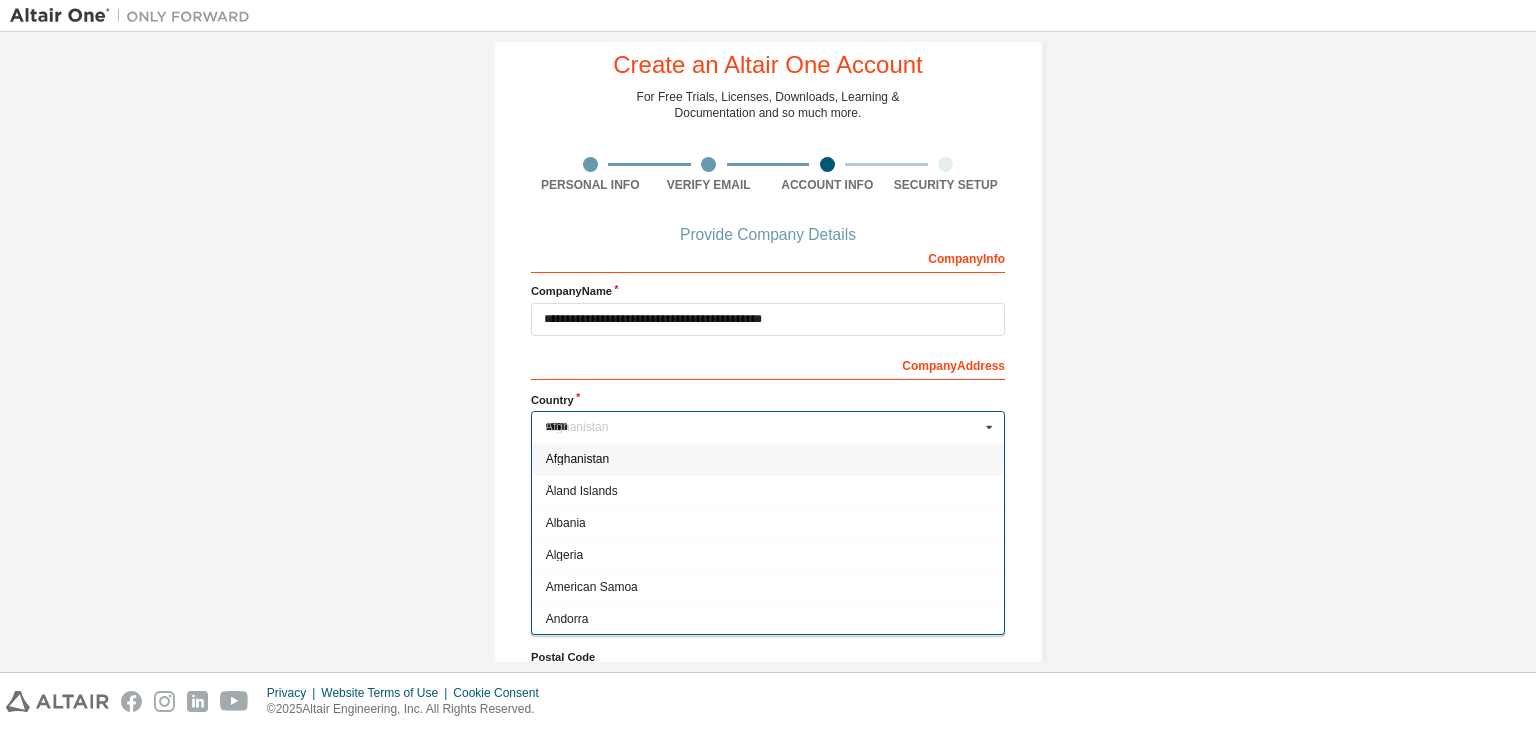 type on "**********" 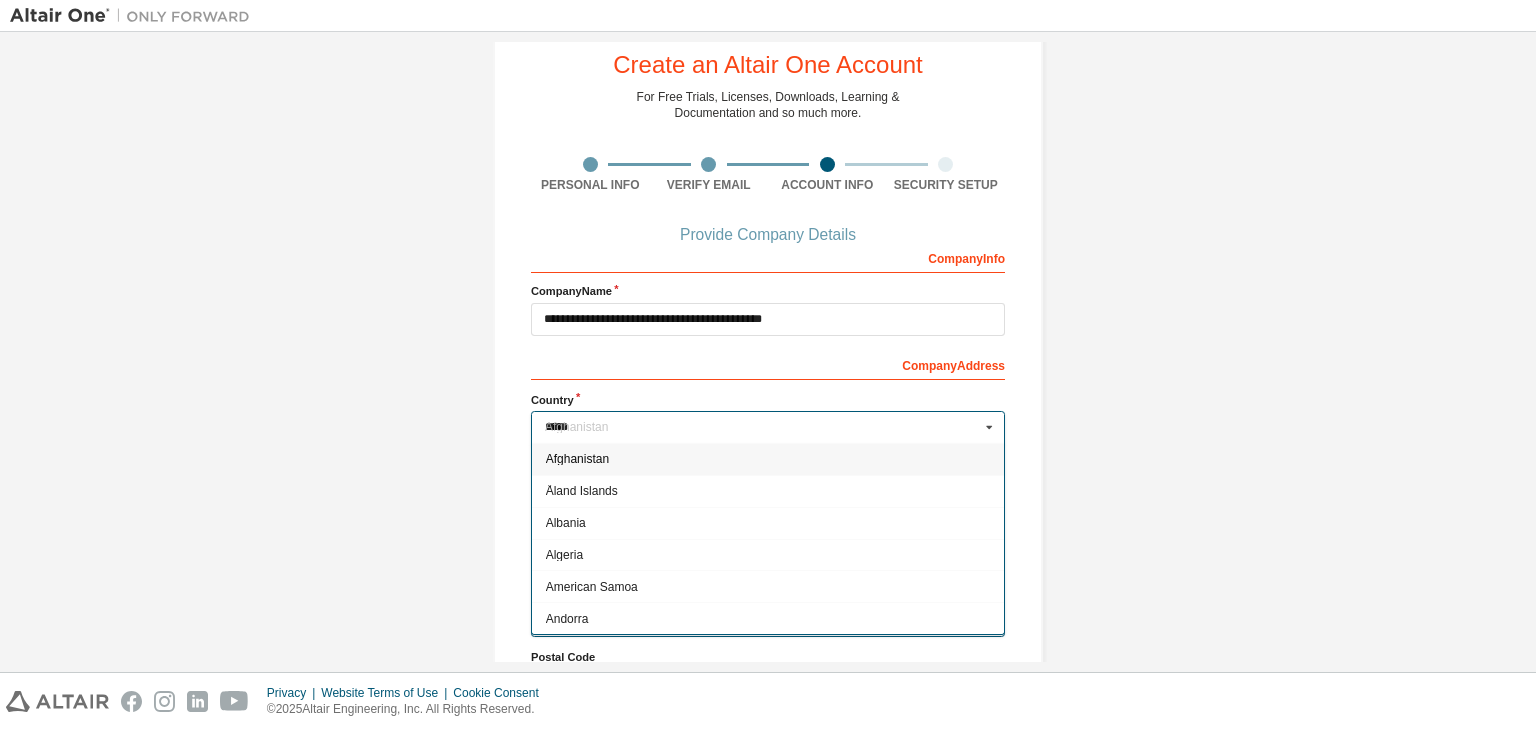 type on "**********" 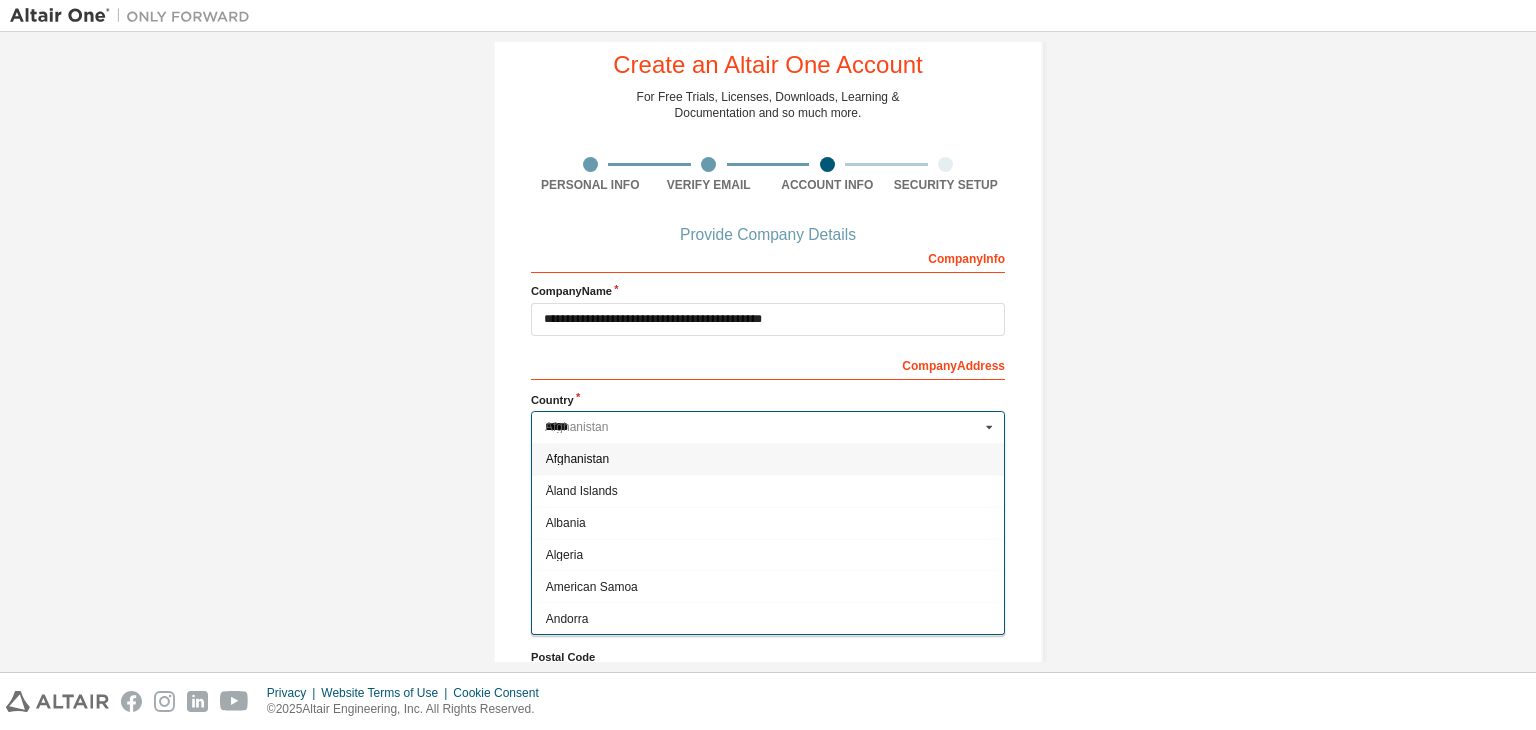 type 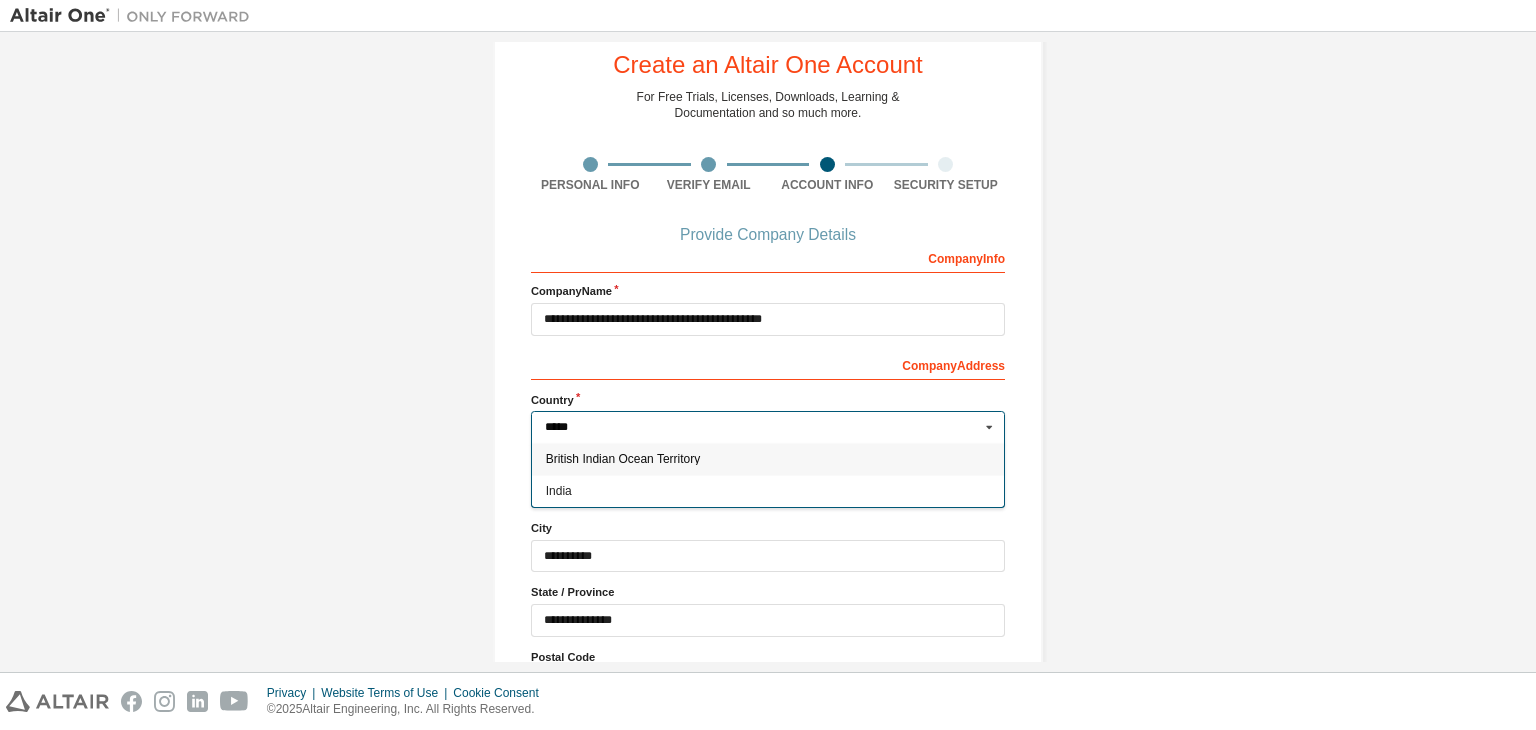 click on "*****" at bounding box center (769, 427) 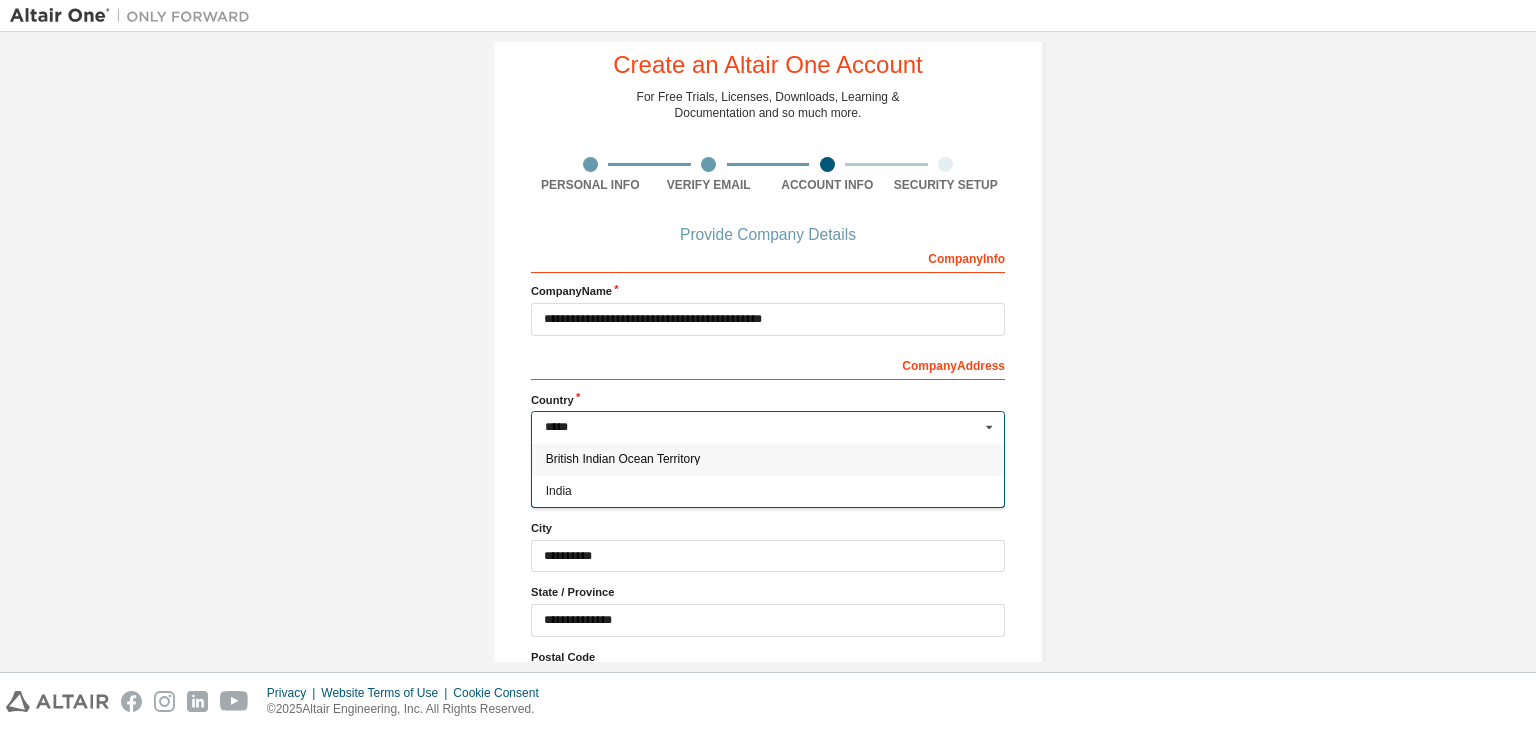type 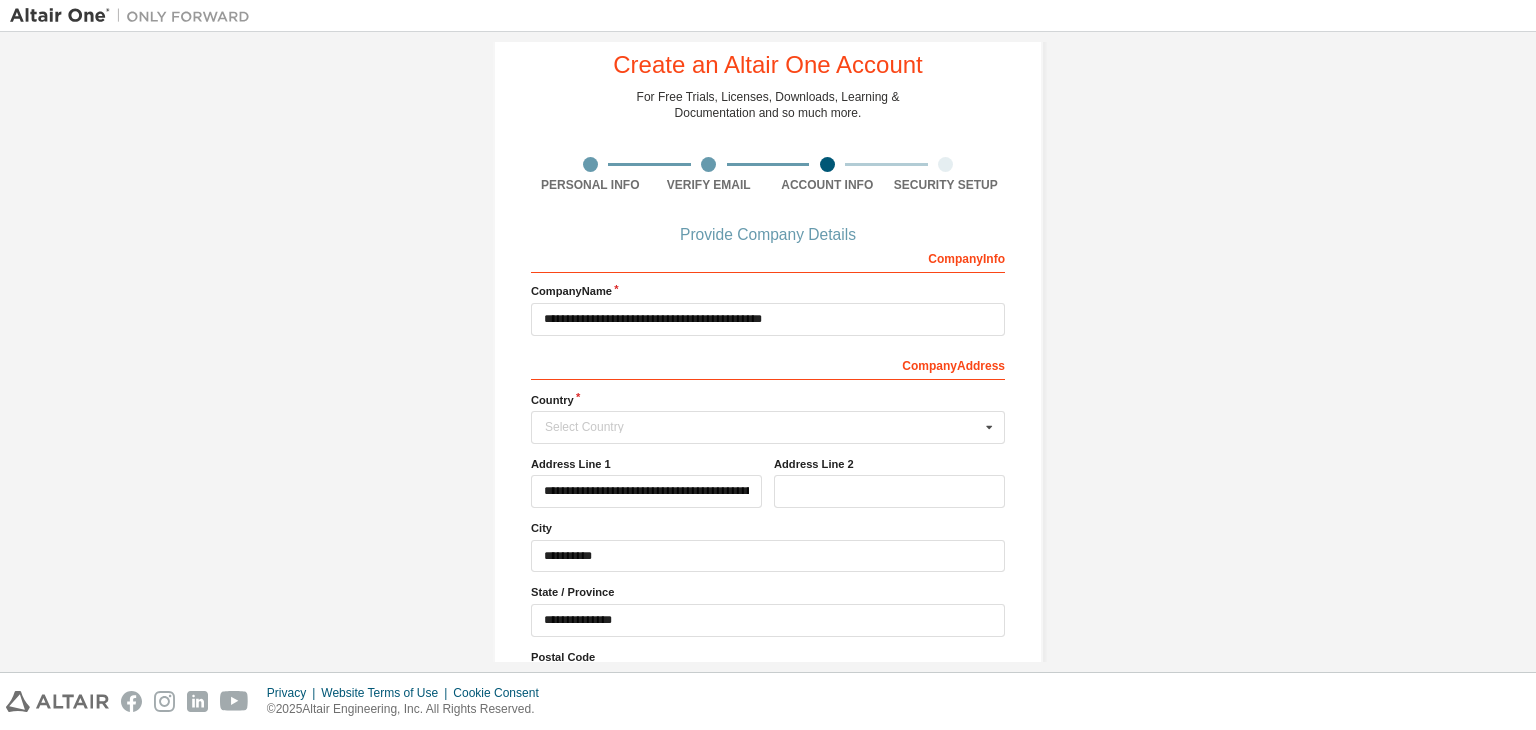 click on "**********" at bounding box center (768, 393) 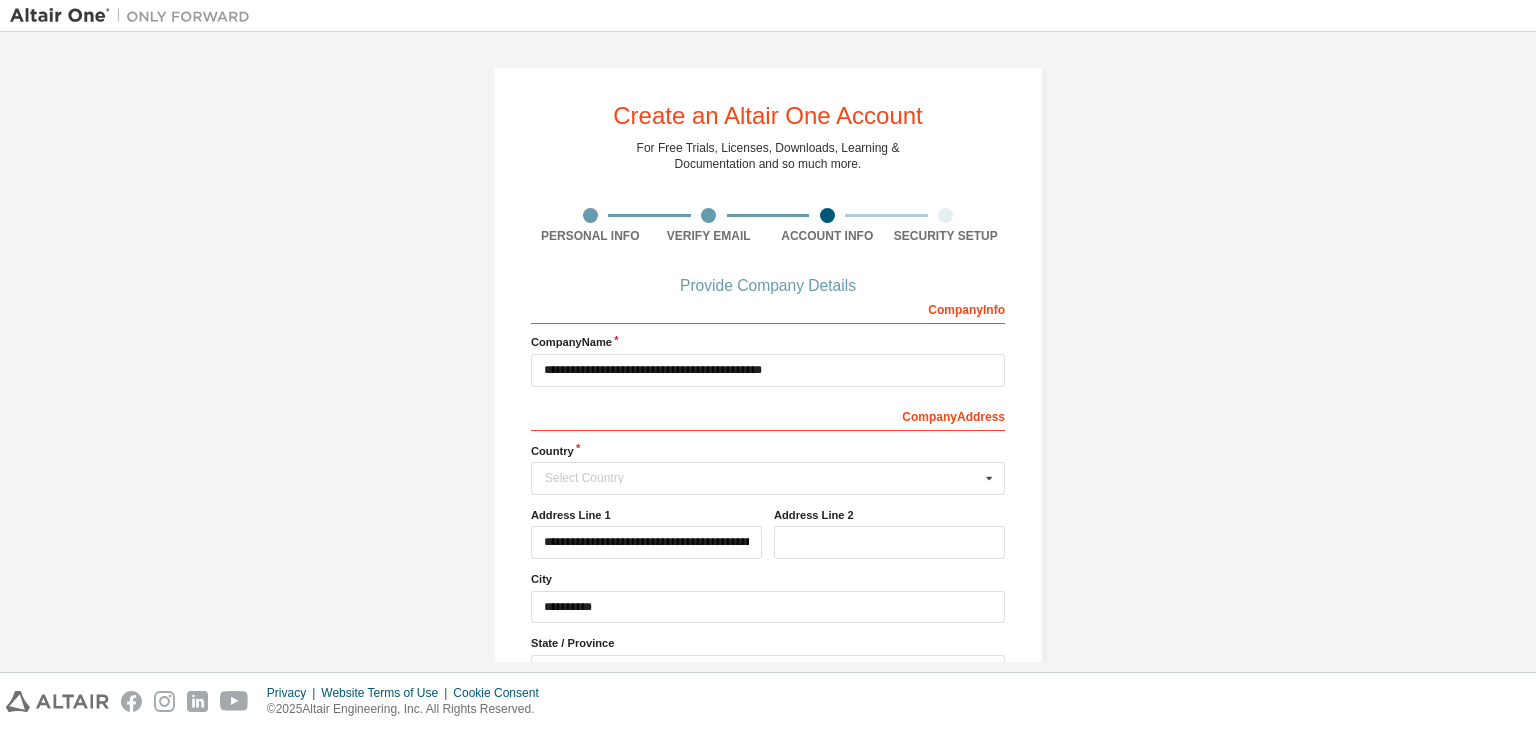 scroll, scrollTop: 112, scrollLeft: 0, axis: vertical 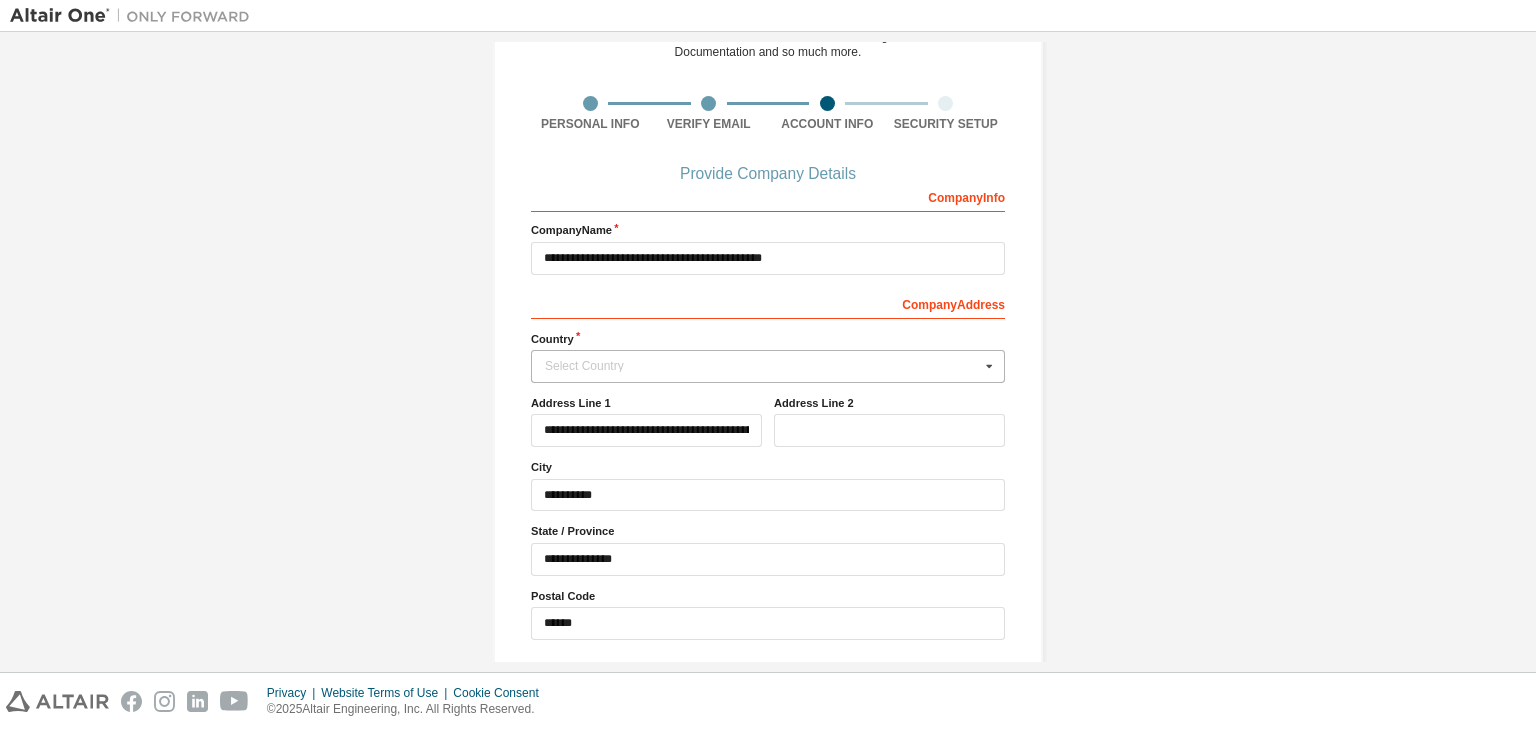 click on "Select Country" at bounding box center (762, 366) 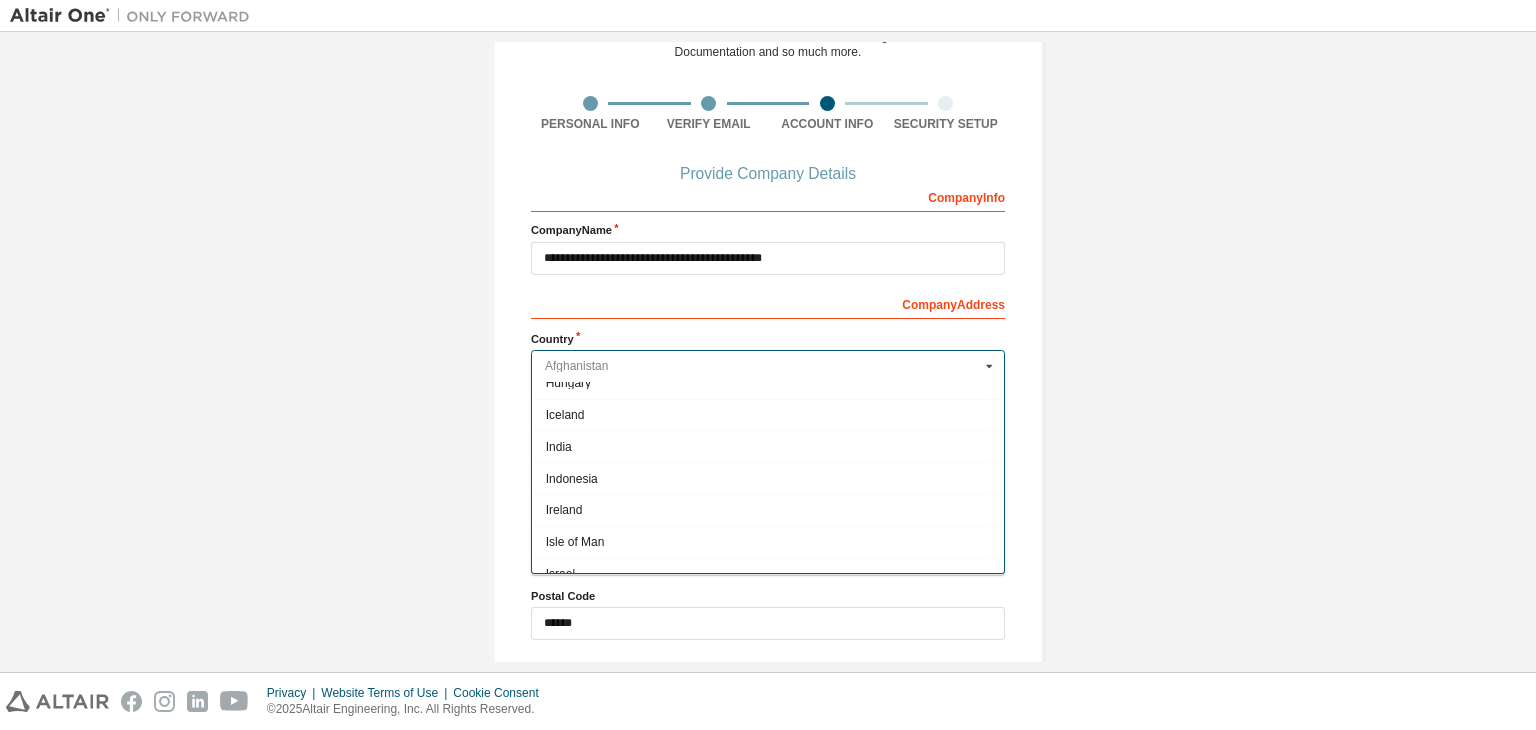 scroll, scrollTop: 3132, scrollLeft: 0, axis: vertical 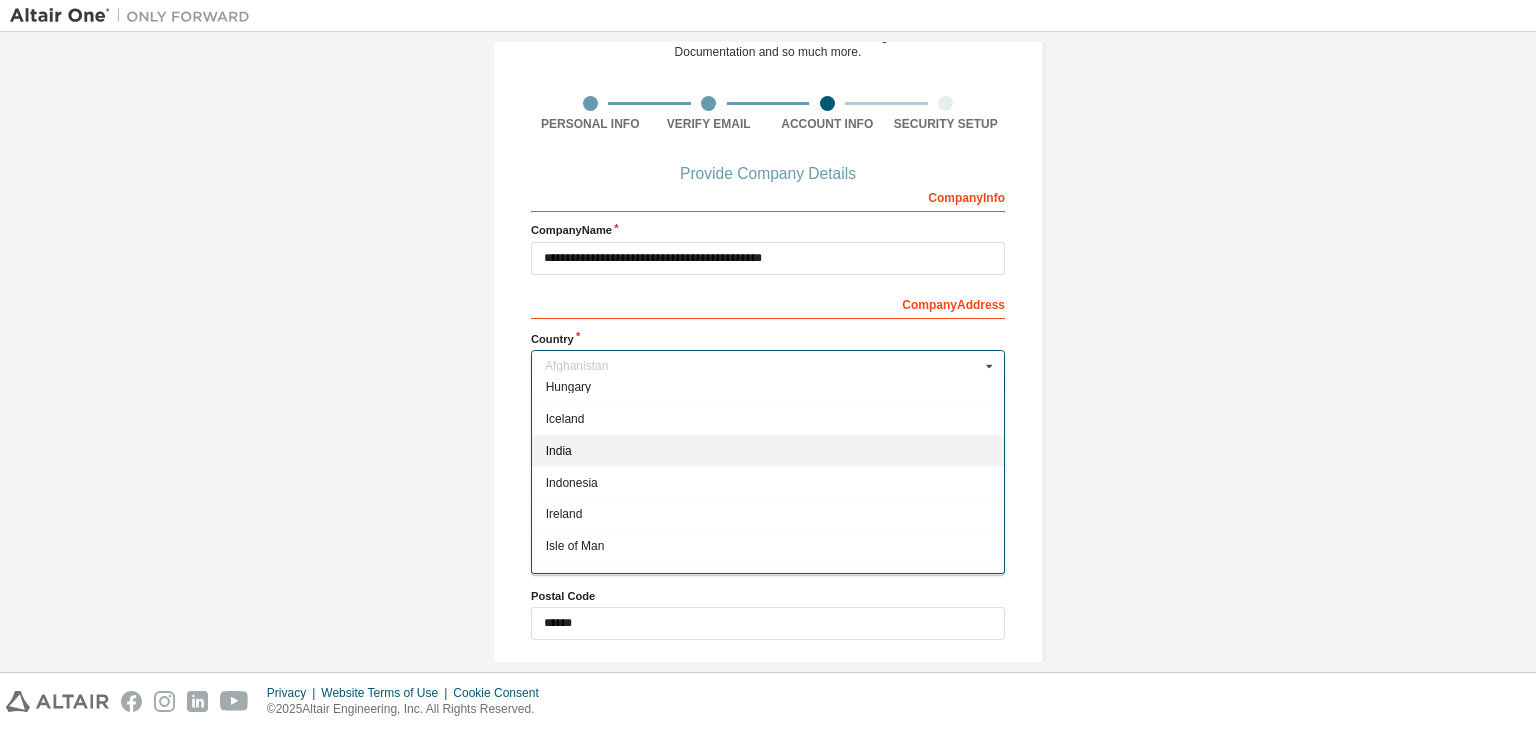 click on "India" at bounding box center (768, 451) 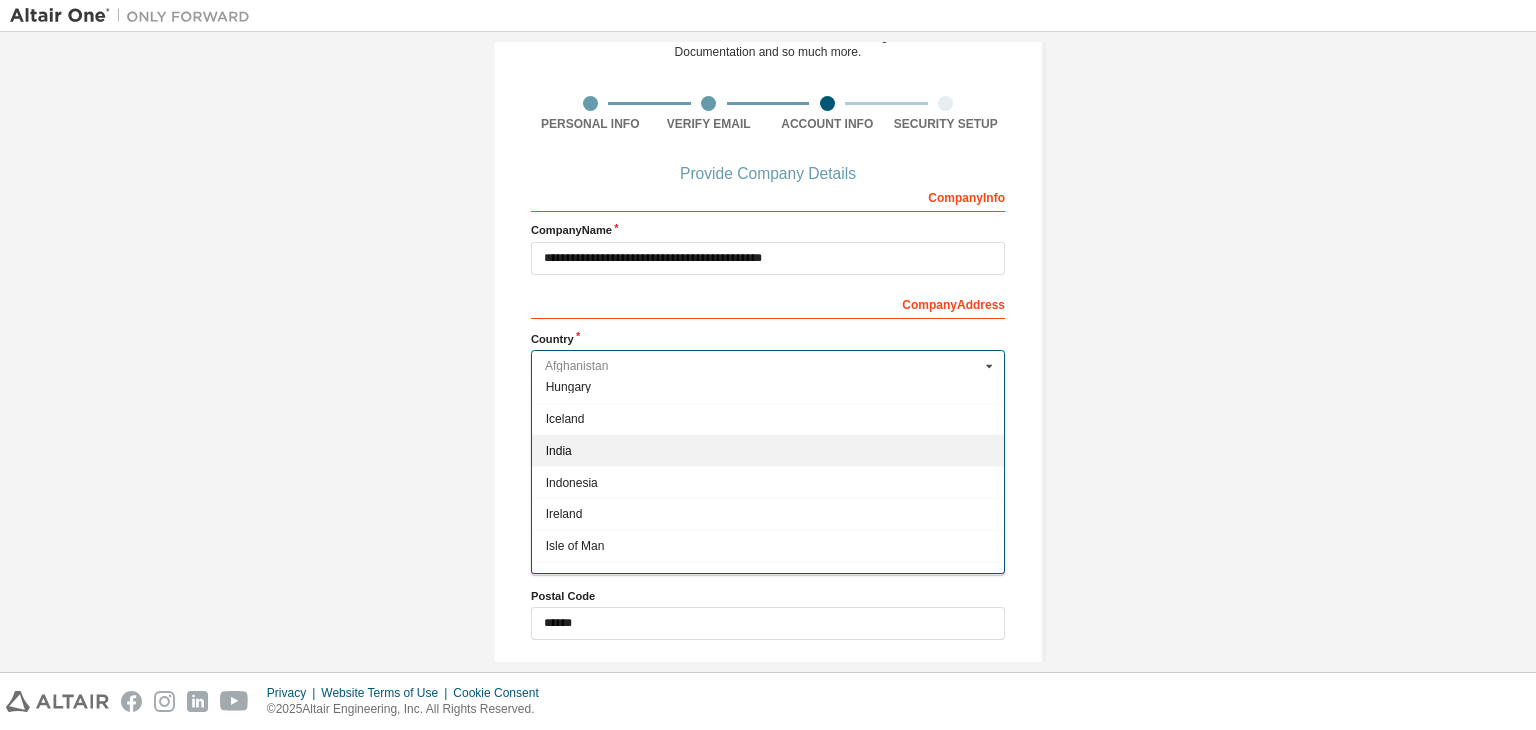 type on "***" 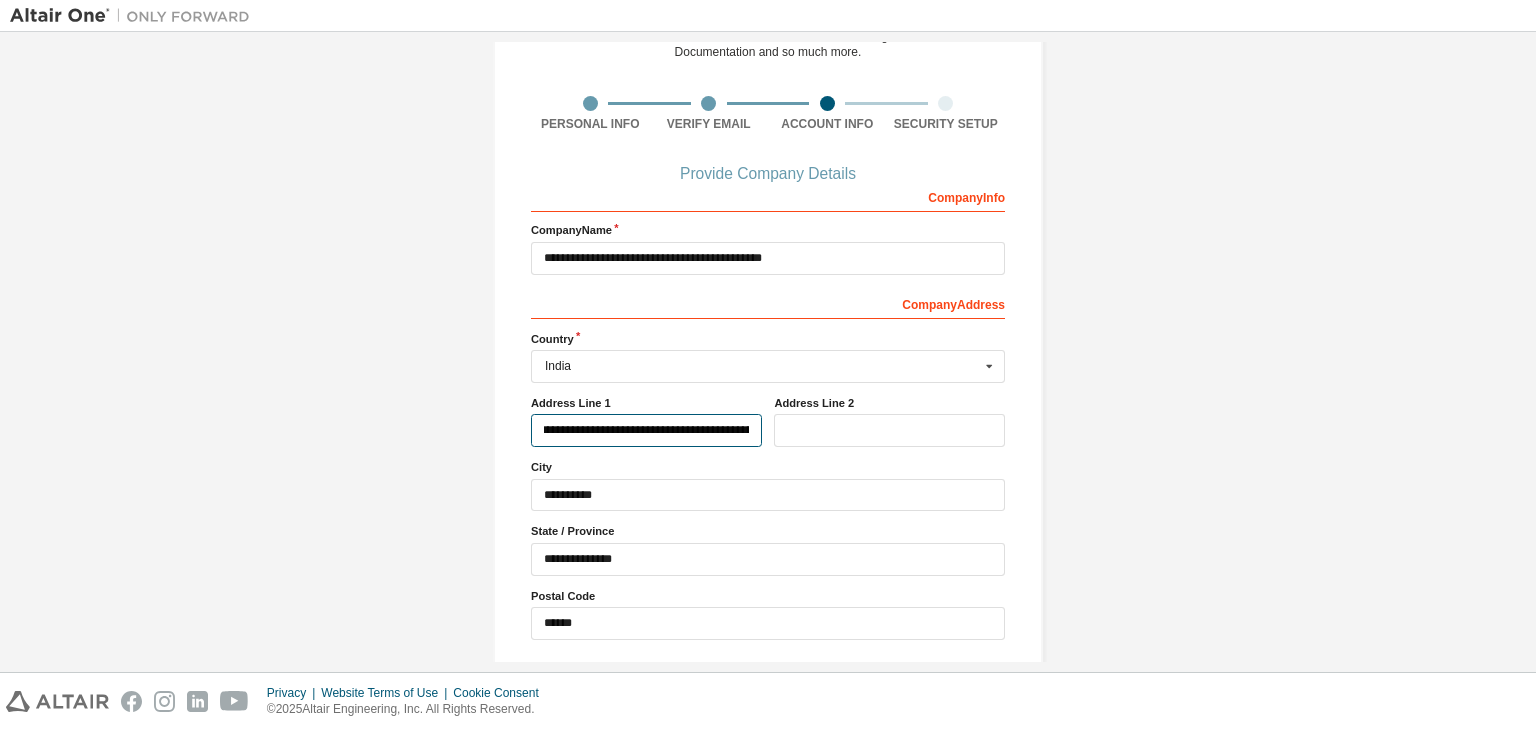 scroll, scrollTop: 0, scrollLeft: 0, axis: both 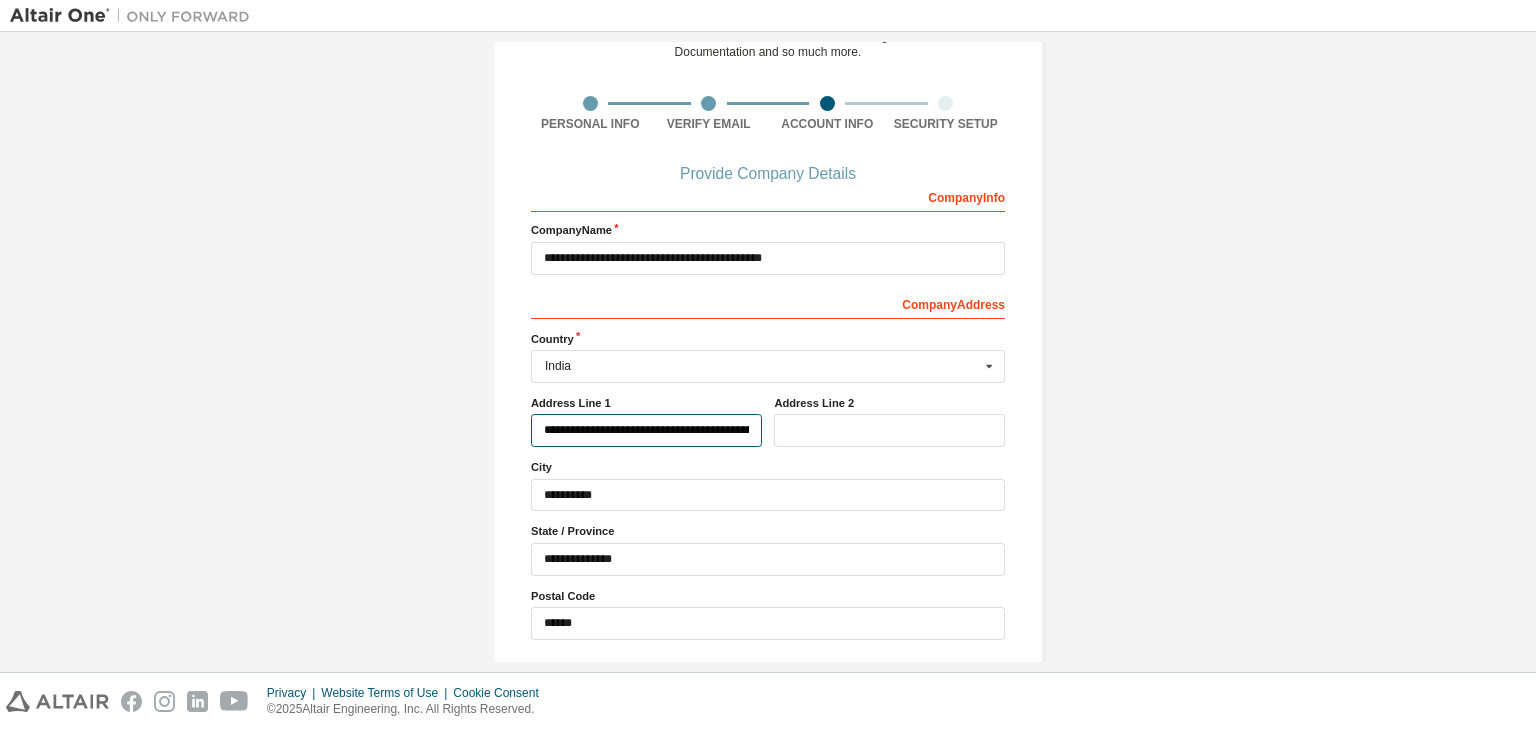 drag, startPoint x: 747, startPoint y: 428, endPoint x: 472, endPoint y: 425, distance: 275.01636 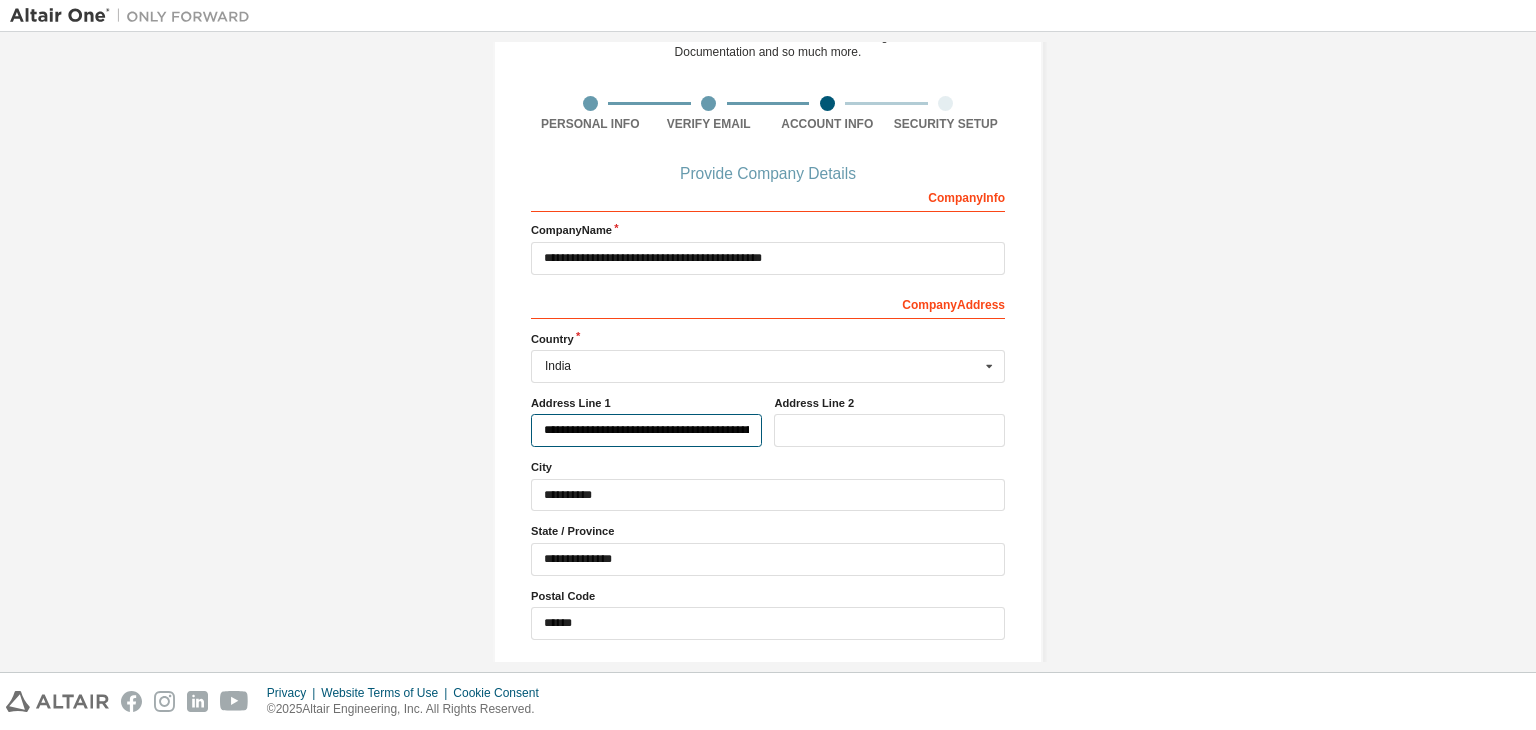 scroll, scrollTop: 0, scrollLeft: 163, axis: horizontal 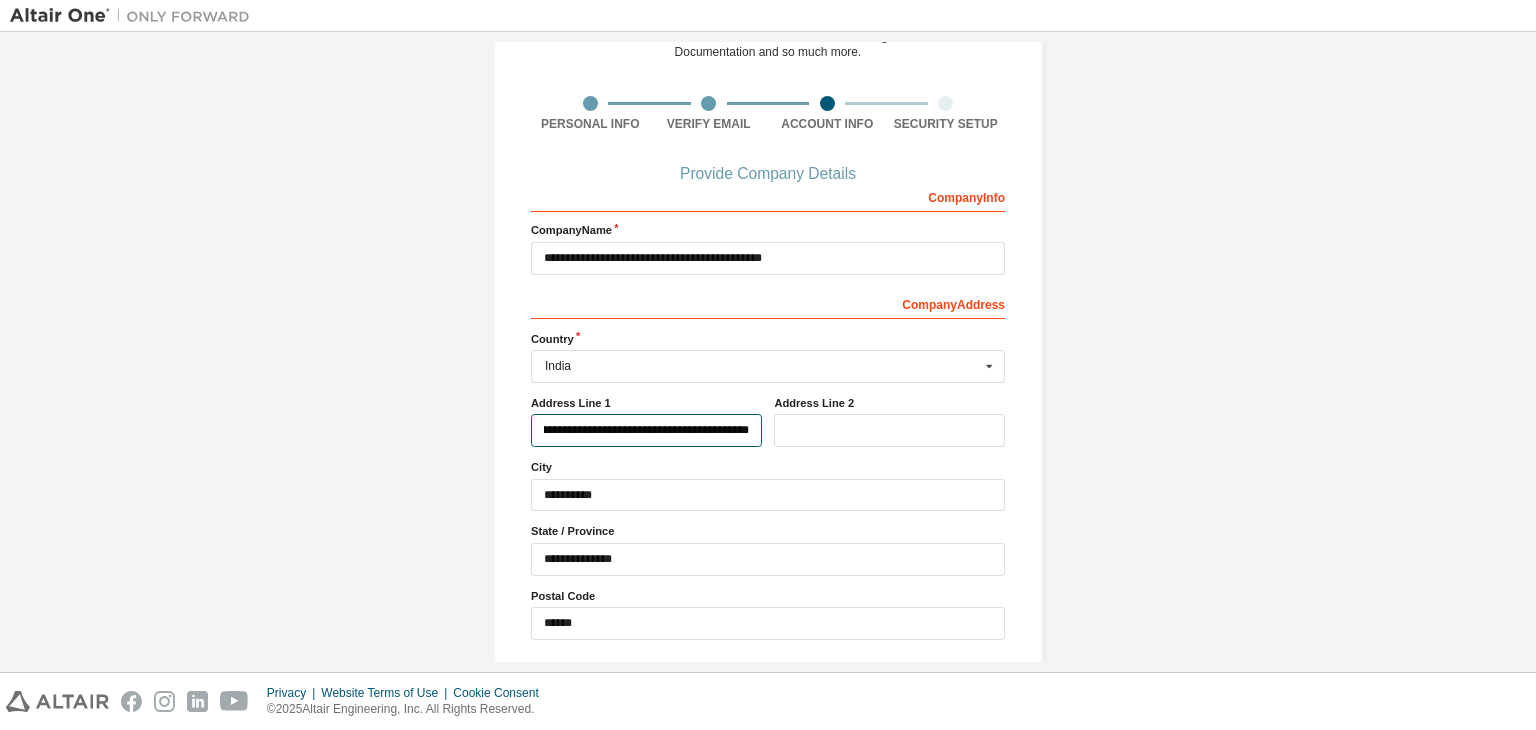 drag, startPoint x: 535, startPoint y: 422, endPoint x: 805, endPoint y: 435, distance: 270.31277 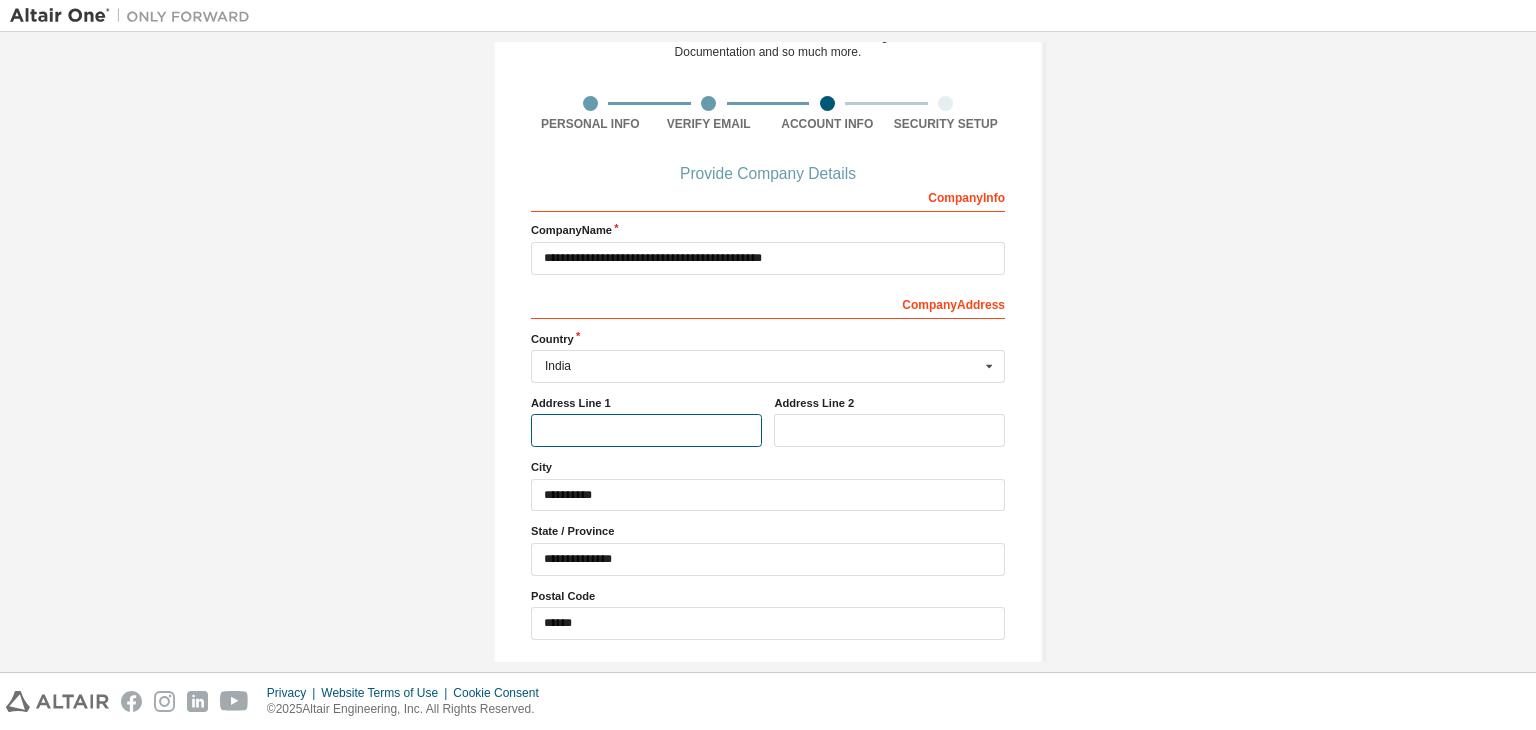 scroll, scrollTop: 0, scrollLeft: 0, axis: both 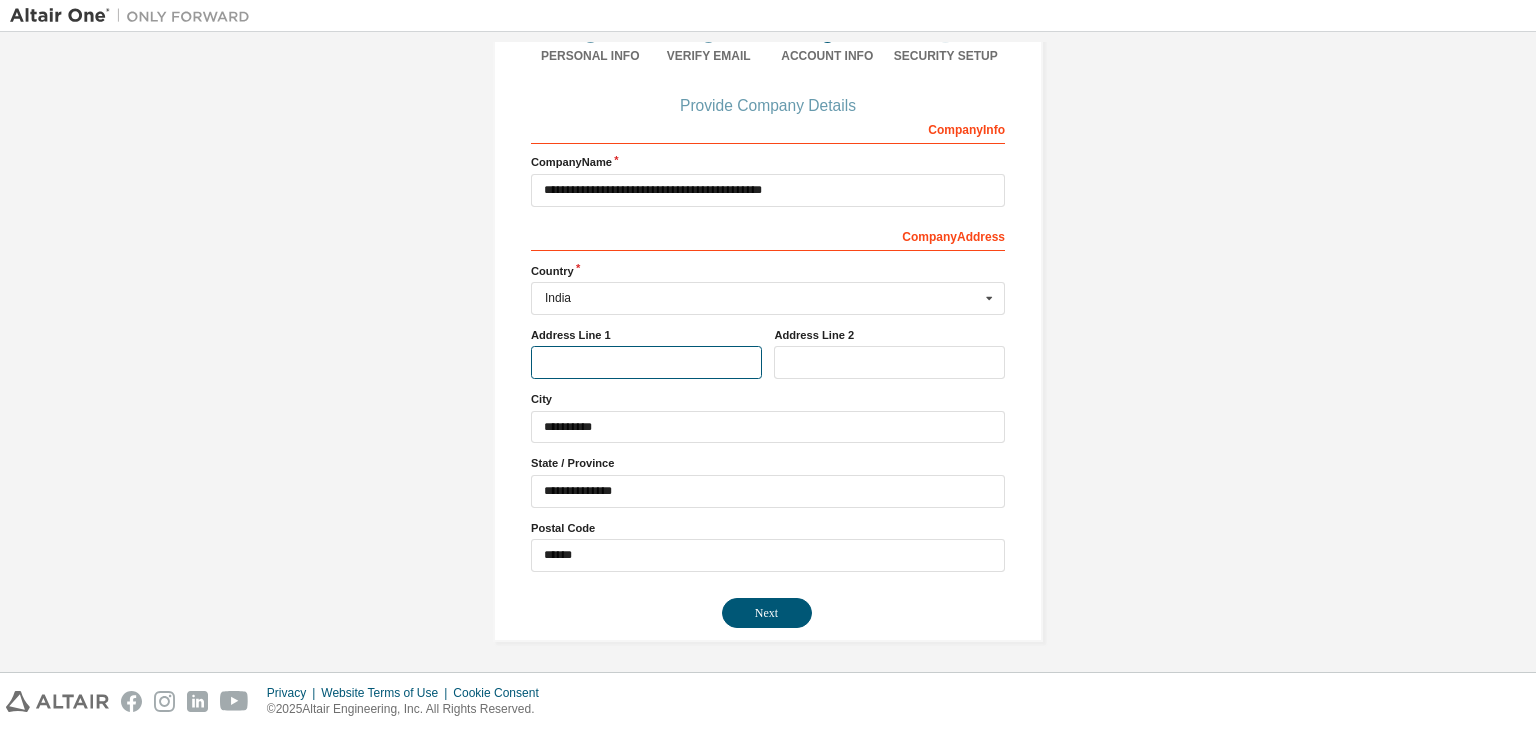 type 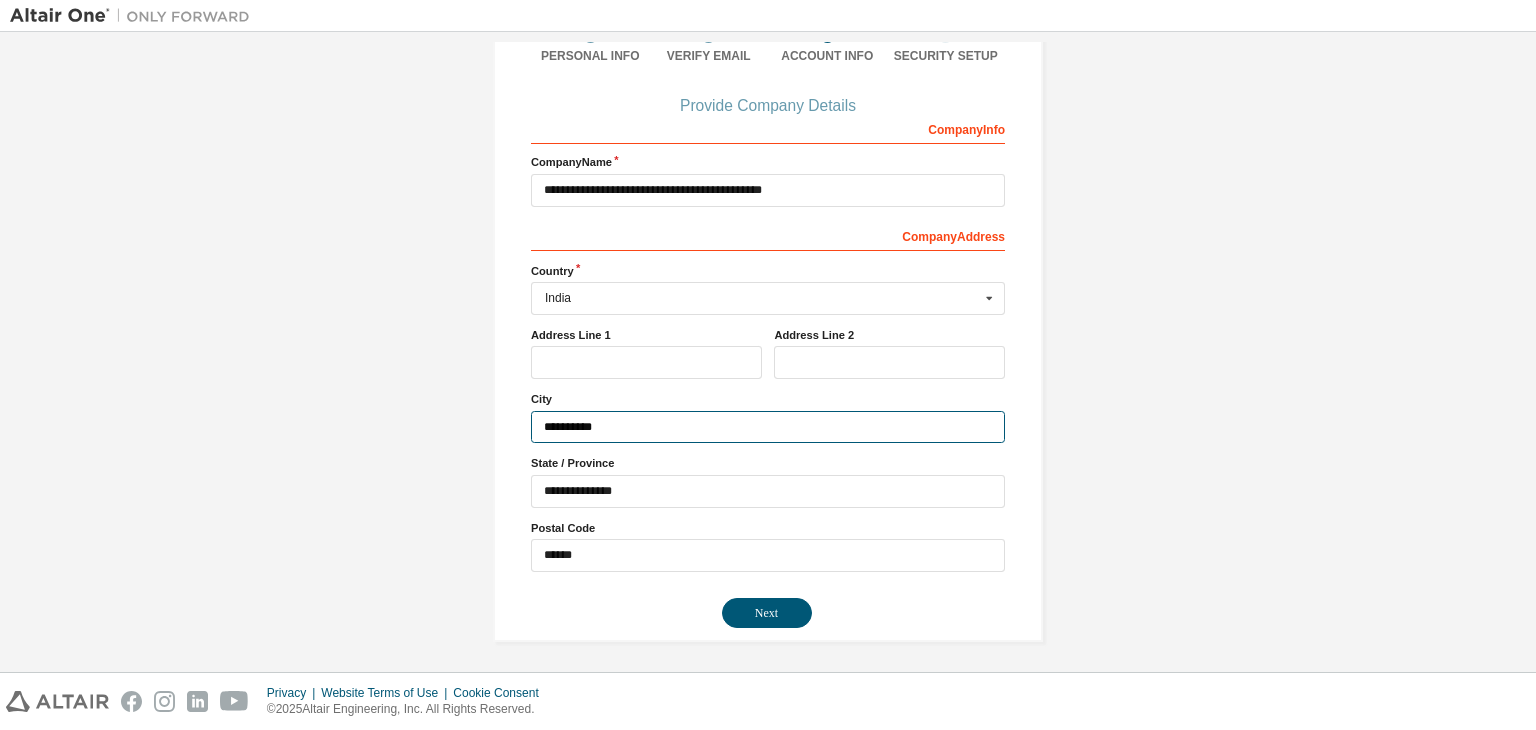 click on "**********" at bounding box center (768, 427) 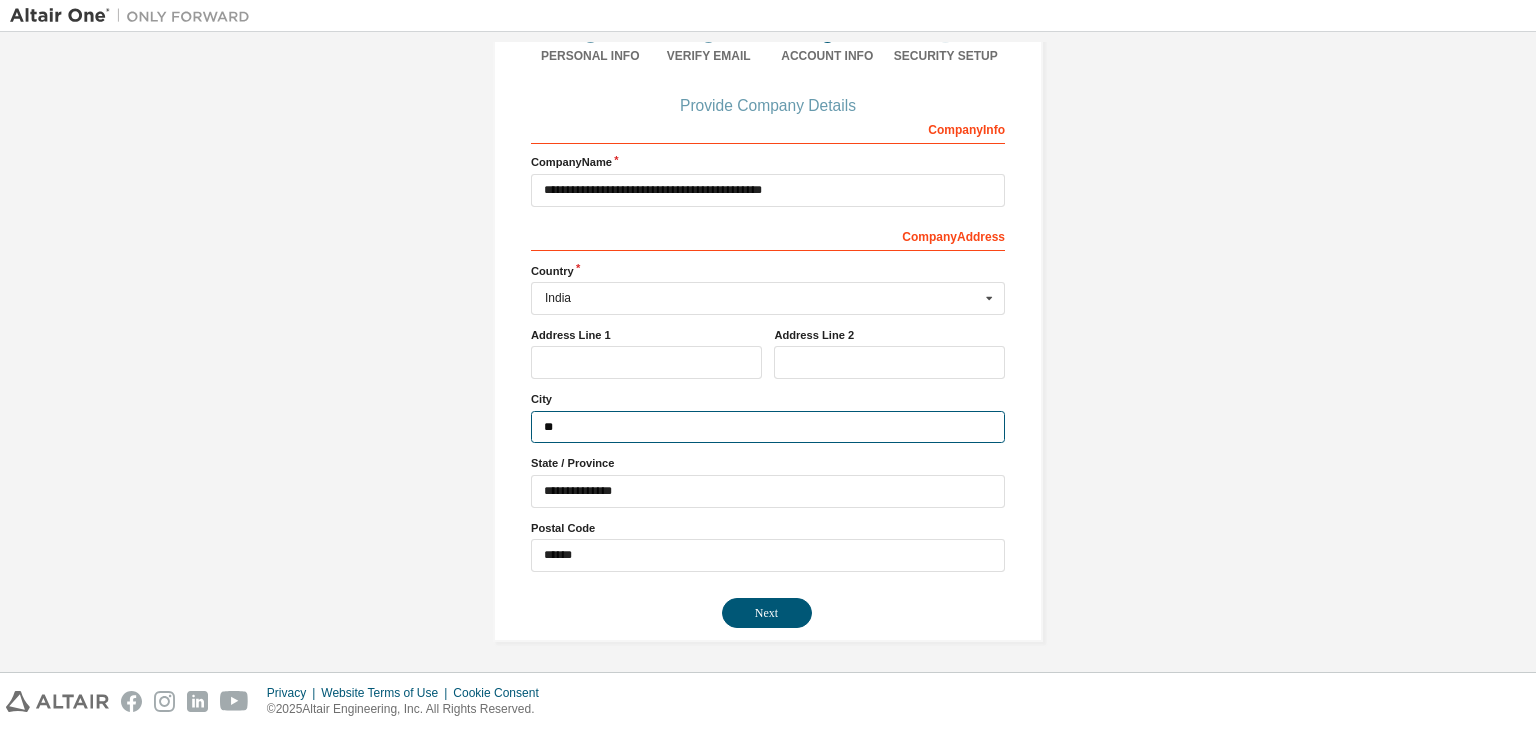 type on "*" 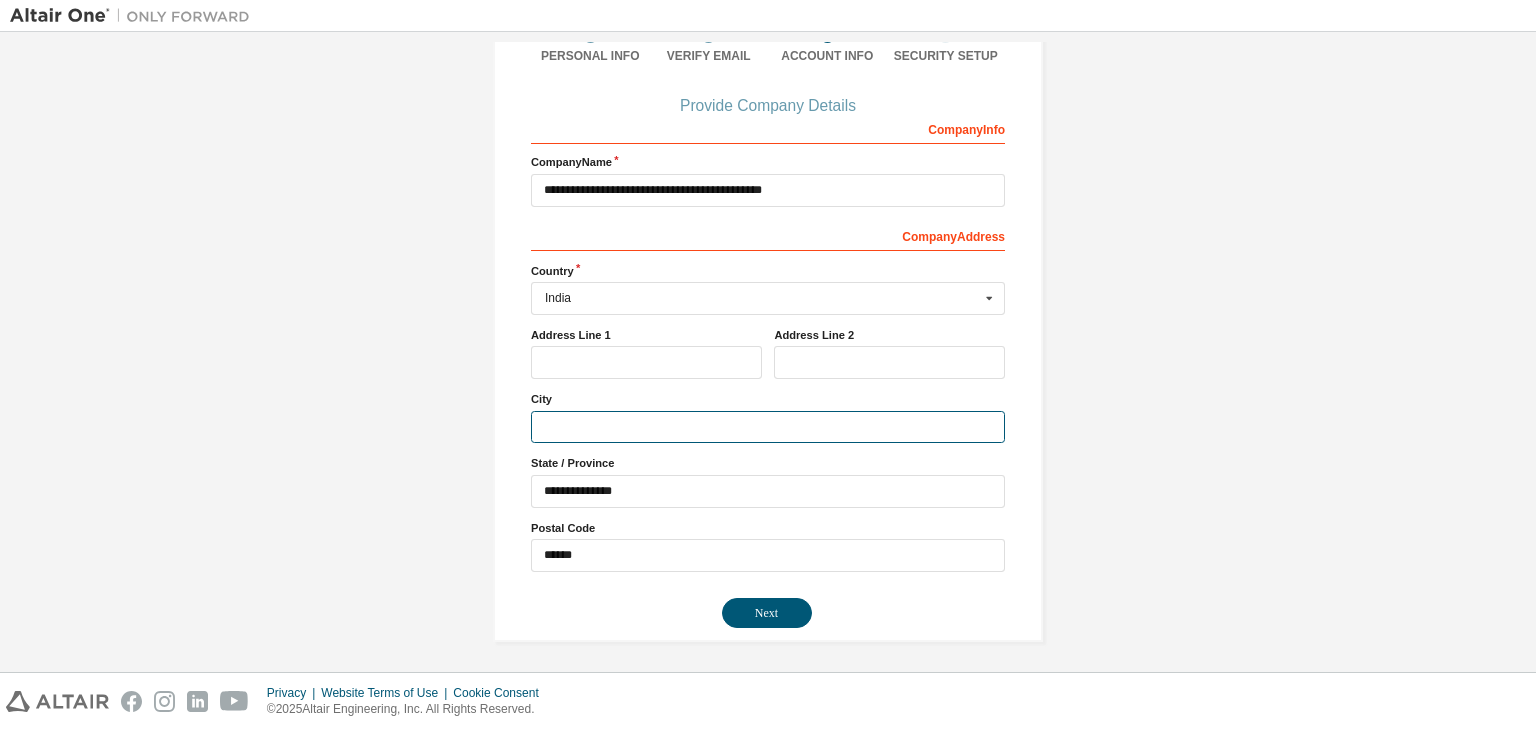 type 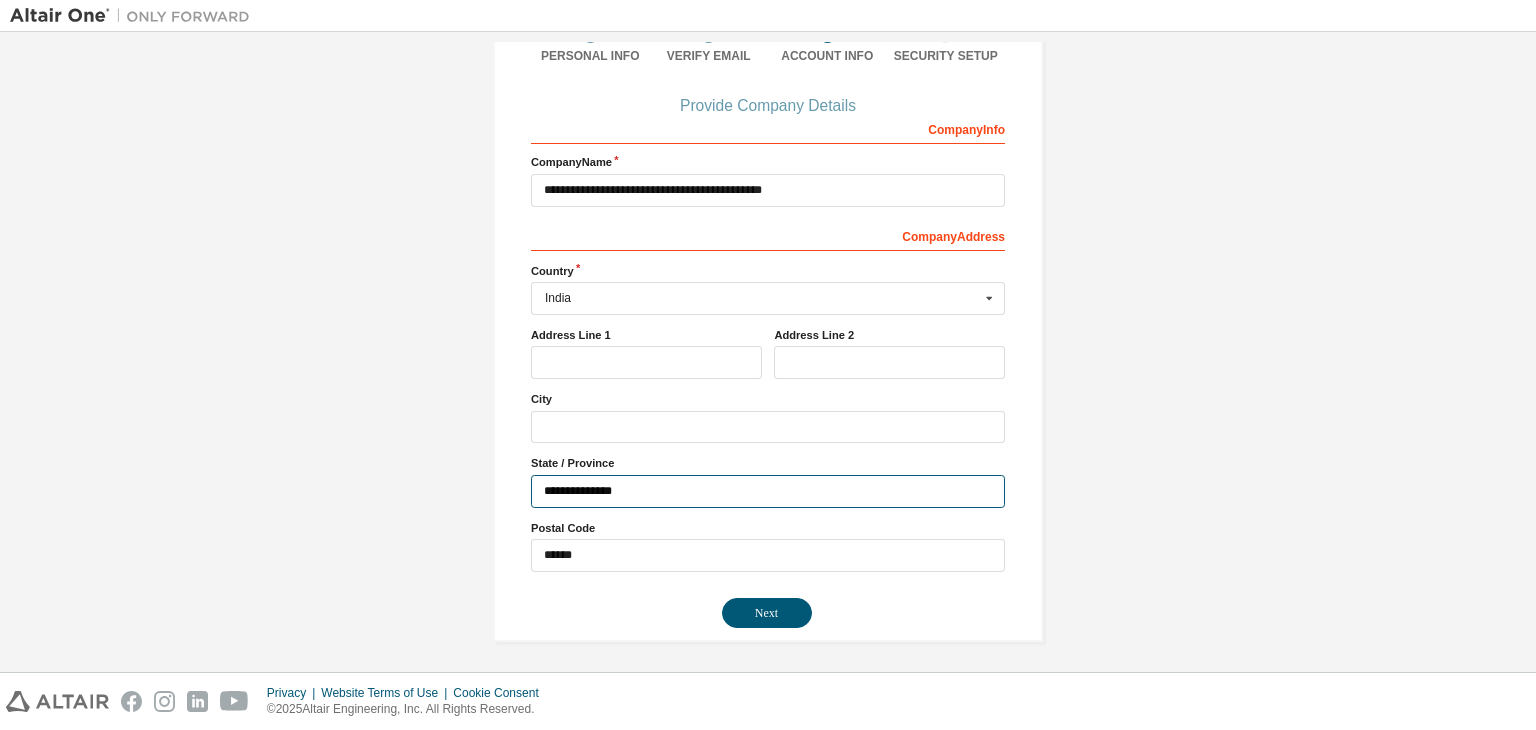 drag, startPoint x: 633, startPoint y: 499, endPoint x: 465, endPoint y: 483, distance: 168.76018 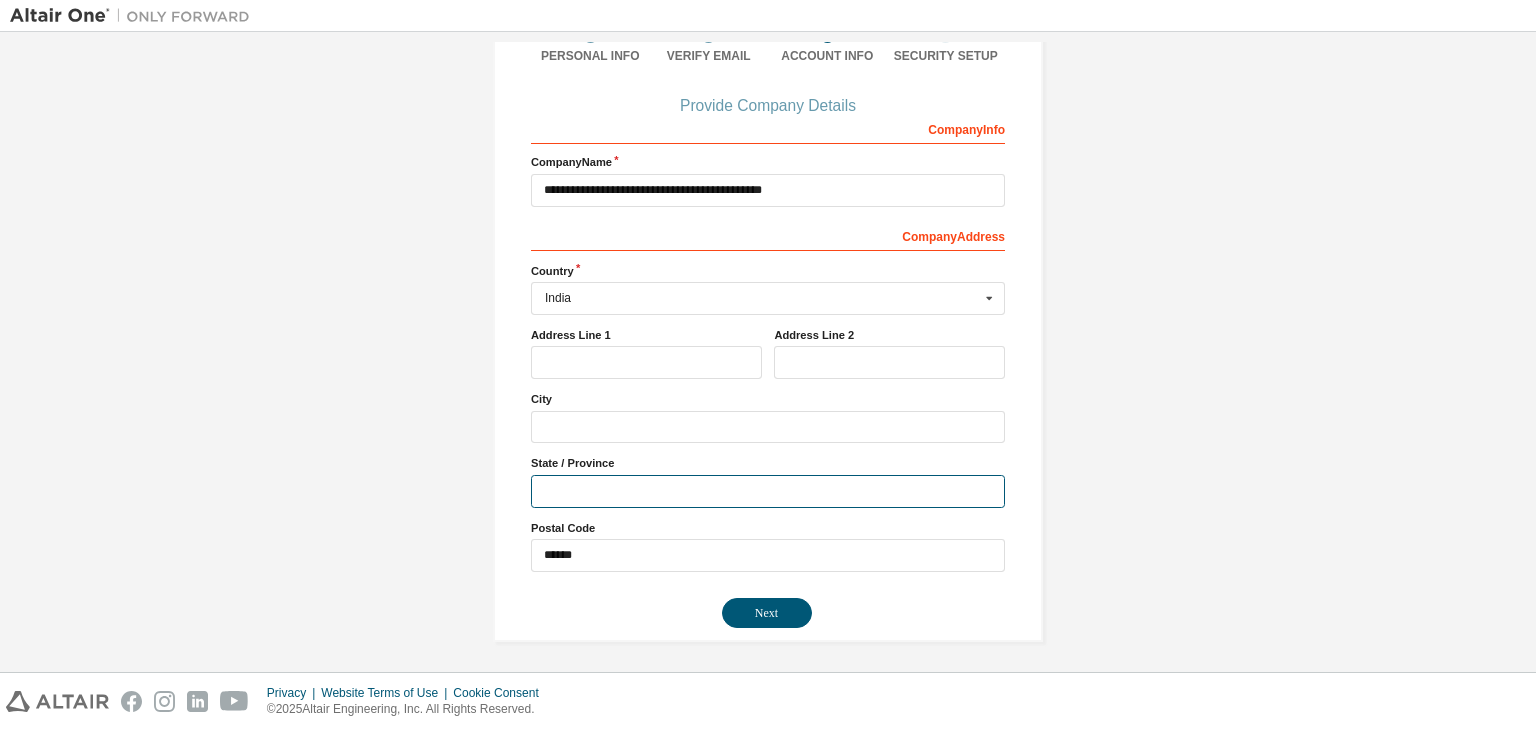 type 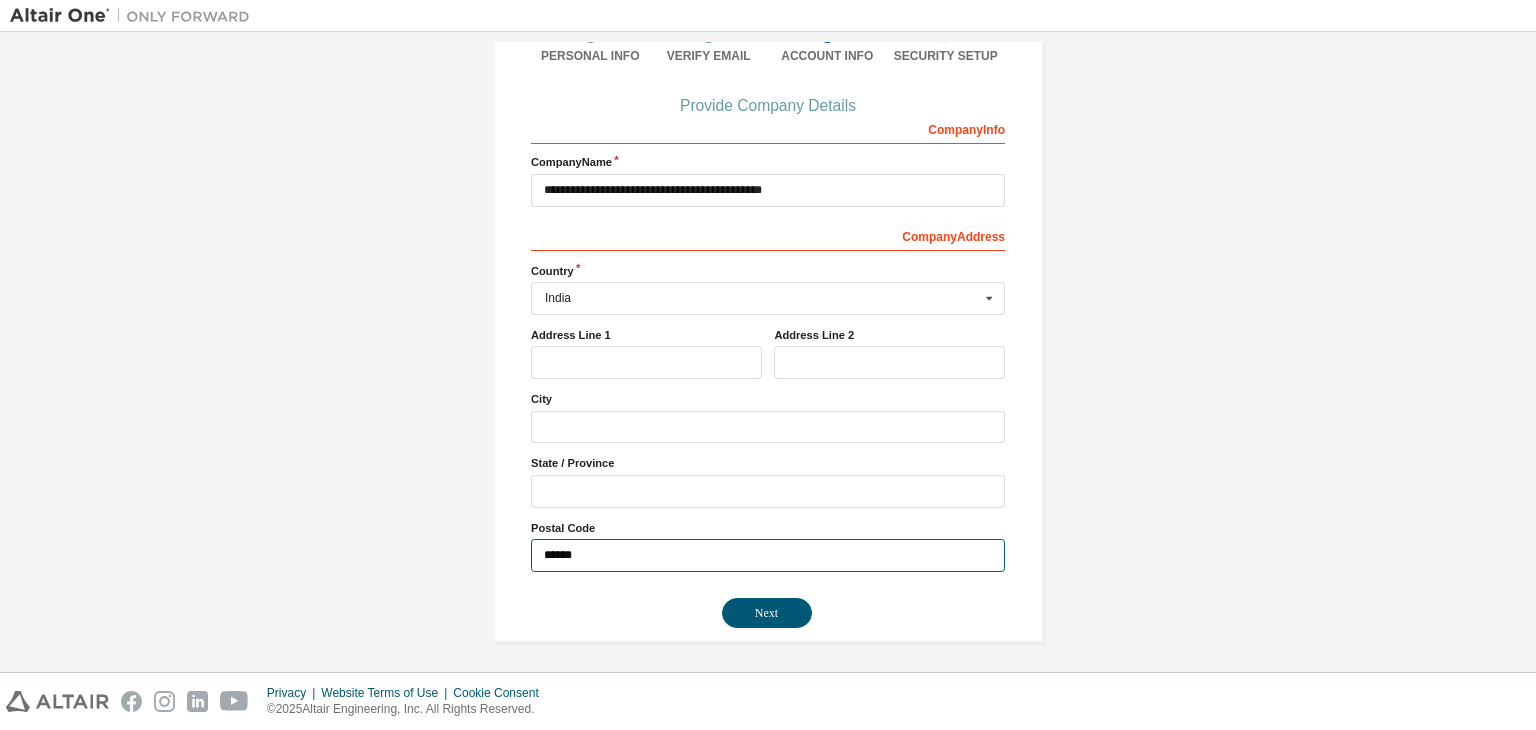 drag, startPoint x: 589, startPoint y: 556, endPoint x: 500, endPoint y: 550, distance: 89.20202 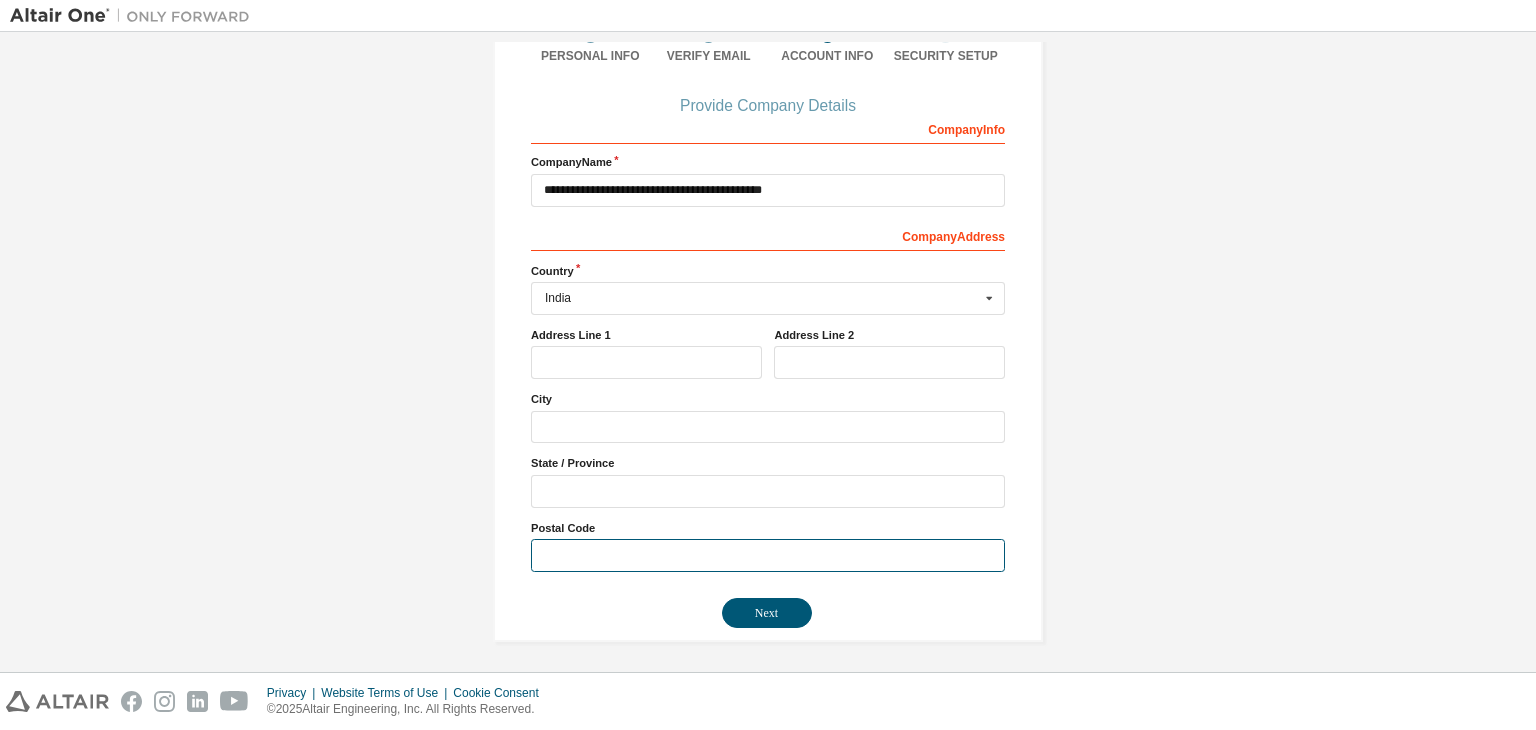 type 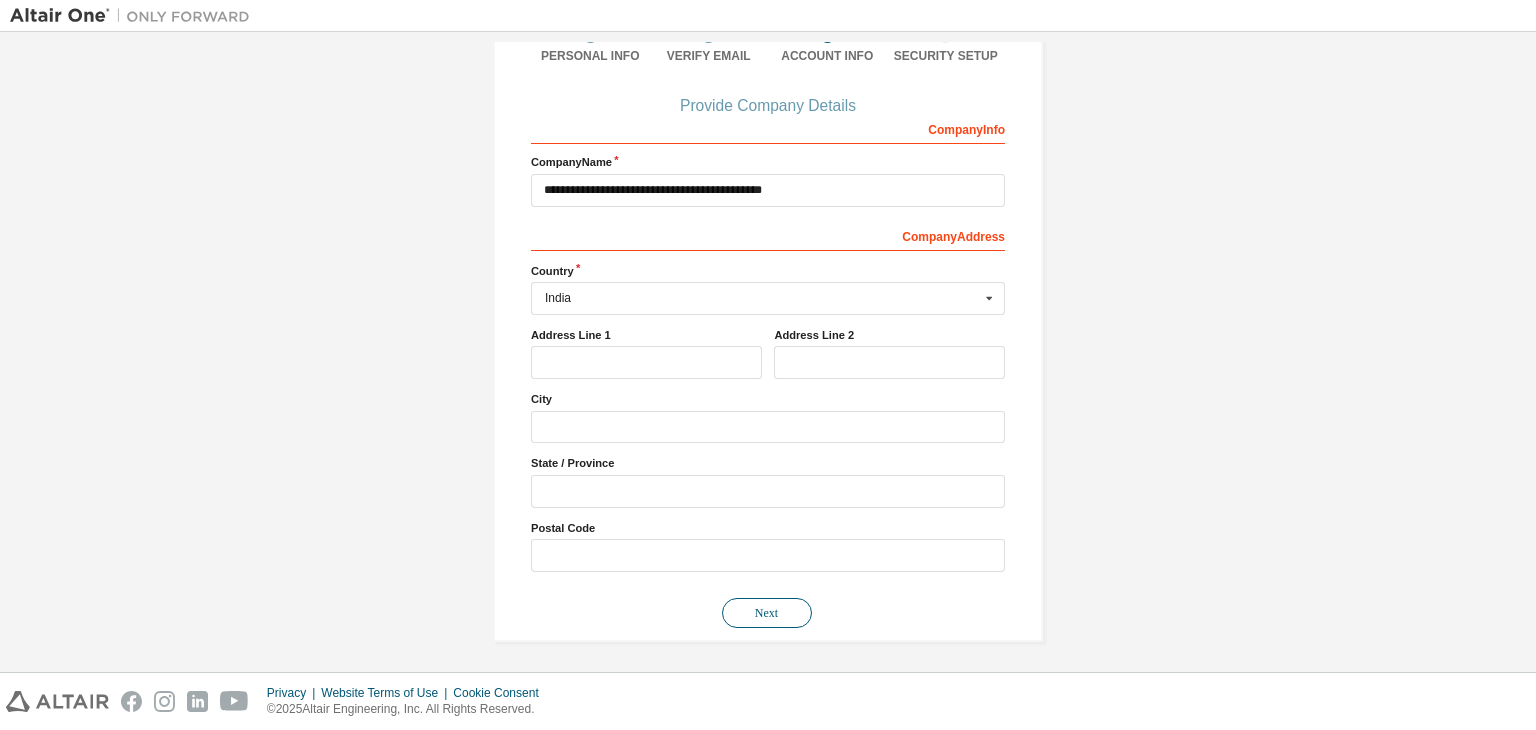 click on "Next" at bounding box center (767, 613) 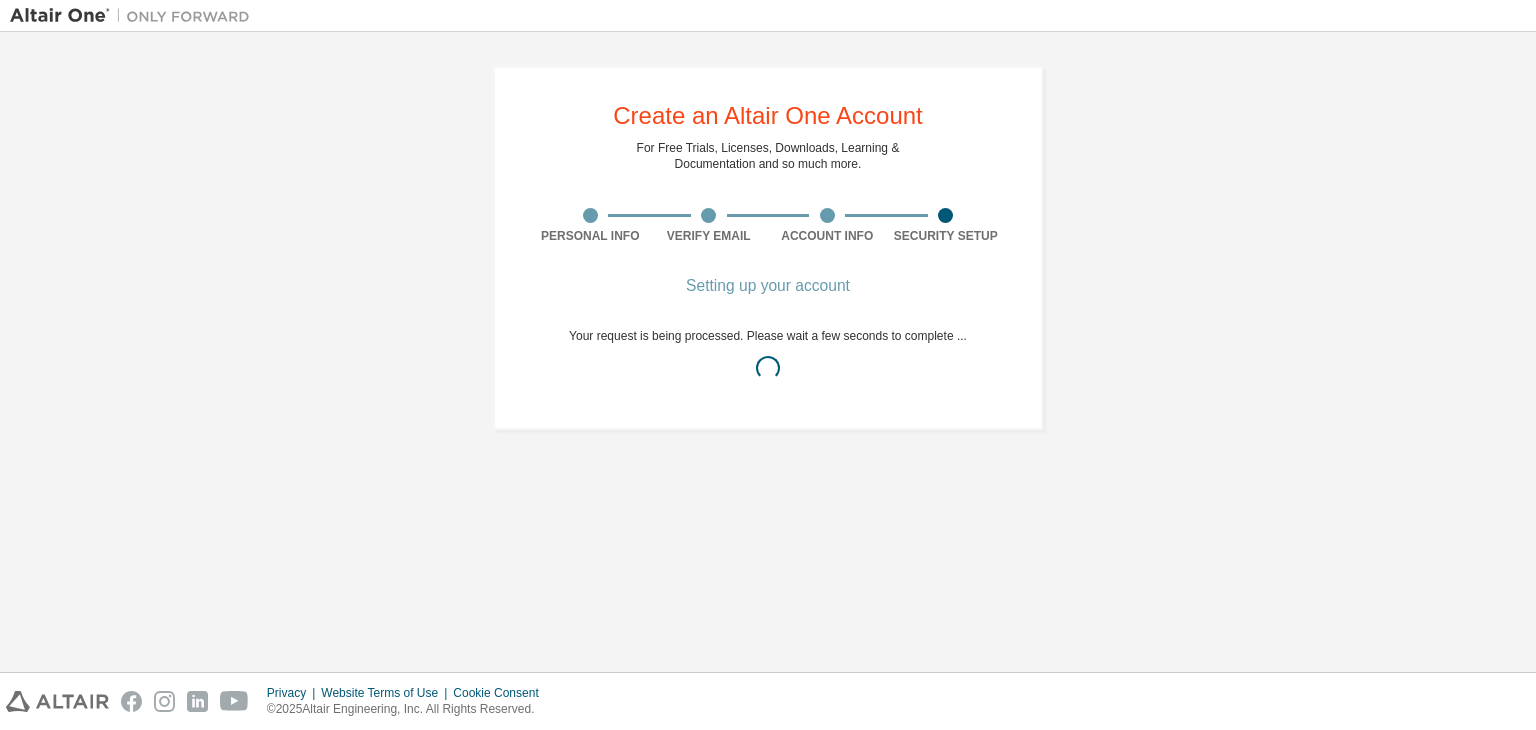 scroll, scrollTop: 0, scrollLeft: 0, axis: both 